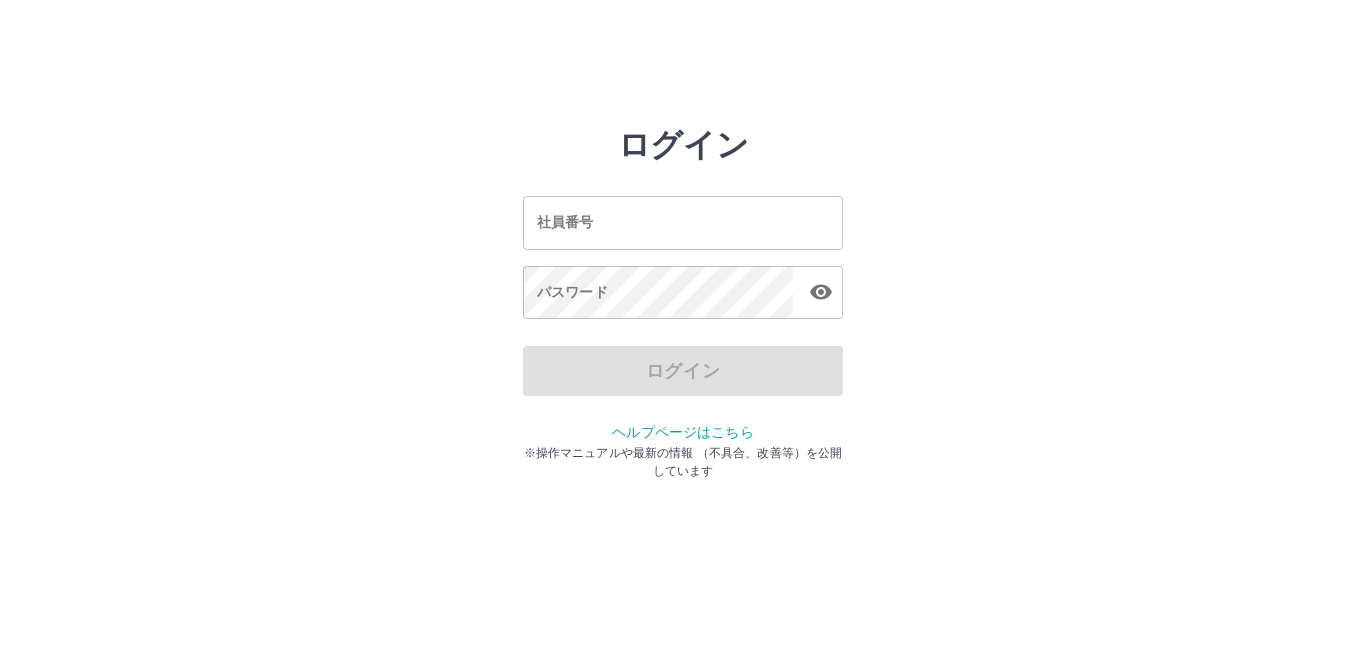scroll, scrollTop: 0, scrollLeft: 0, axis: both 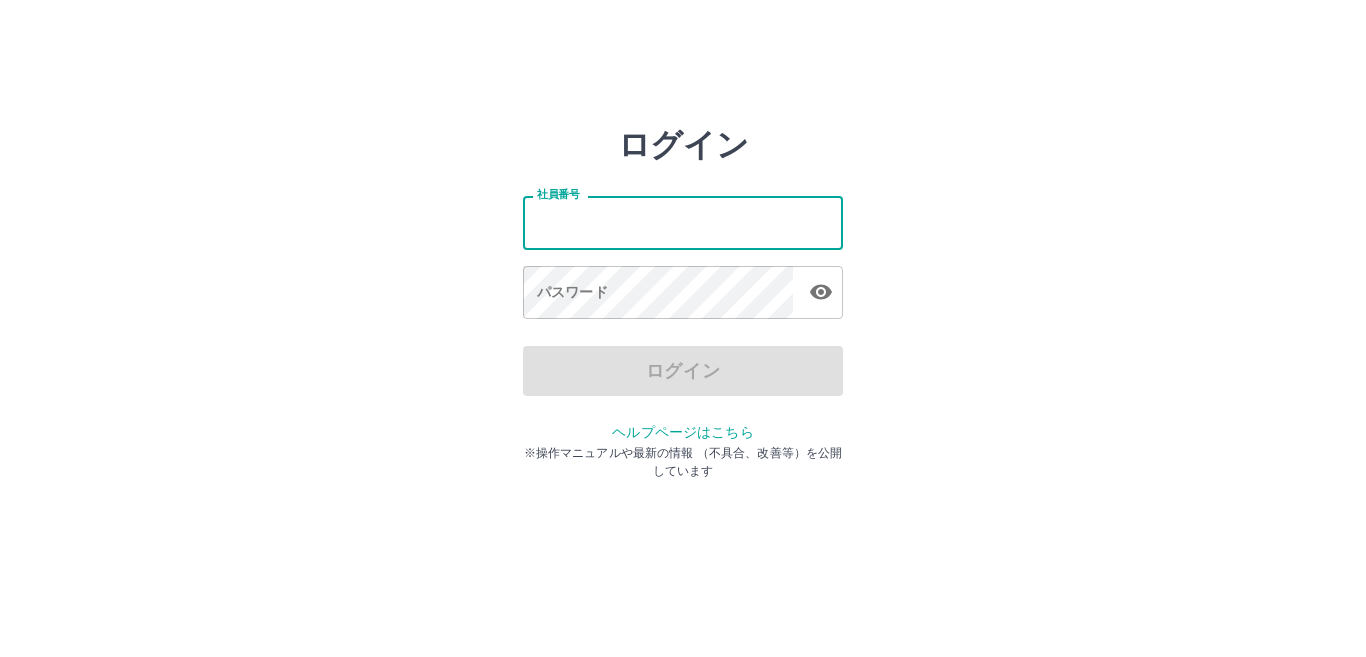 click on "社員番号" at bounding box center [683, 222] 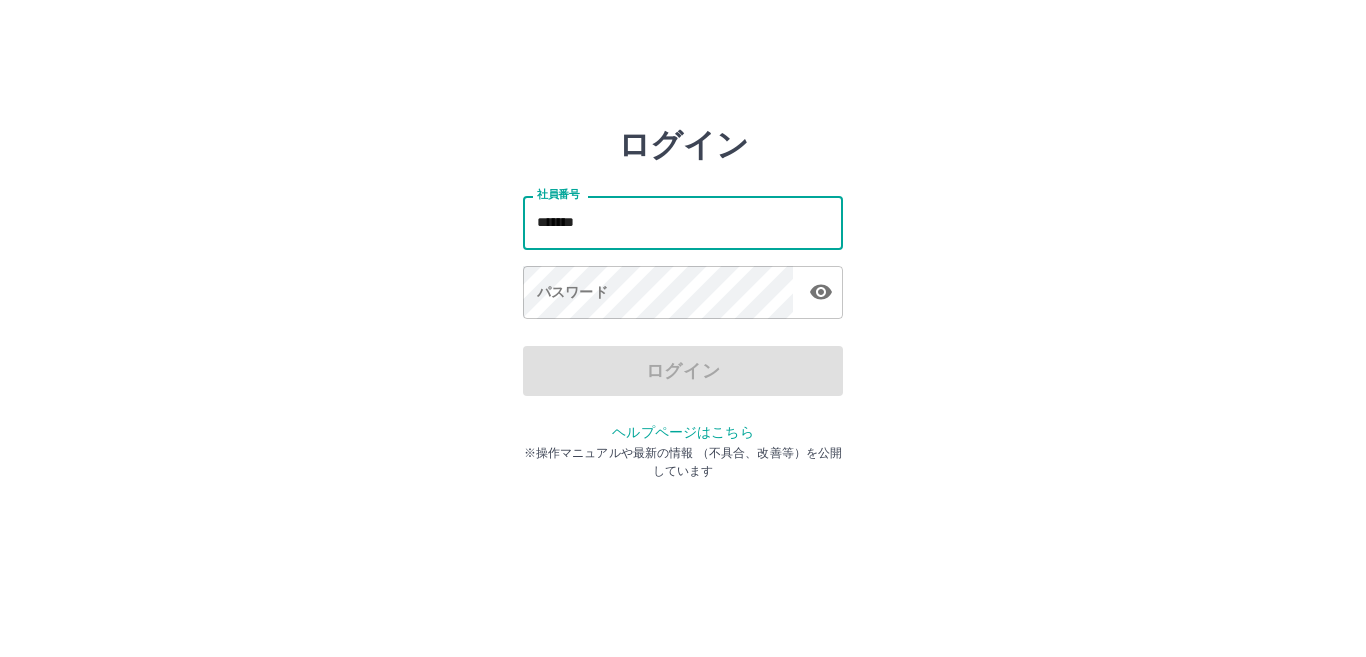 type on "*******" 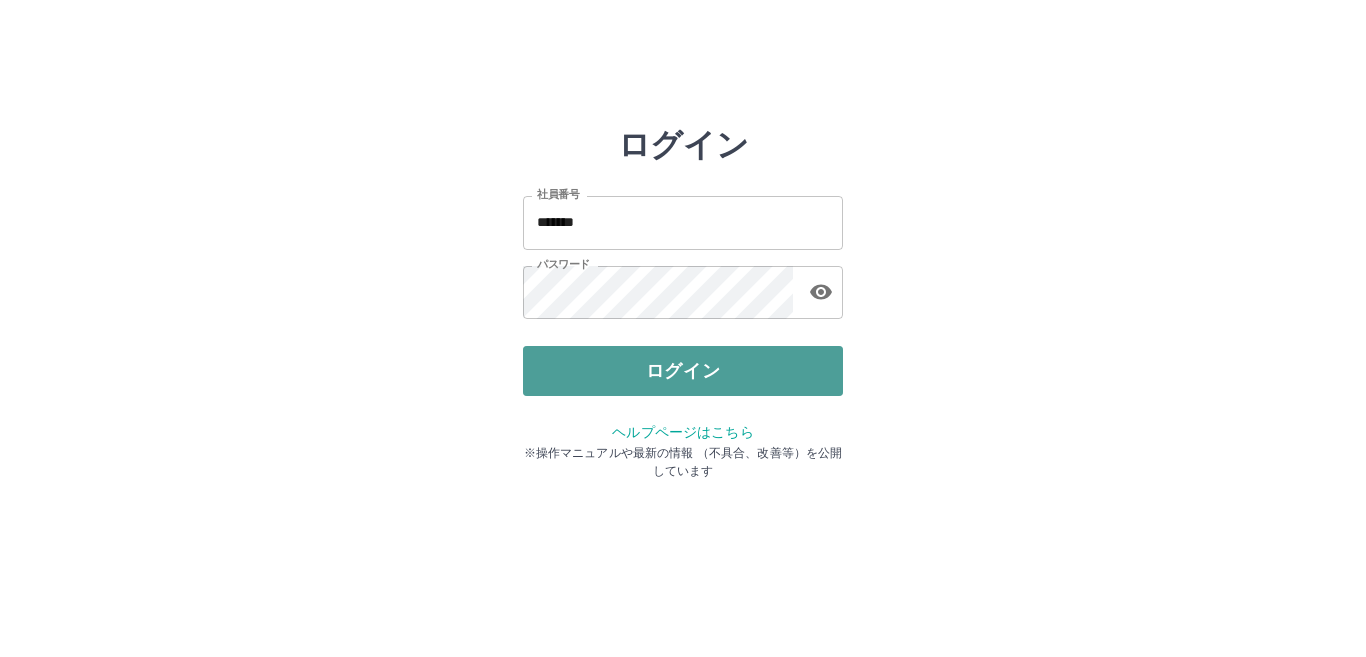 click on "ログイン" at bounding box center [683, 371] 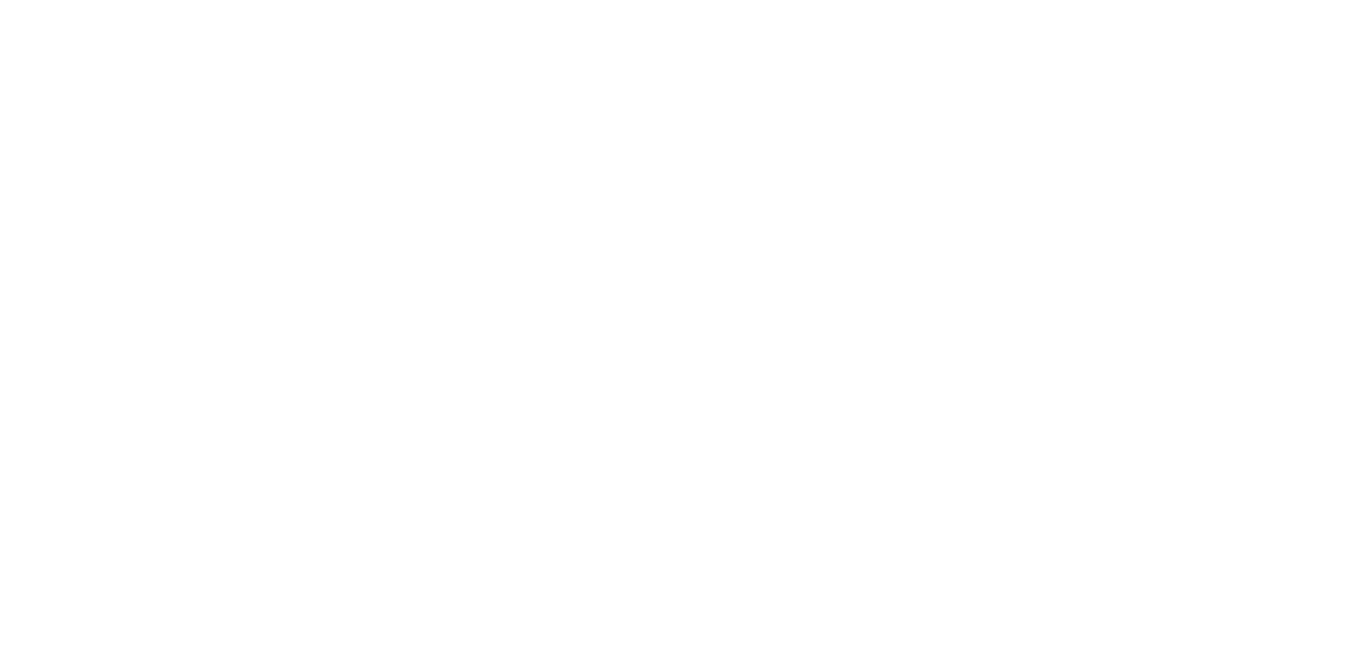scroll, scrollTop: 0, scrollLeft: 0, axis: both 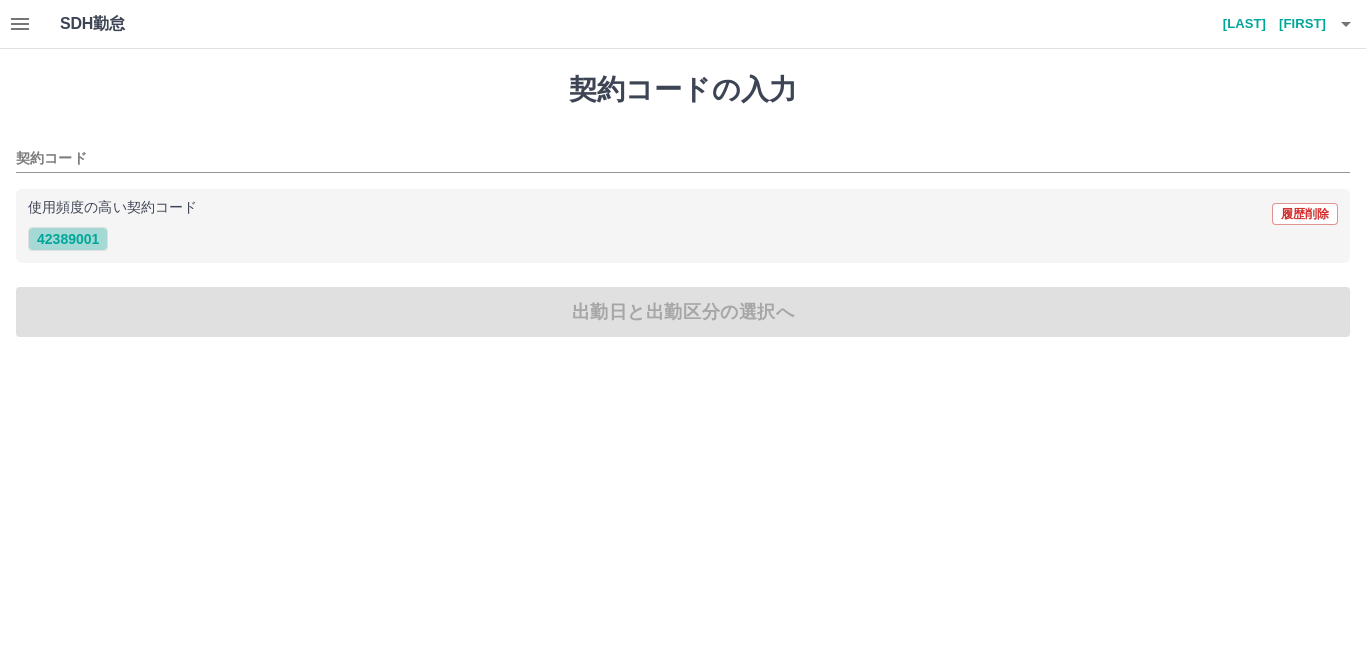 click on "42389001" at bounding box center (68, 239) 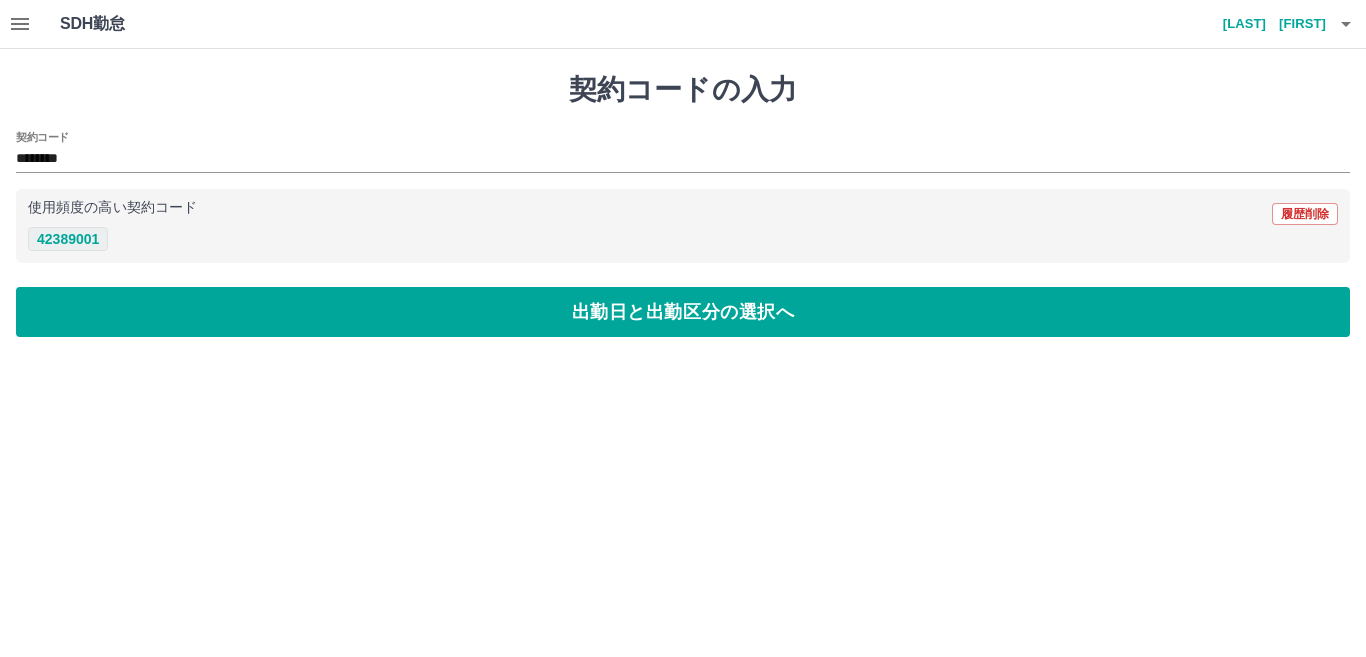 type on "********" 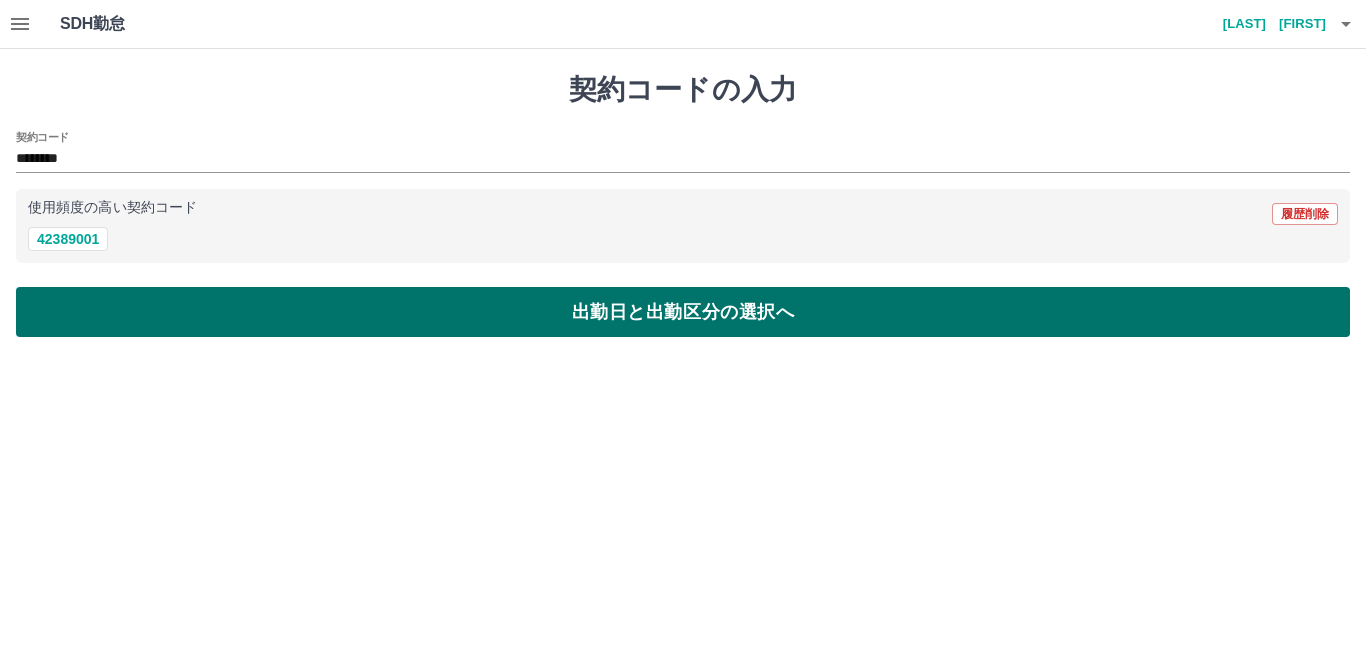 click on "出勤日と出勤区分の選択へ" at bounding box center (683, 312) 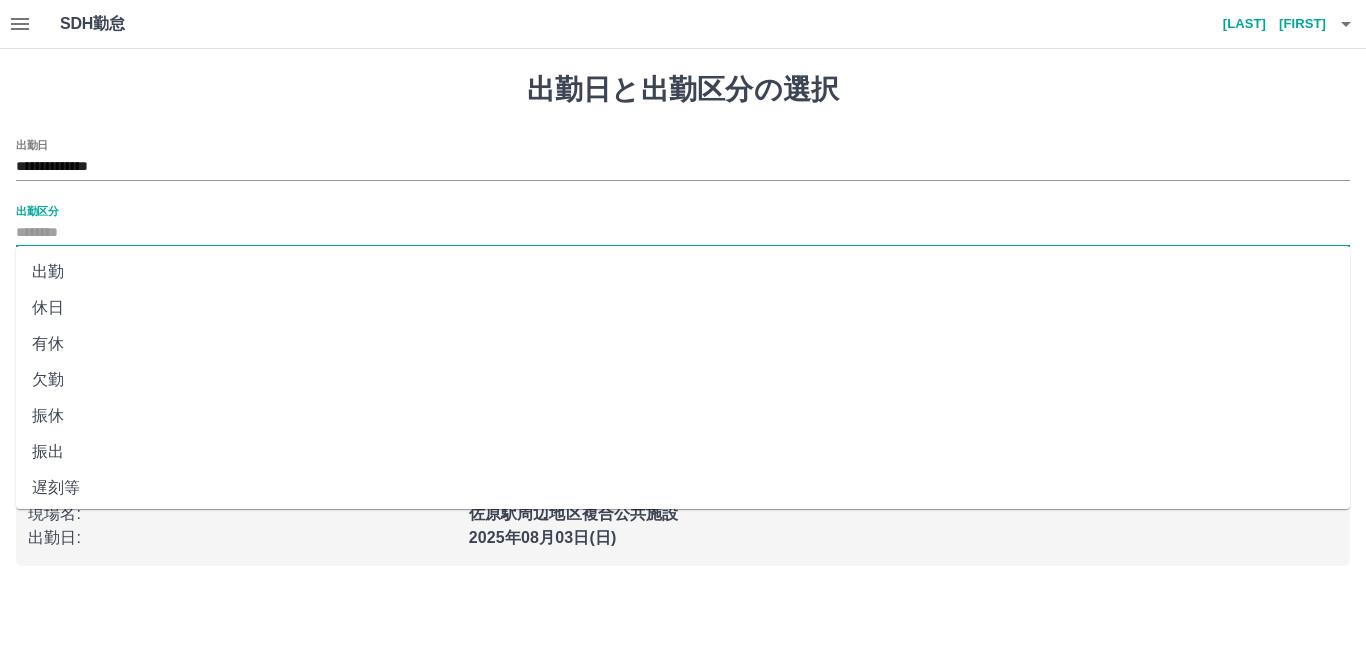 click on "出勤区分" at bounding box center [683, 233] 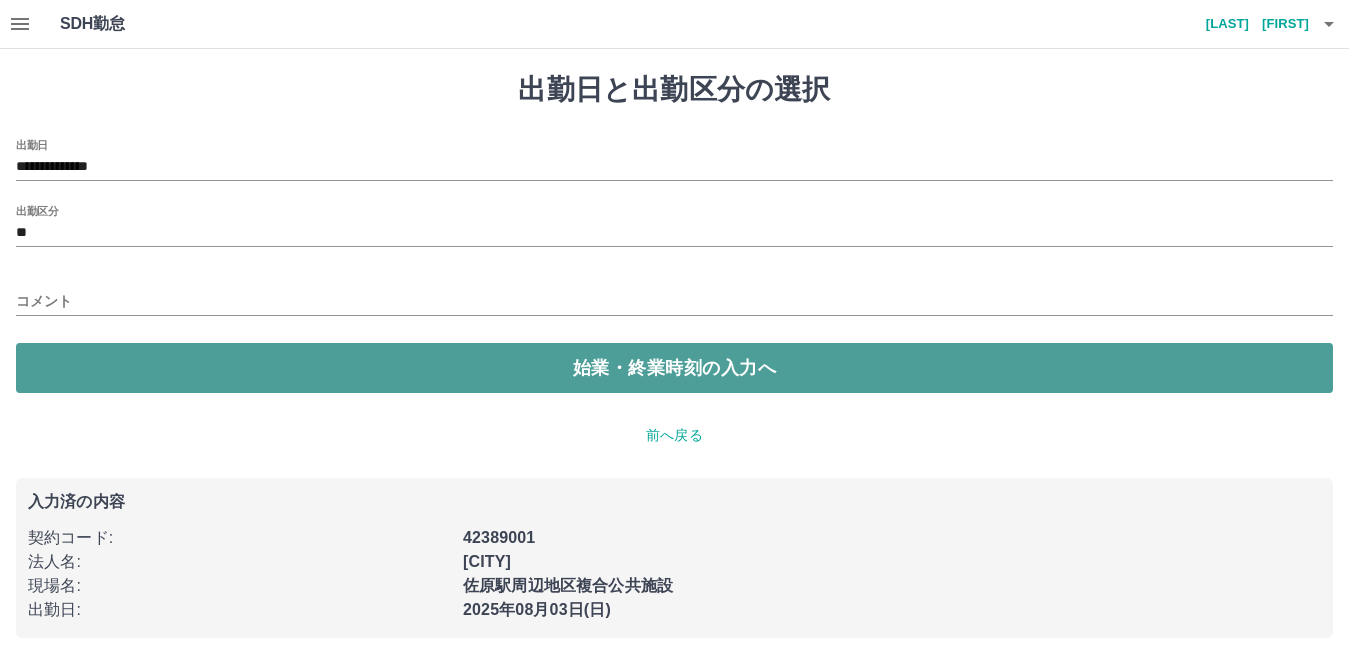 click on "始業・終業時刻の入力へ" at bounding box center (674, 368) 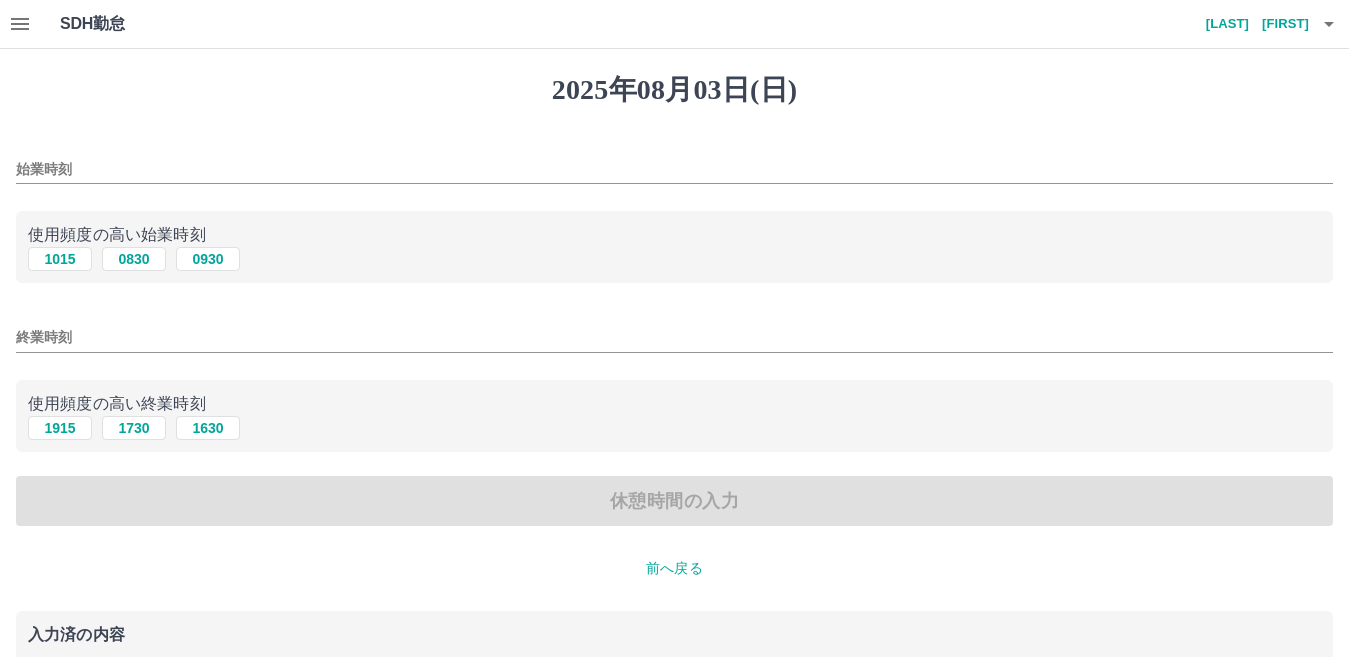 click on "始業時刻" at bounding box center (674, 169) 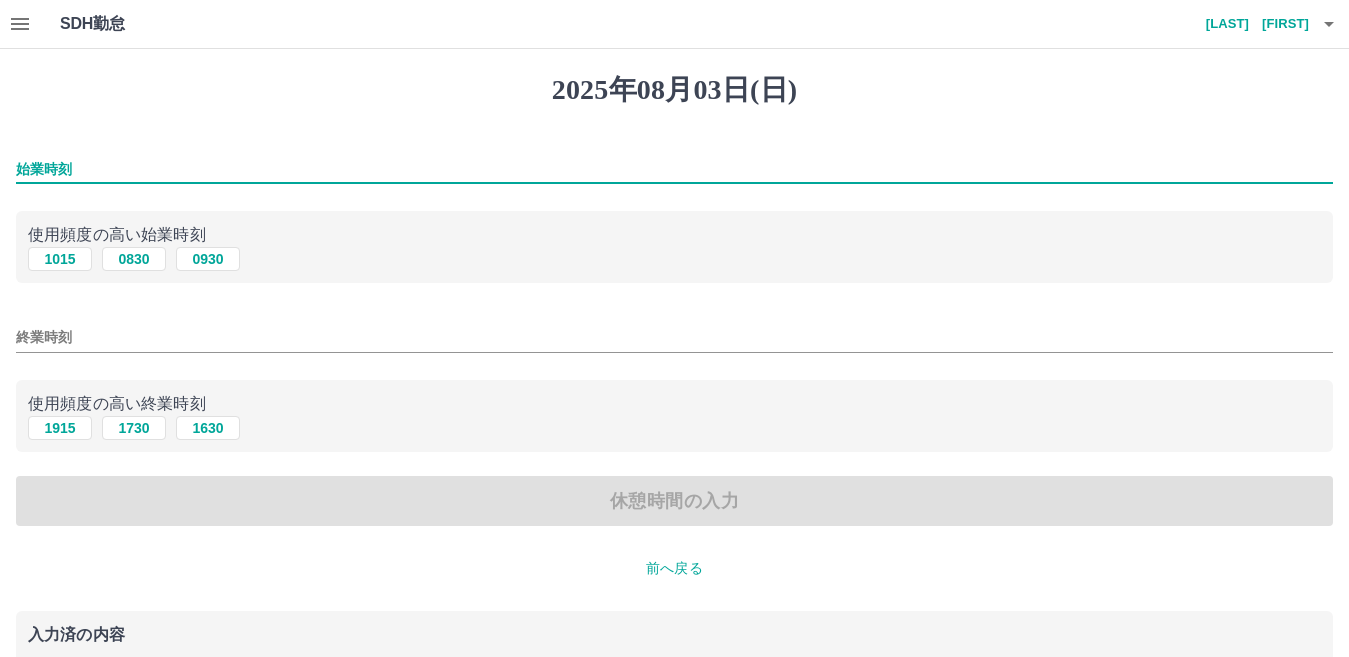 type on "****" 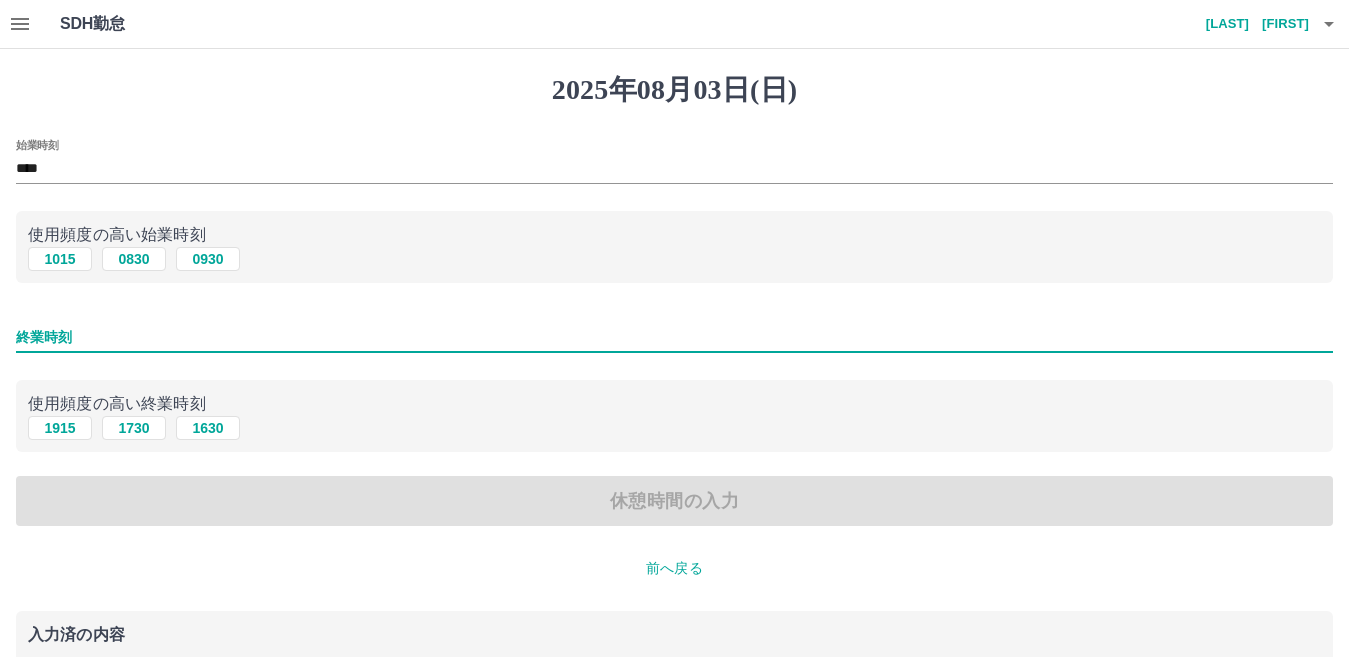 click on "終業時刻" at bounding box center [674, 337] 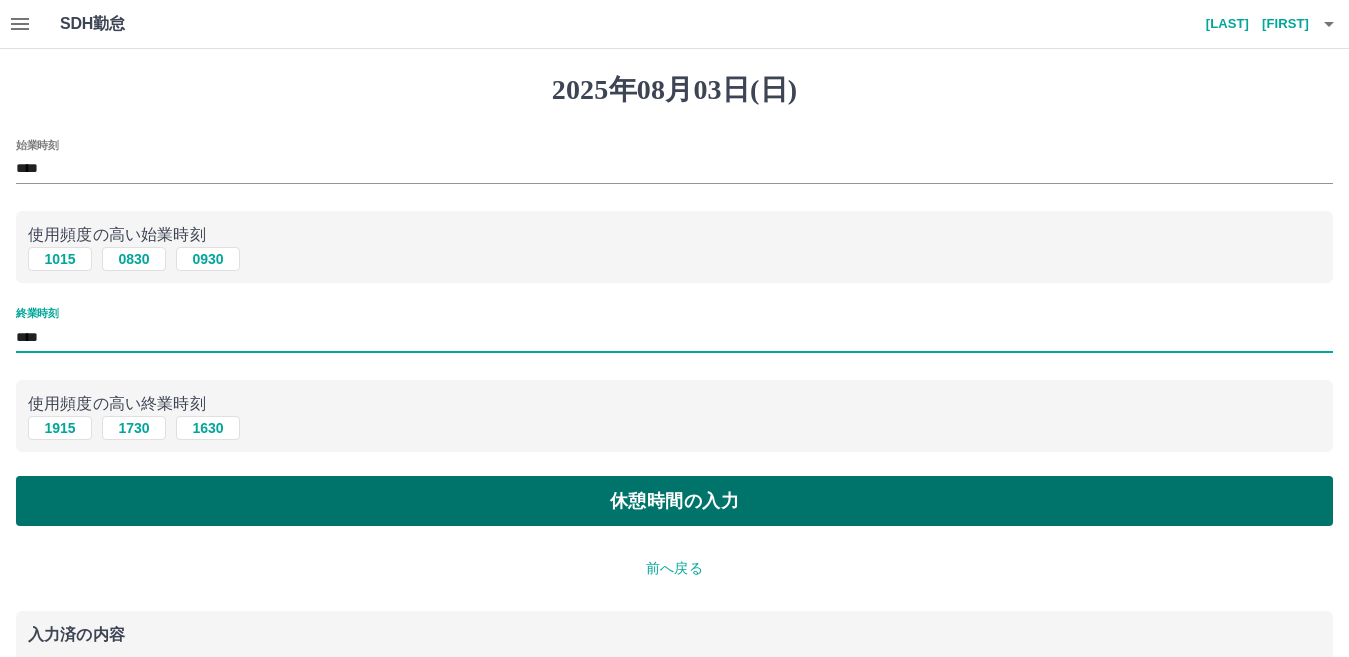 type on "****" 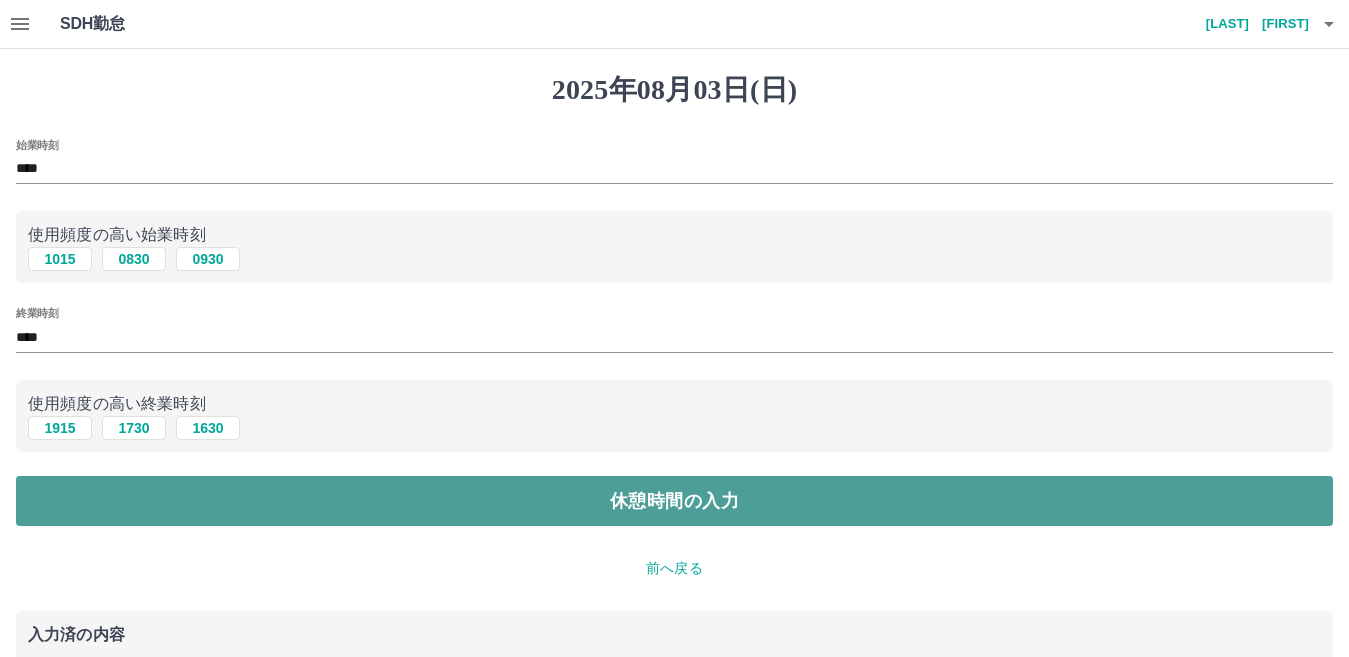 click on "休憩時間の入力" at bounding box center [674, 501] 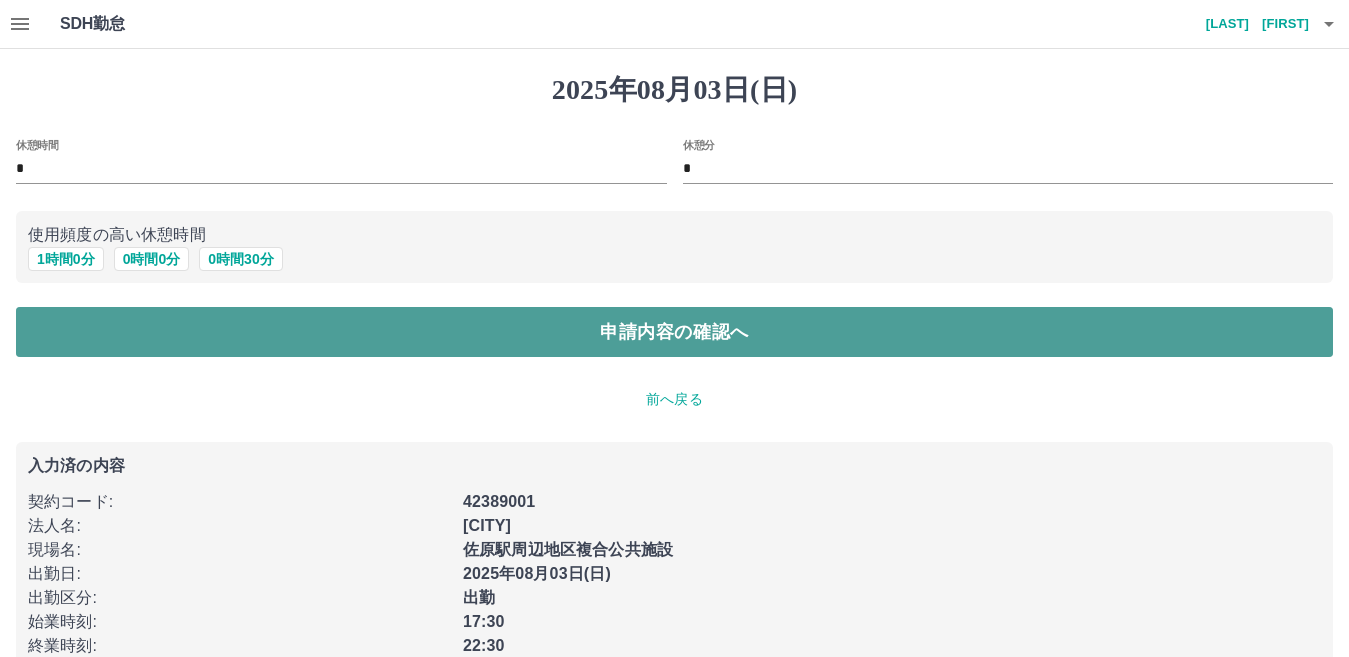 click on "申請内容の確認へ" at bounding box center [674, 332] 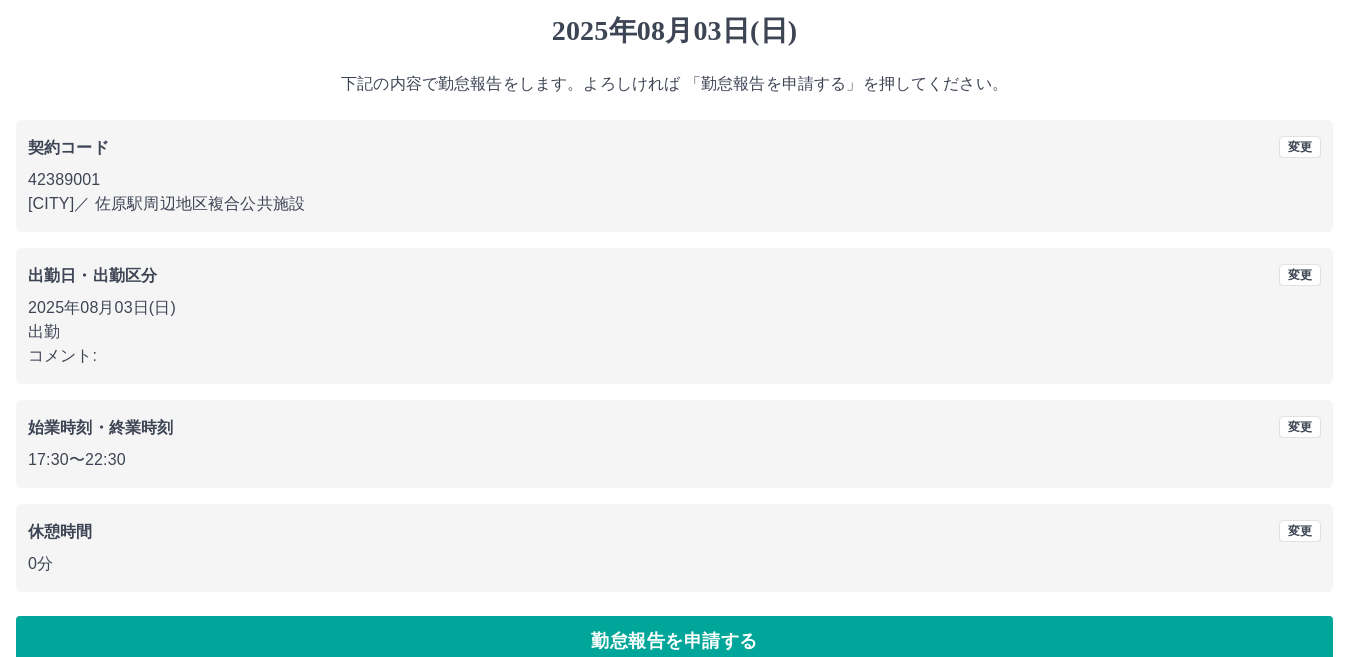 scroll, scrollTop: 91, scrollLeft: 0, axis: vertical 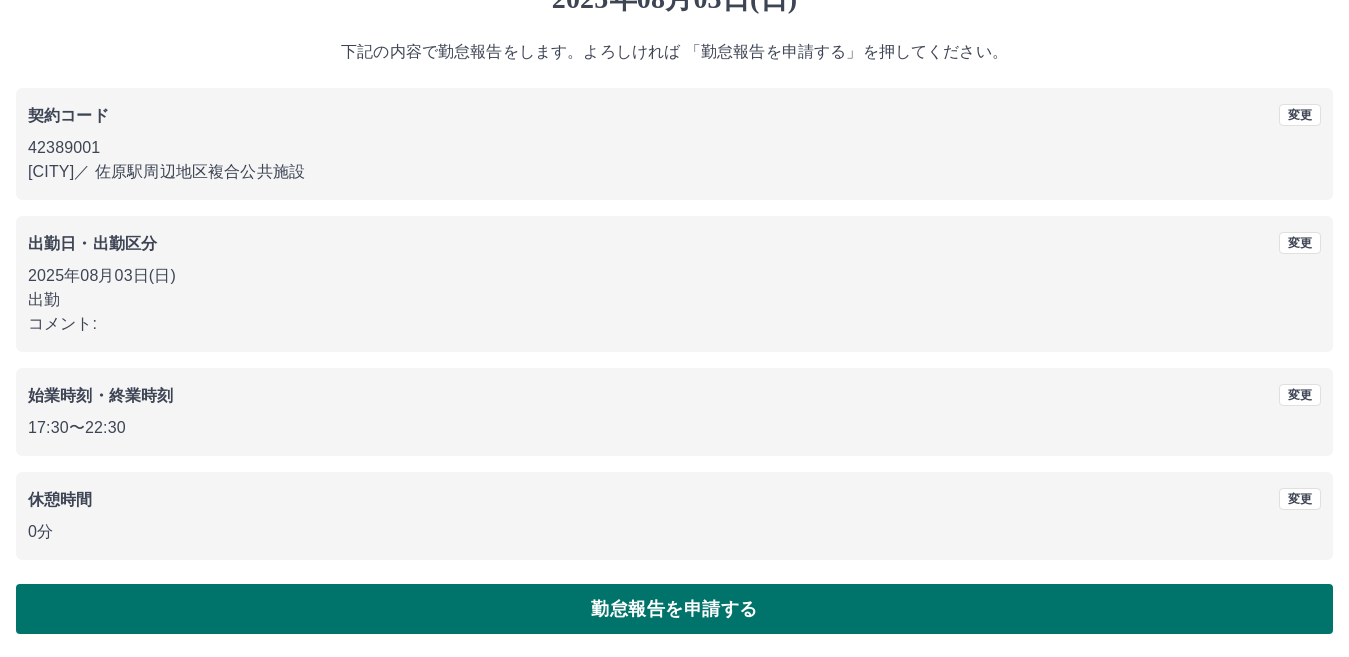 click on "勤怠報告を申請する" at bounding box center [674, 609] 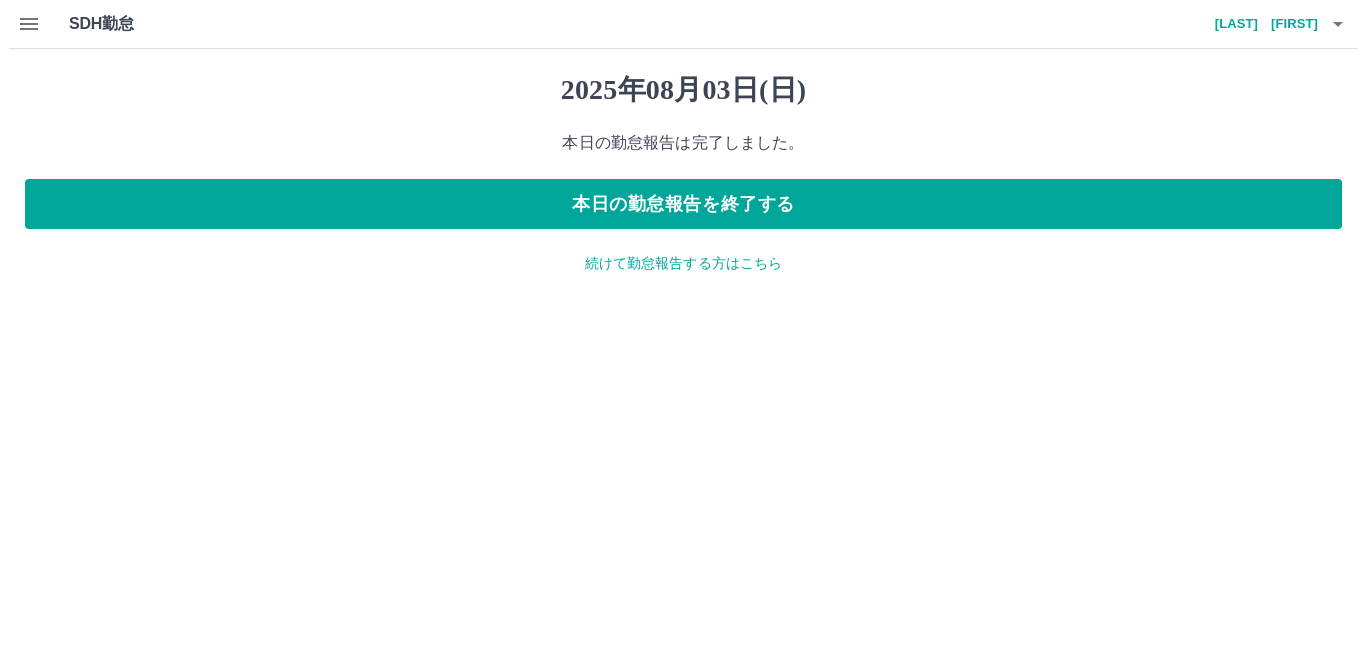 scroll, scrollTop: 0, scrollLeft: 0, axis: both 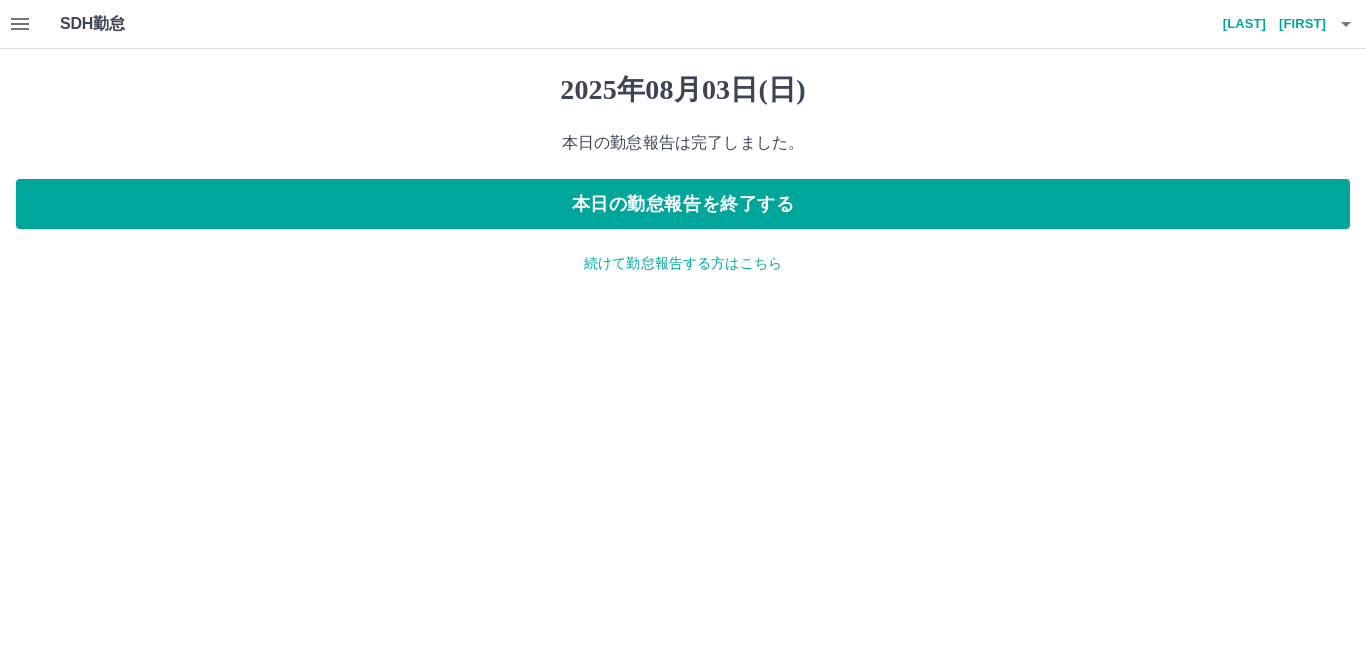 click on "続けて勤怠報告する方はこちら" at bounding box center [683, 263] 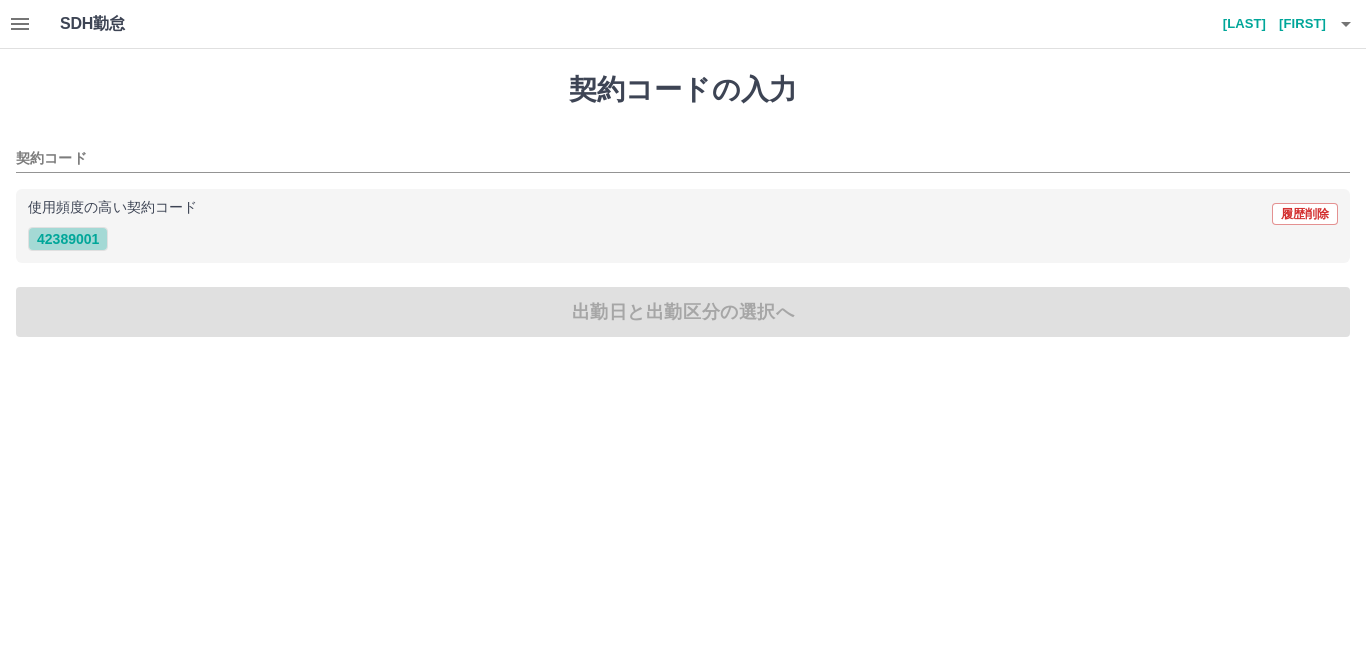click on "42389001" at bounding box center (68, 239) 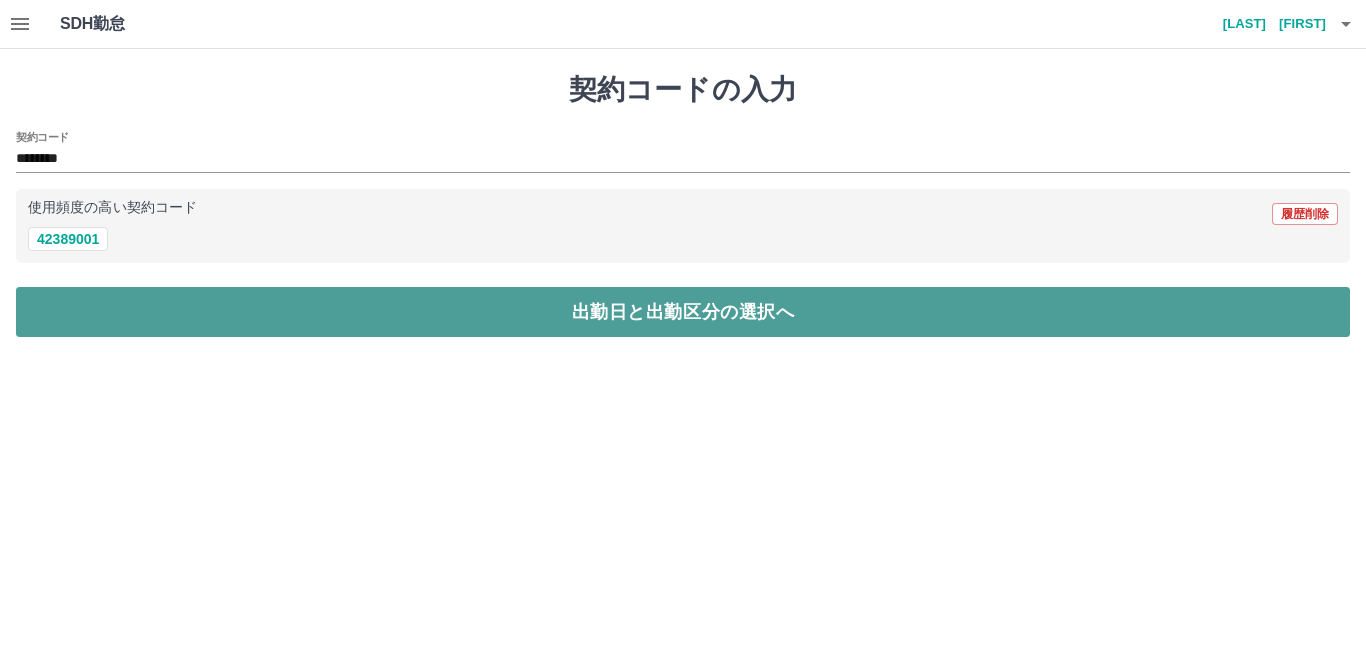 click on "出勤日と出勤区分の選択へ" at bounding box center (683, 312) 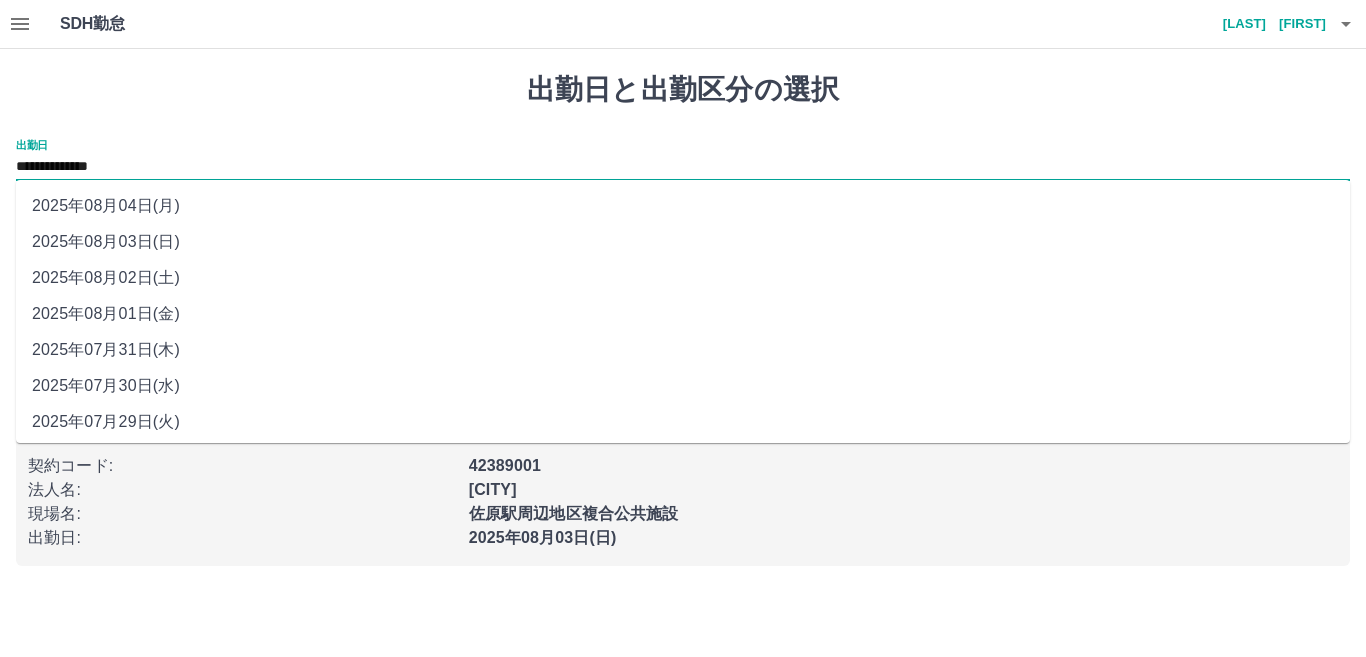 click on "**********" at bounding box center [683, 167] 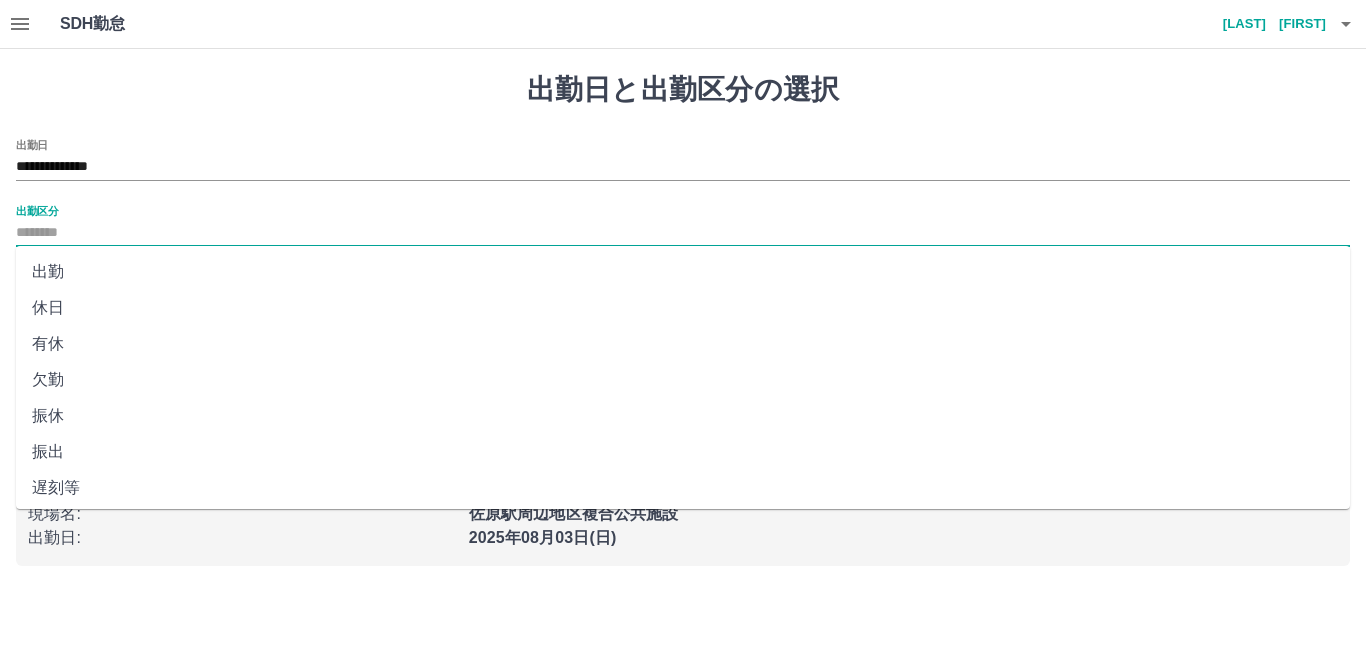 click on "出勤区分" at bounding box center (683, 233) 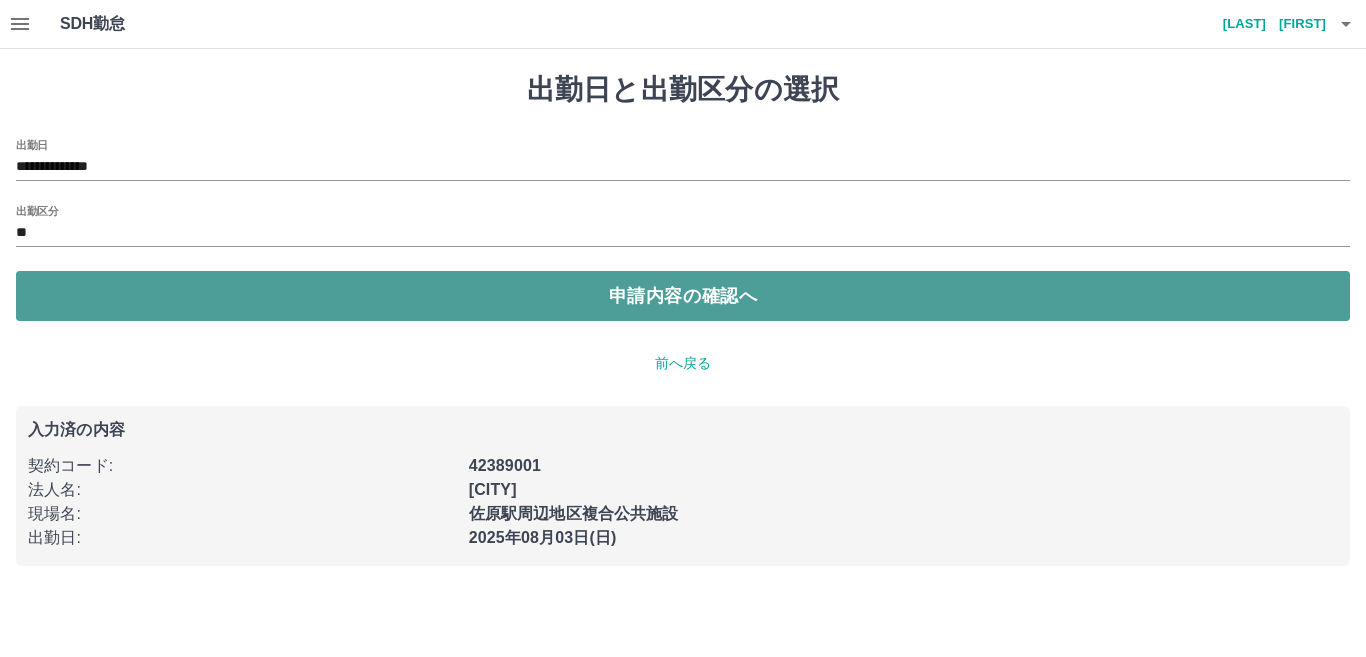 click on "申請内容の確認へ" at bounding box center [683, 296] 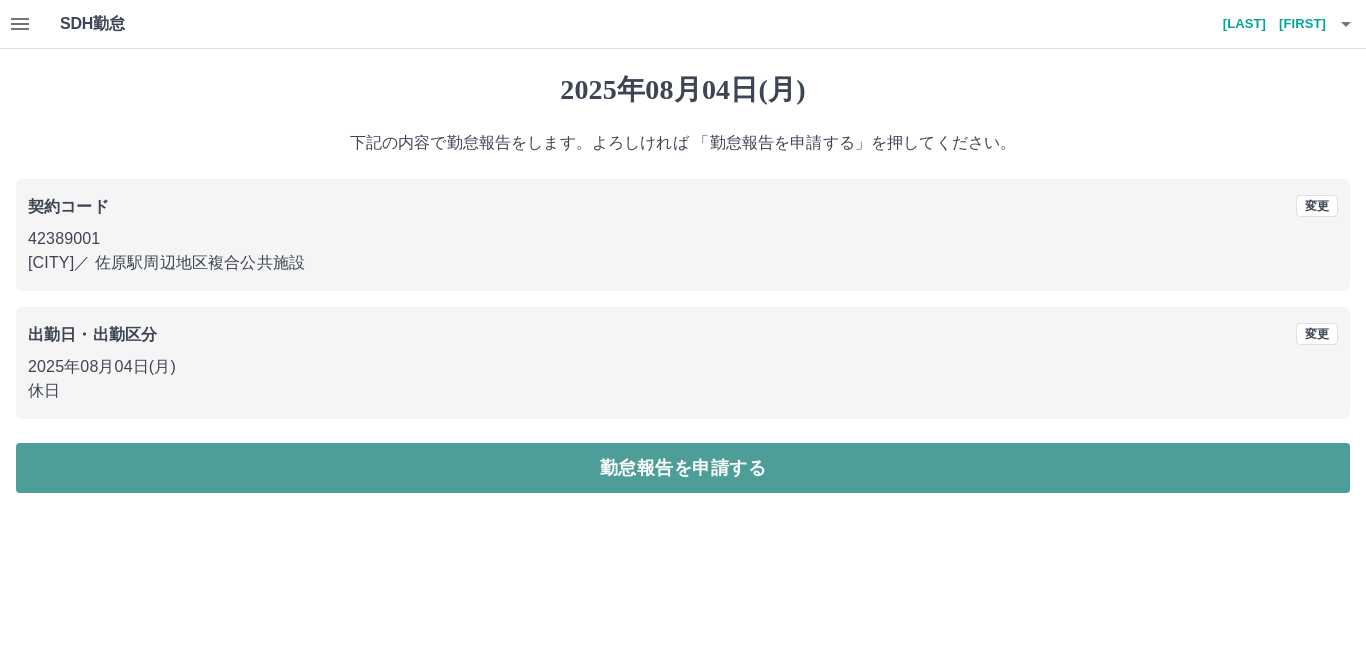 click on "勤怠報告を申請する" at bounding box center [683, 468] 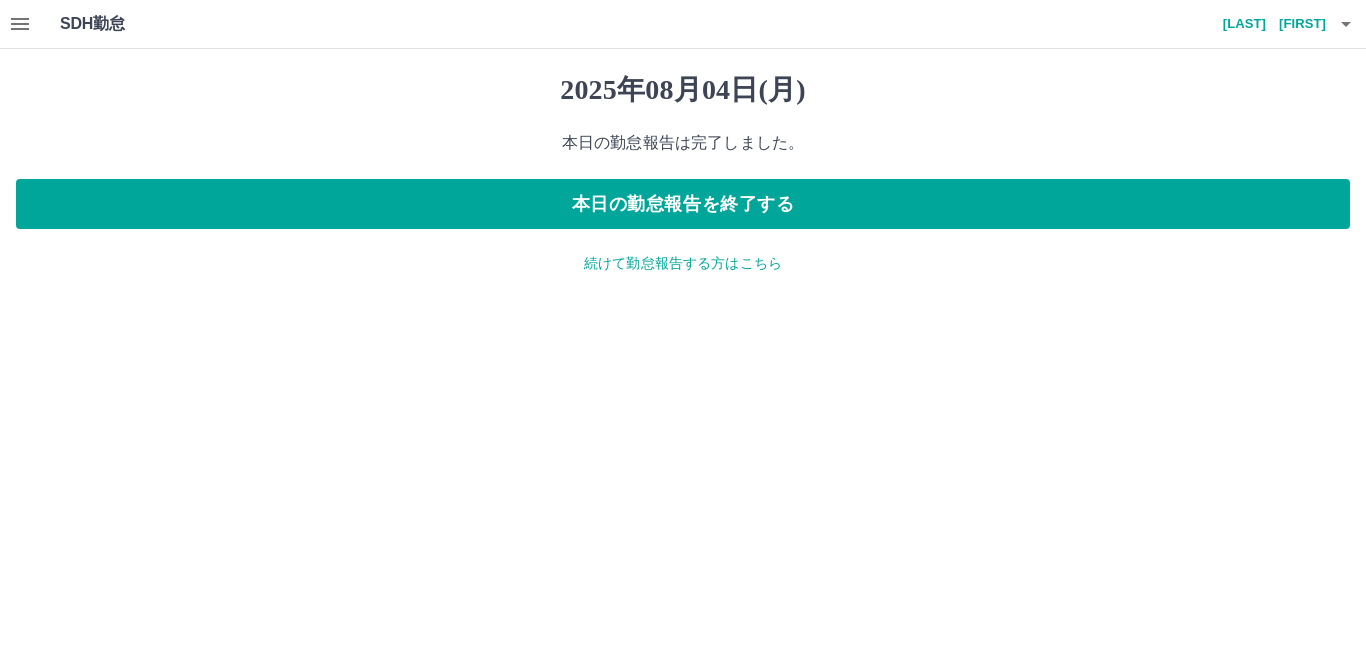 click on "続けて勤怠報告する方はこちら" at bounding box center (683, 263) 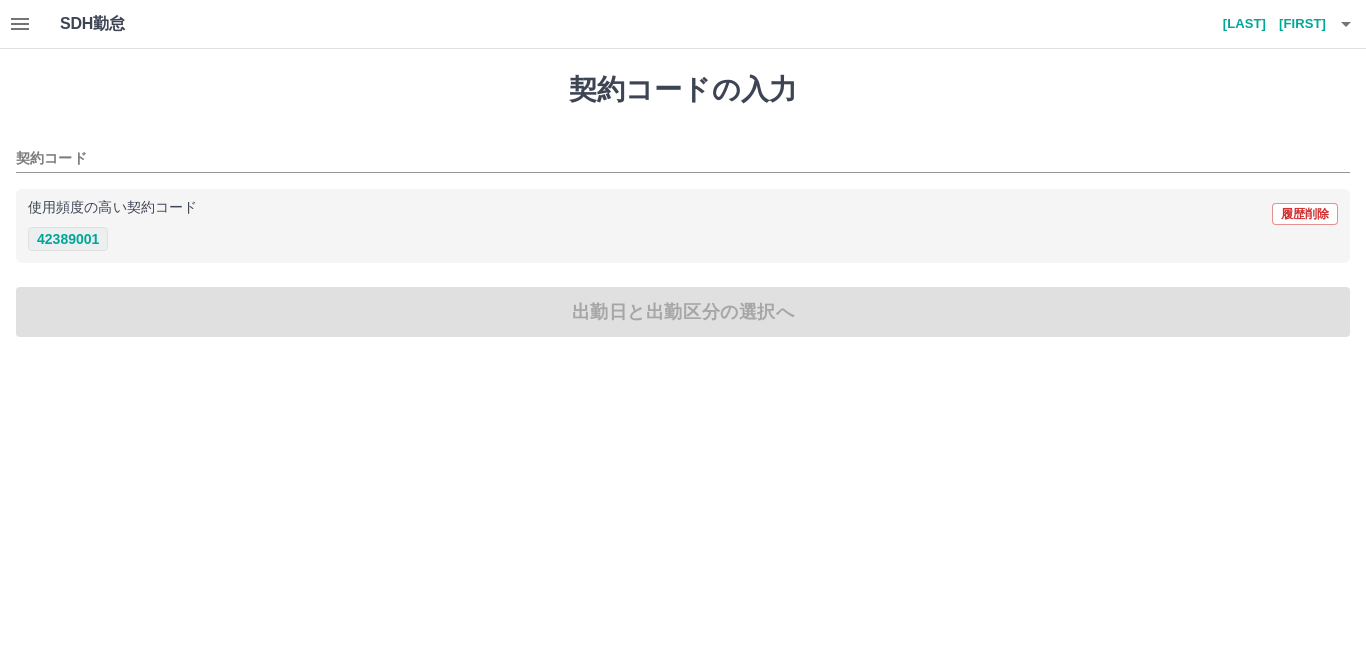click on "42389001" at bounding box center (68, 239) 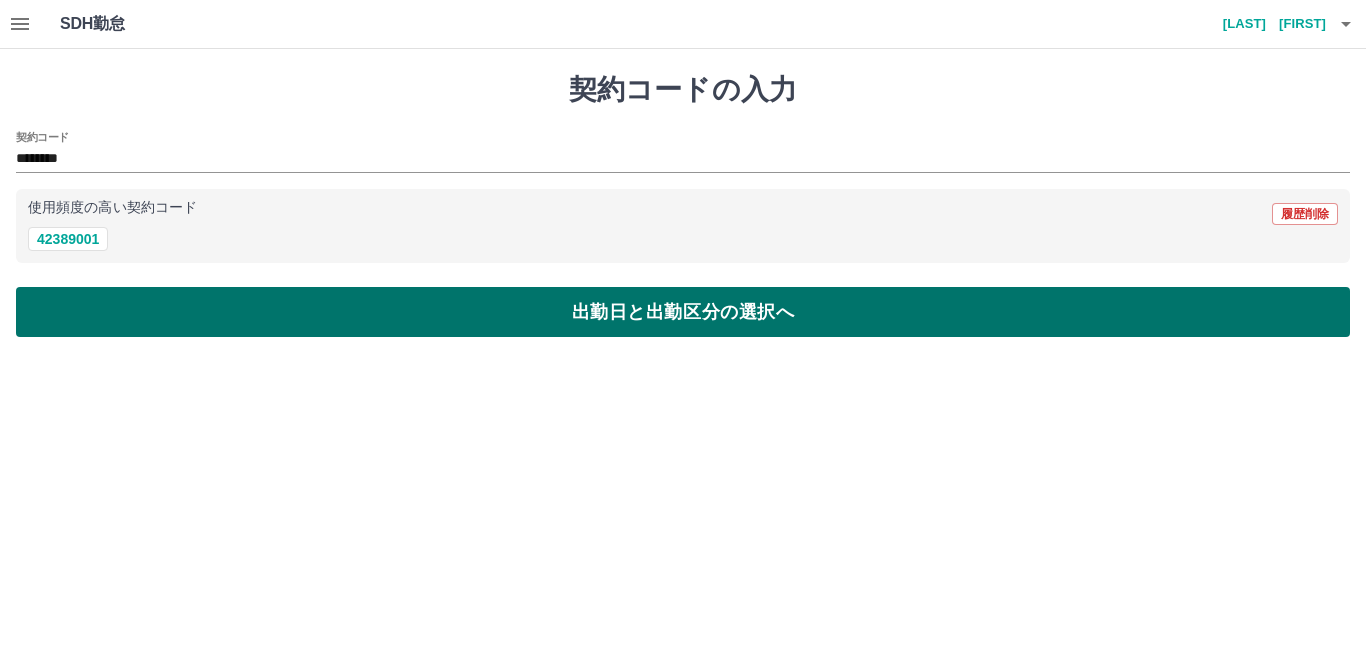 click on "出勤日と出勤区分の選択へ" at bounding box center (683, 312) 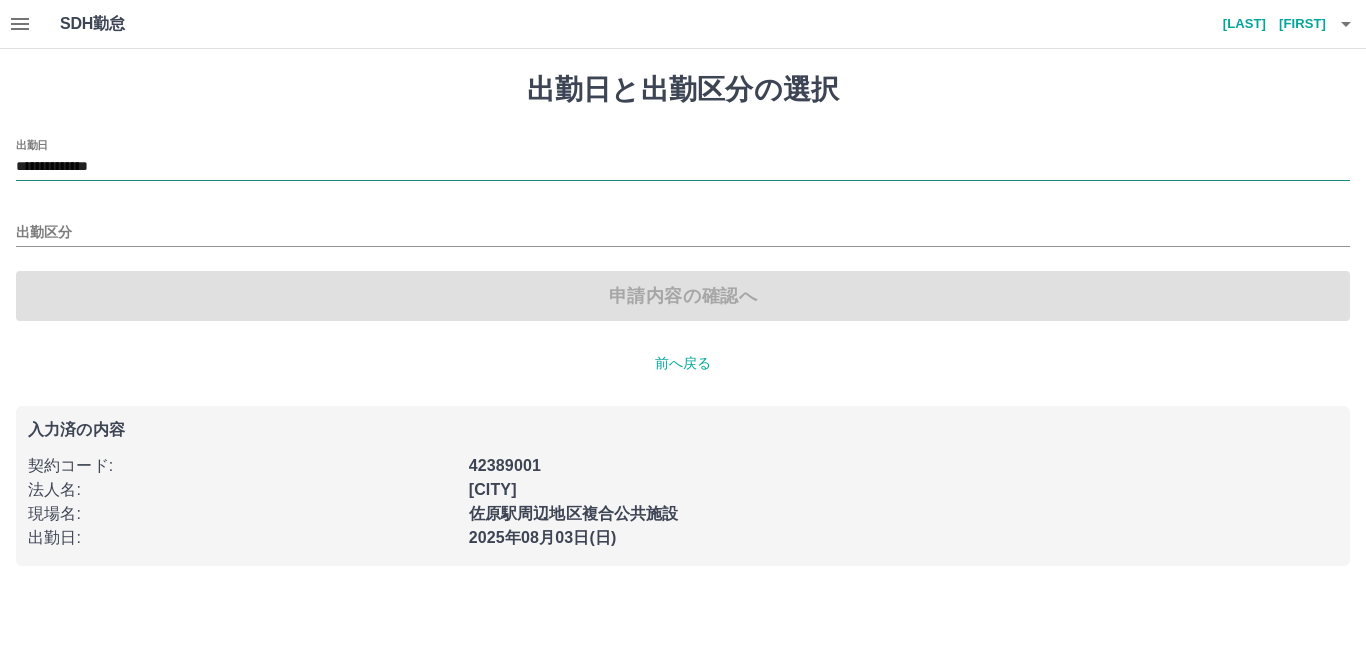 click on "**********" at bounding box center (683, 167) 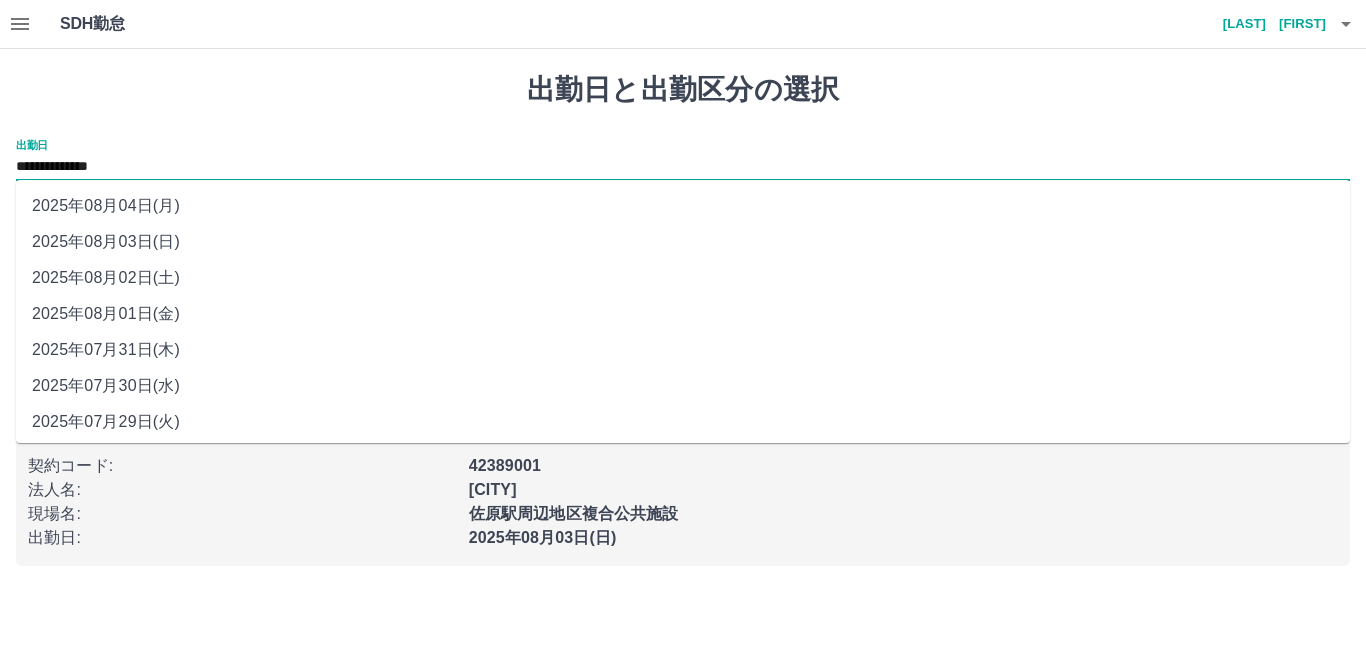 click on "2025年08月02日(土)" at bounding box center (683, 278) 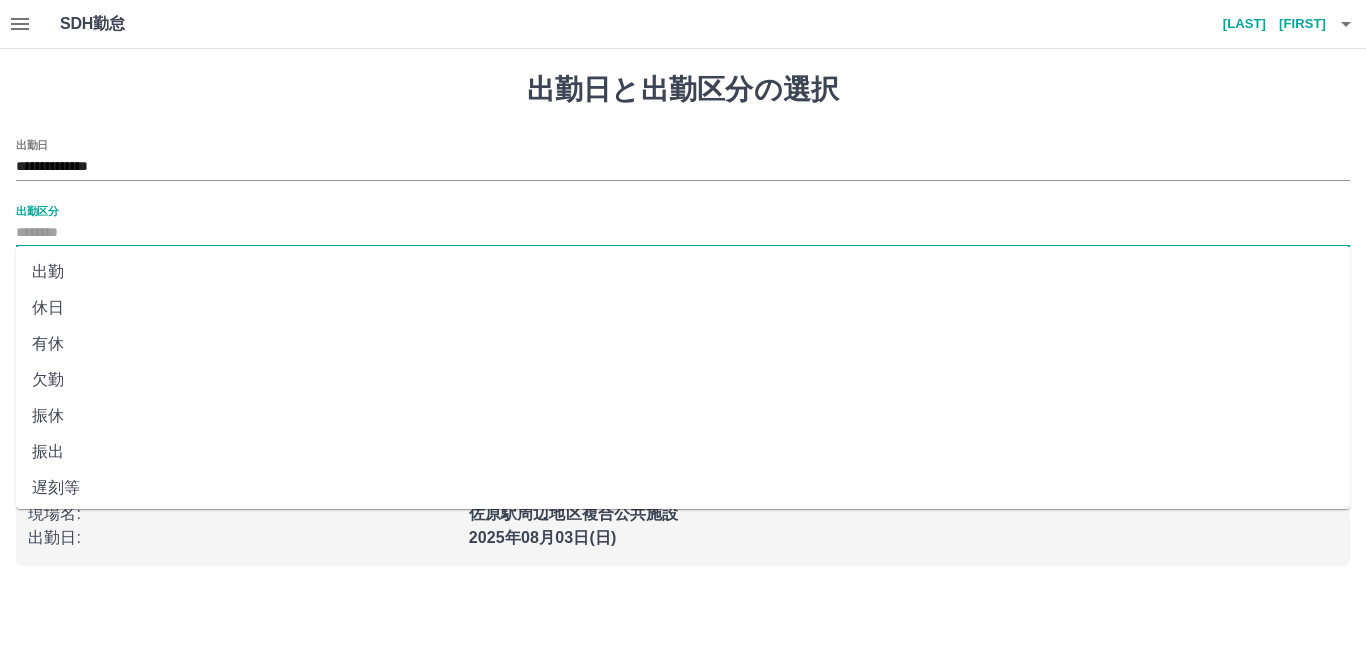 click on "出勤区分" at bounding box center [683, 233] 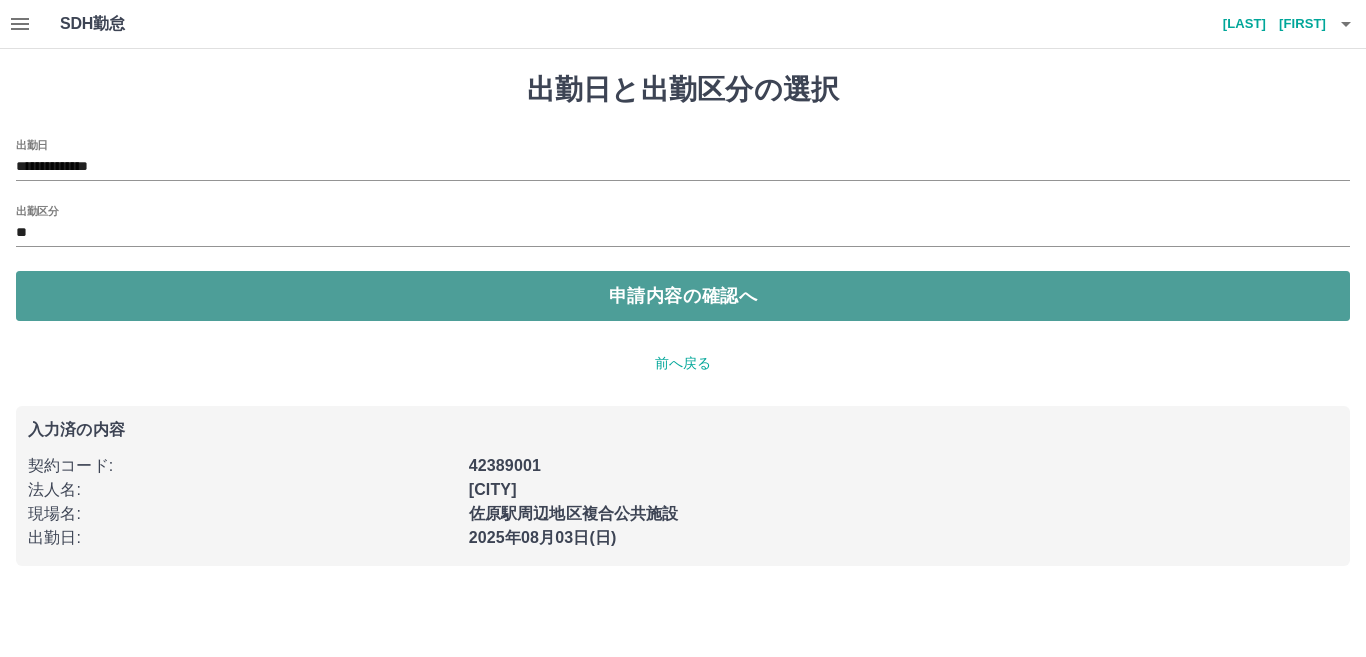 click on "申請内容の確認へ" at bounding box center [683, 296] 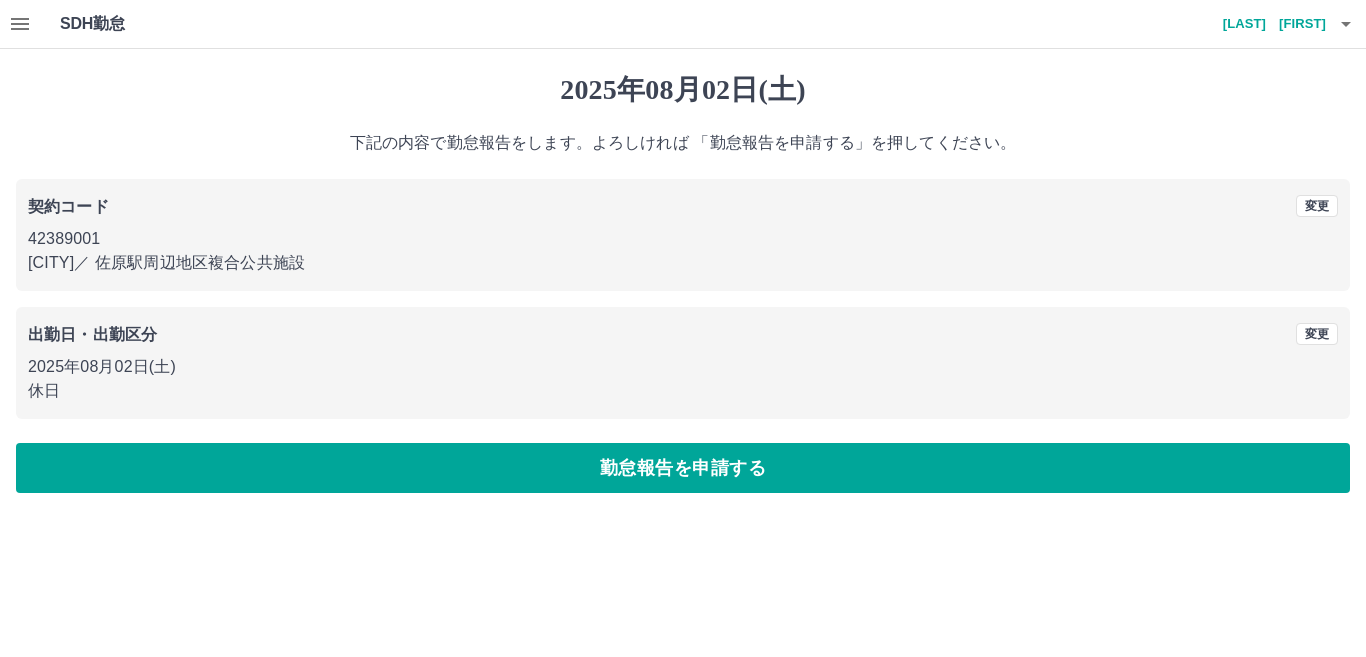 click on "勤怠報告を申請する" at bounding box center (683, 468) 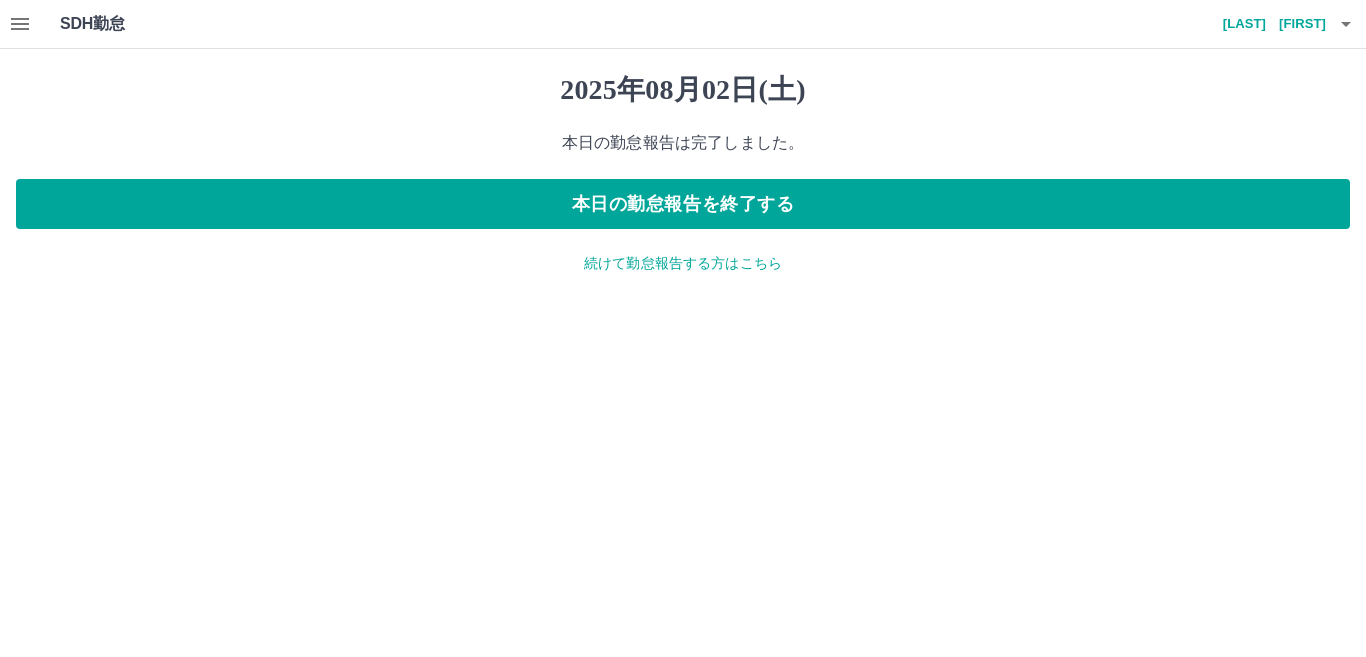 click on "続けて勤怠報告する方はこちら" at bounding box center (683, 263) 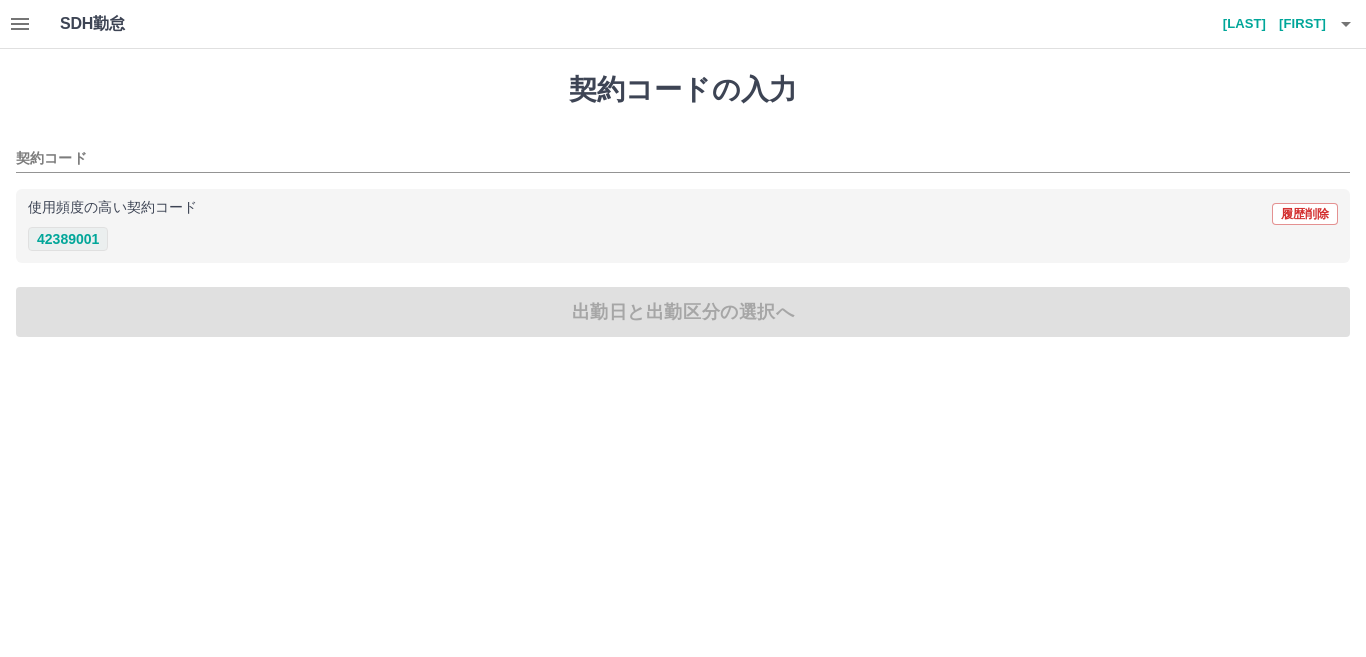 click on "42389001" at bounding box center [68, 239] 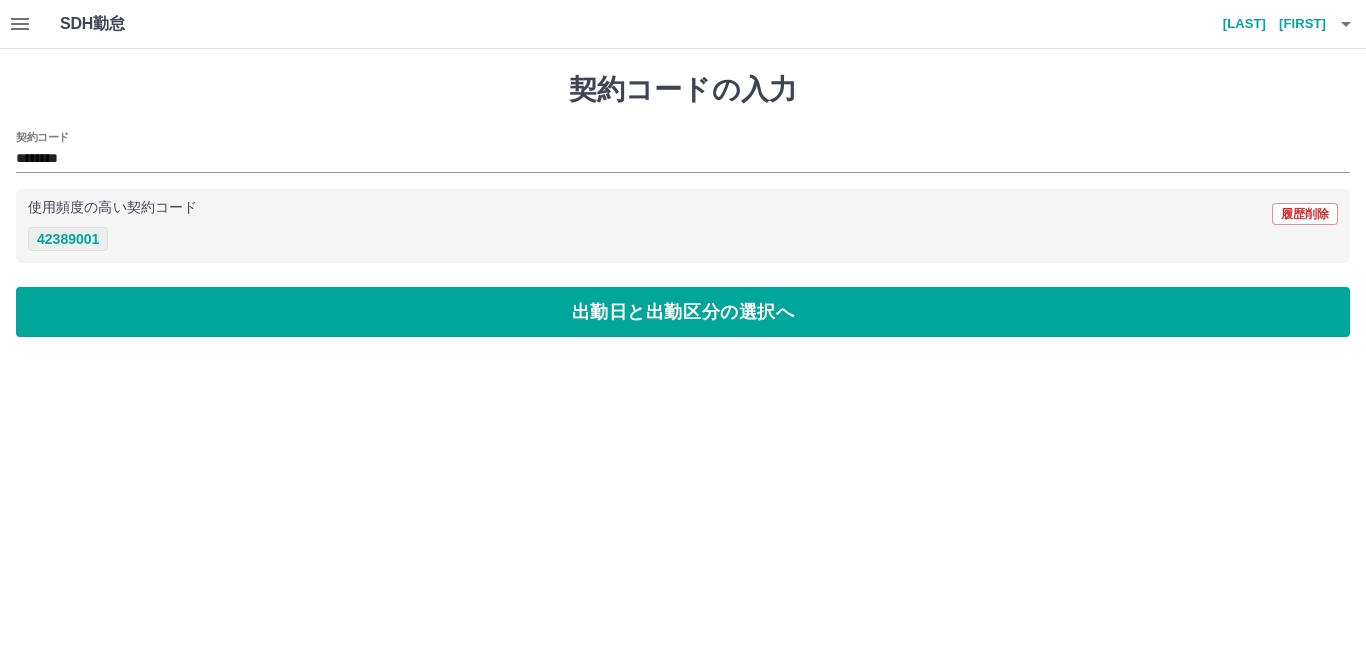 type on "********" 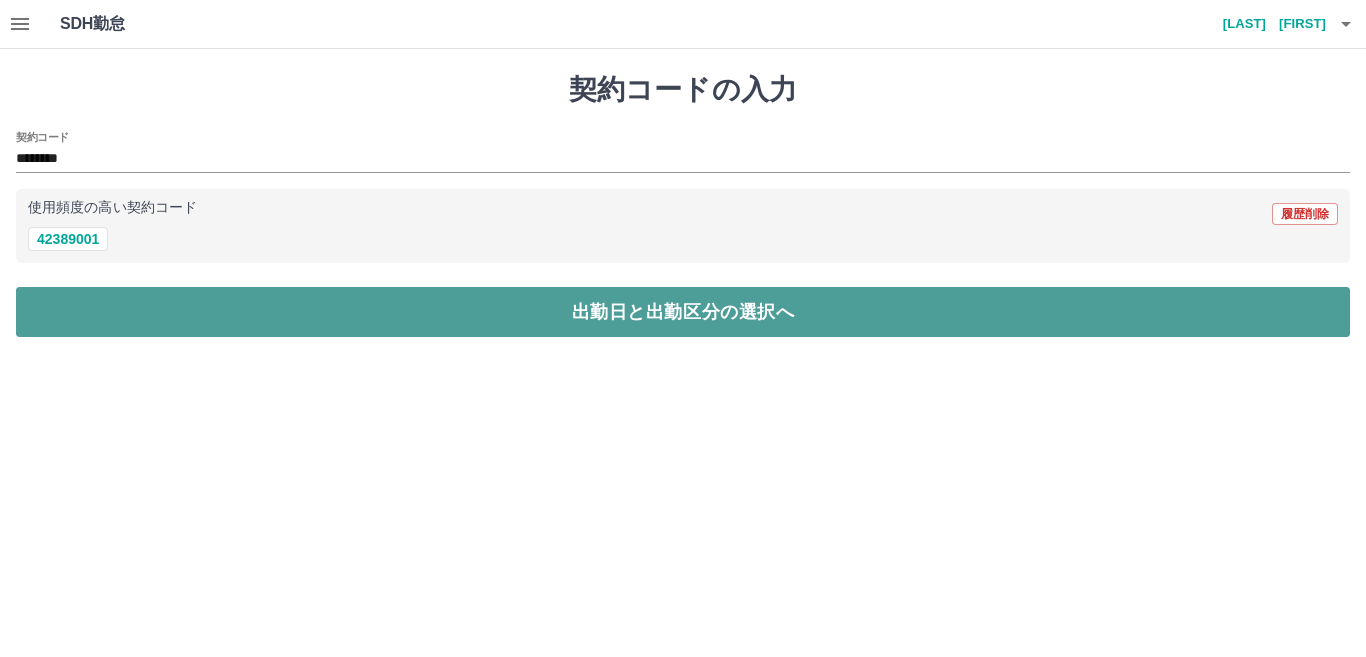 click on "出勤日と出勤区分の選択へ" at bounding box center [683, 312] 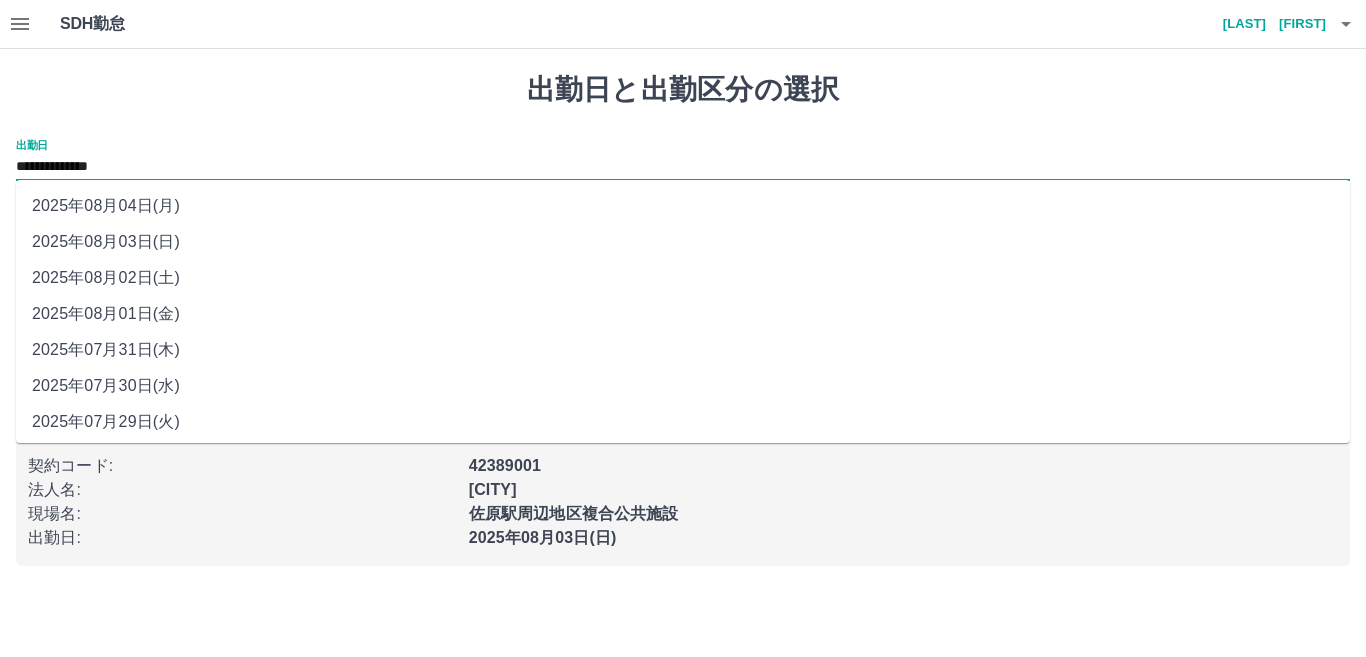 click on "**********" at bounding box center (683, 167) 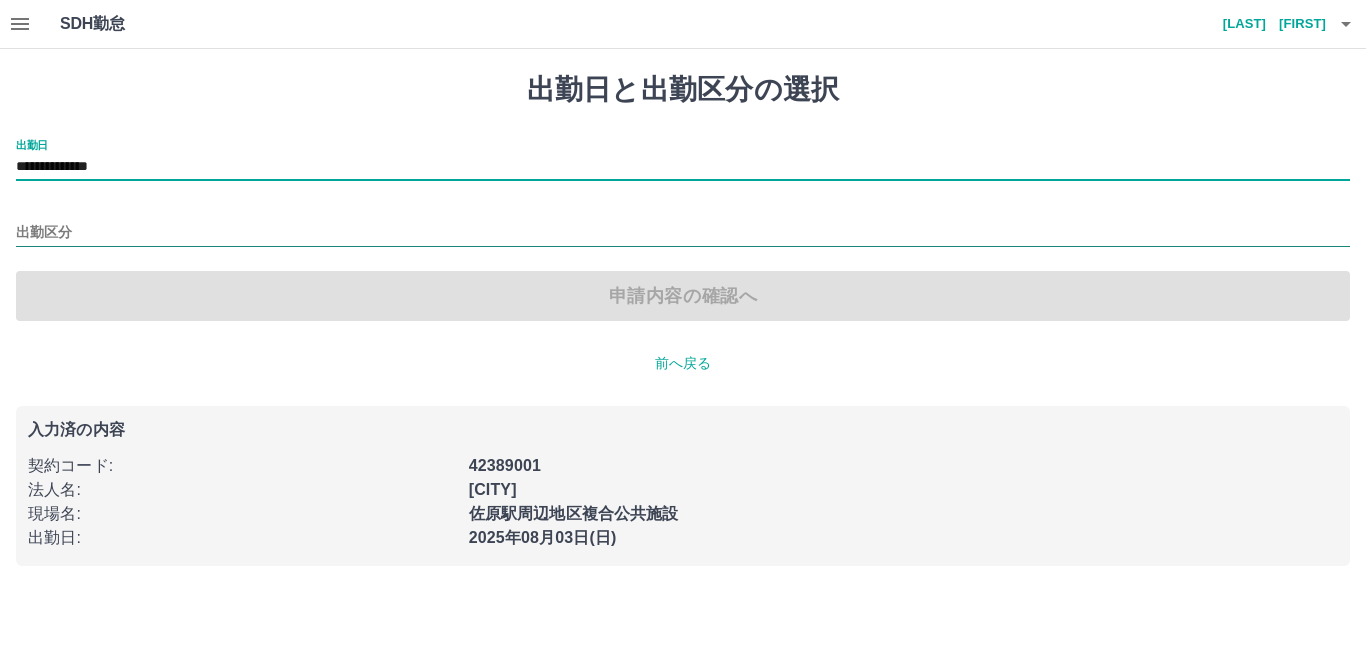click on "出勤区分" at bounding box center (683, 233) 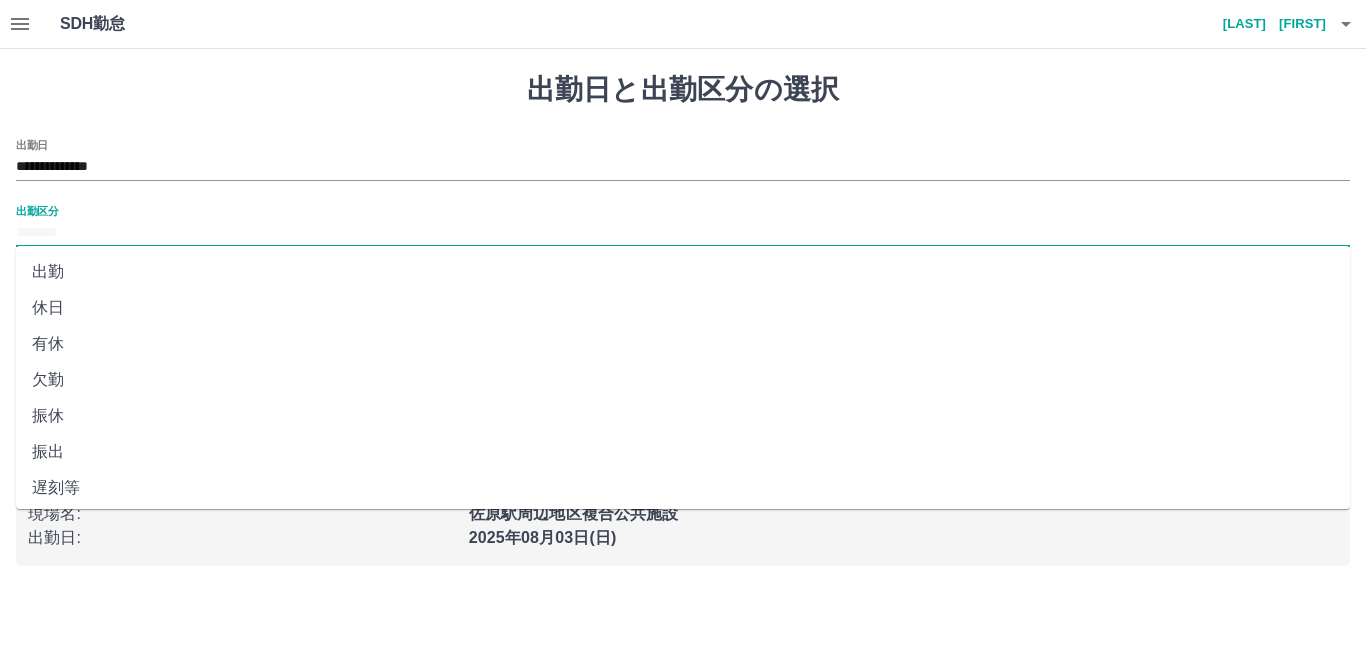 click on "休日" at bounding box center [683, 308] 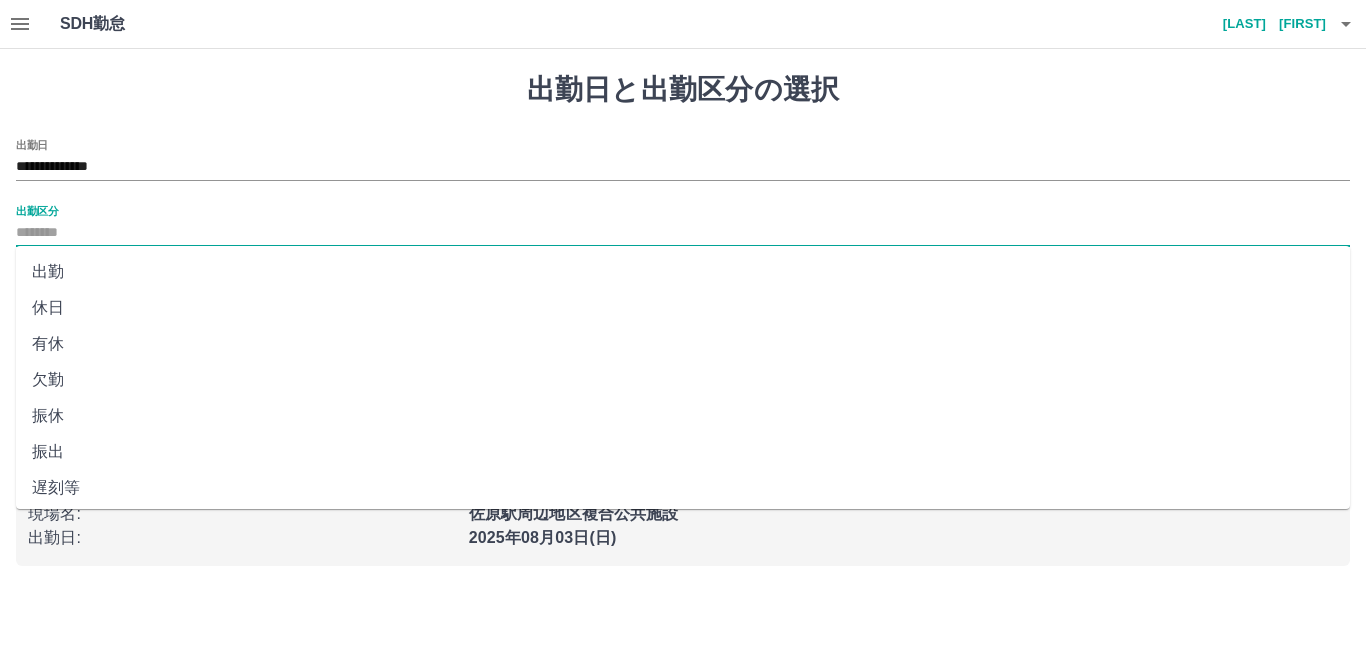 type on "**" 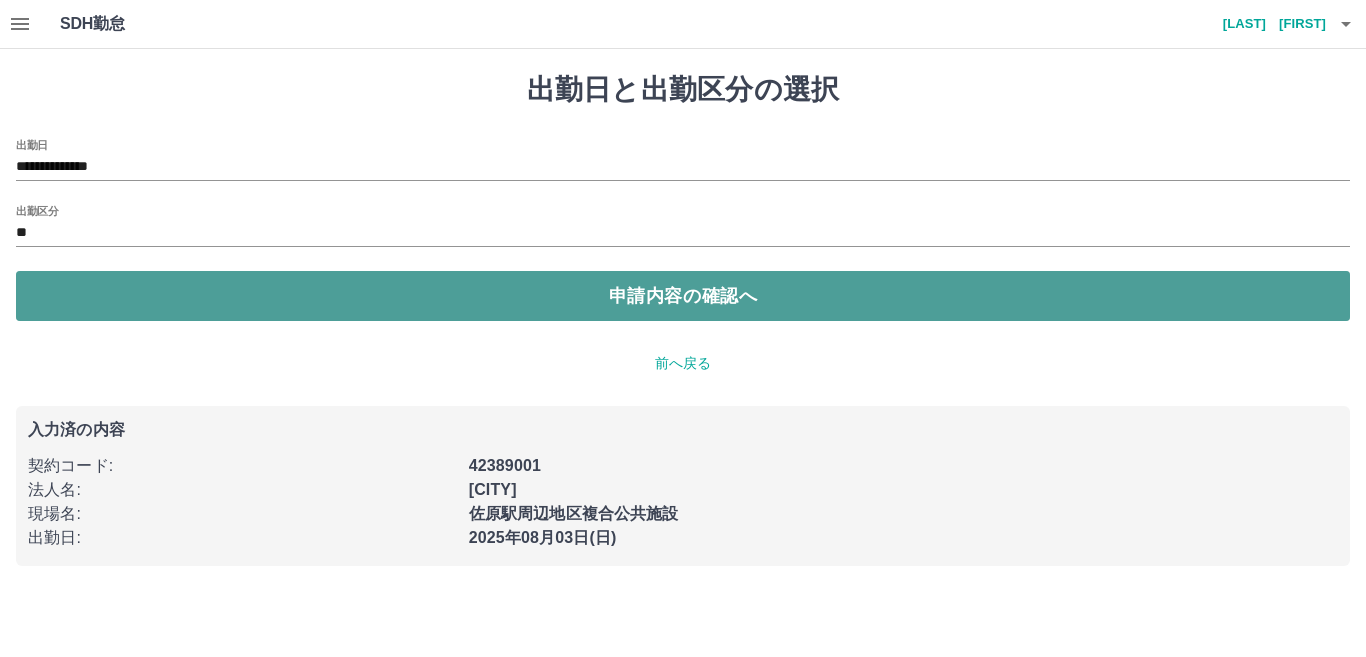 click on "申請内容の確認へ" at bounding box center [683, 296] 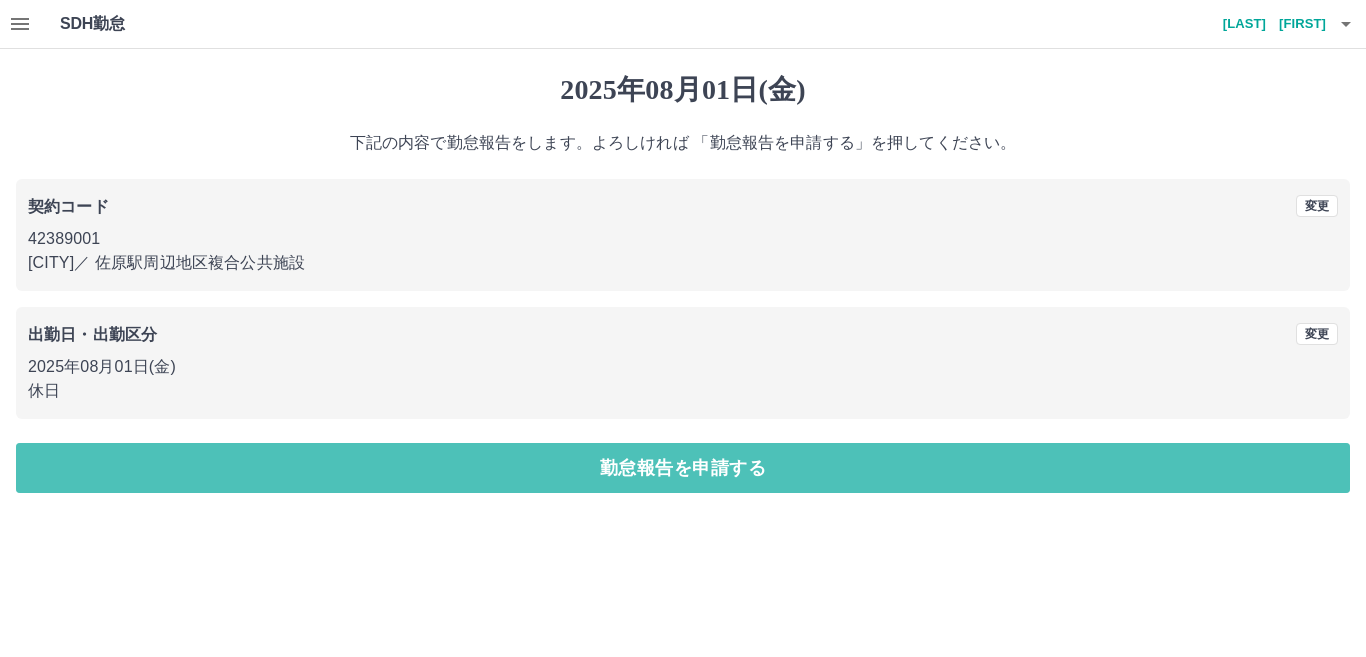 click on "勤怠報告を申請する" at bounding box center [683, 468] 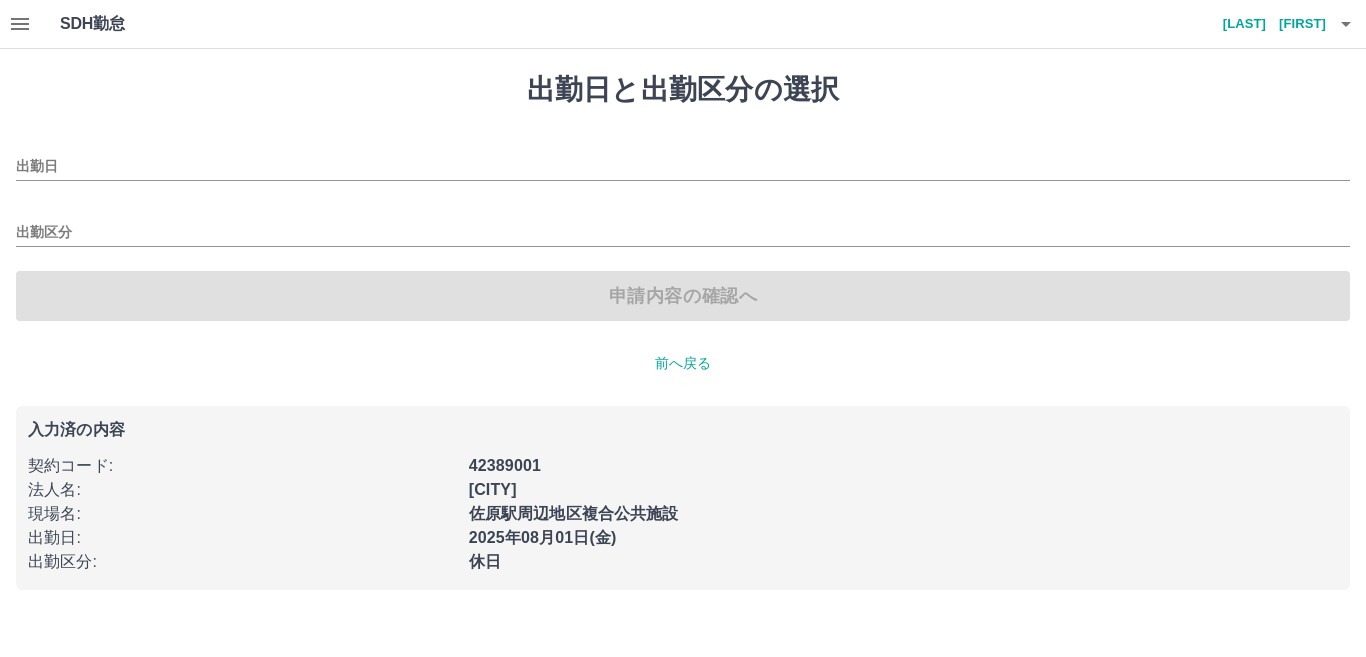 type on "**********" 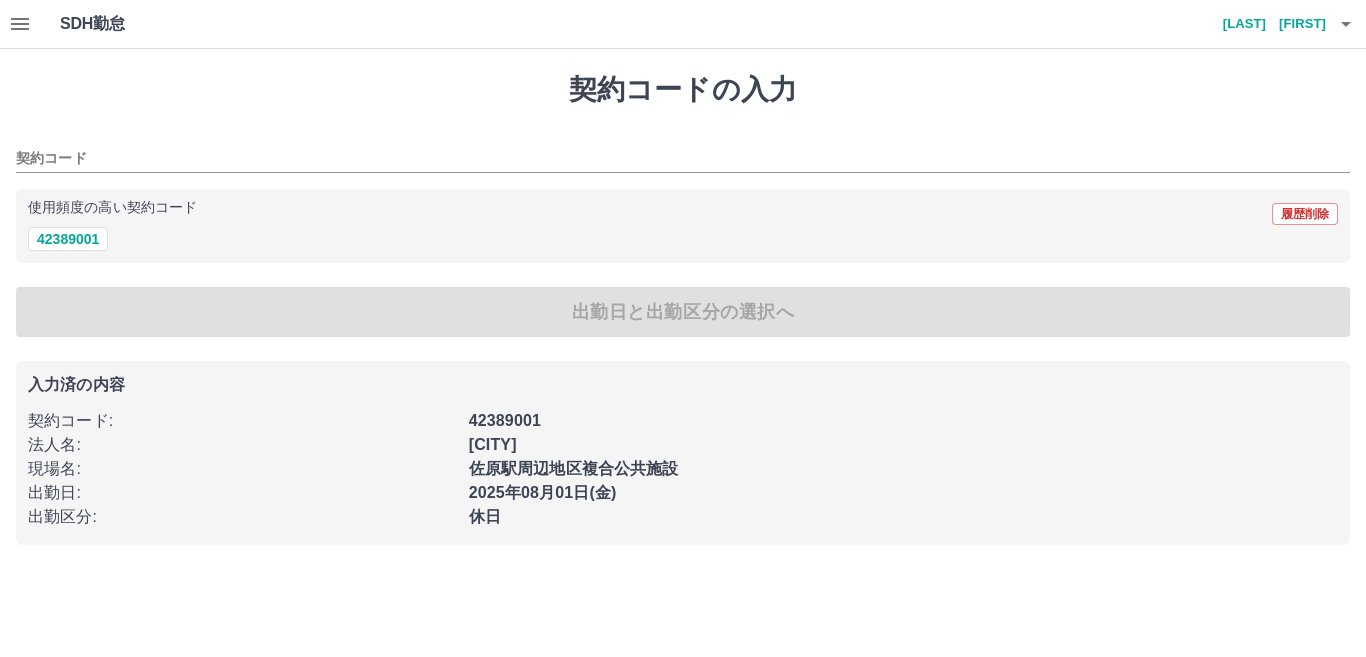 type on "********" 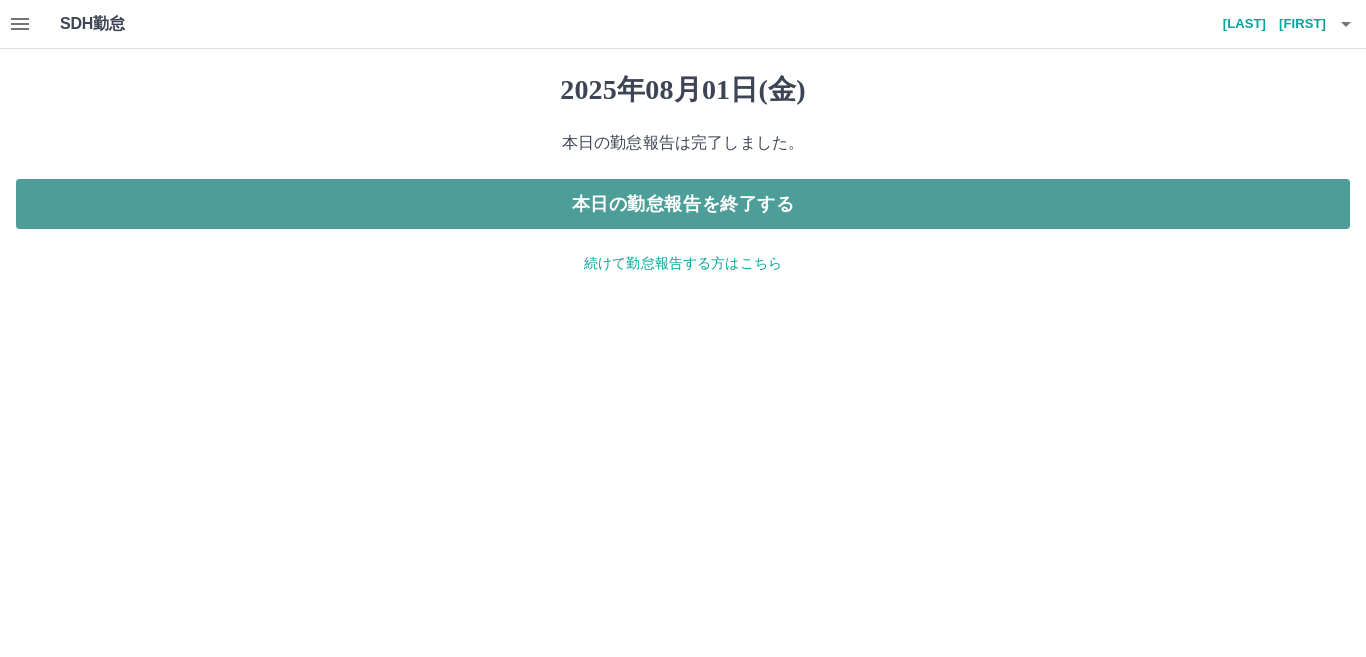click on "本日の勤怠報告を終了する" at bounding box center [683, 204] 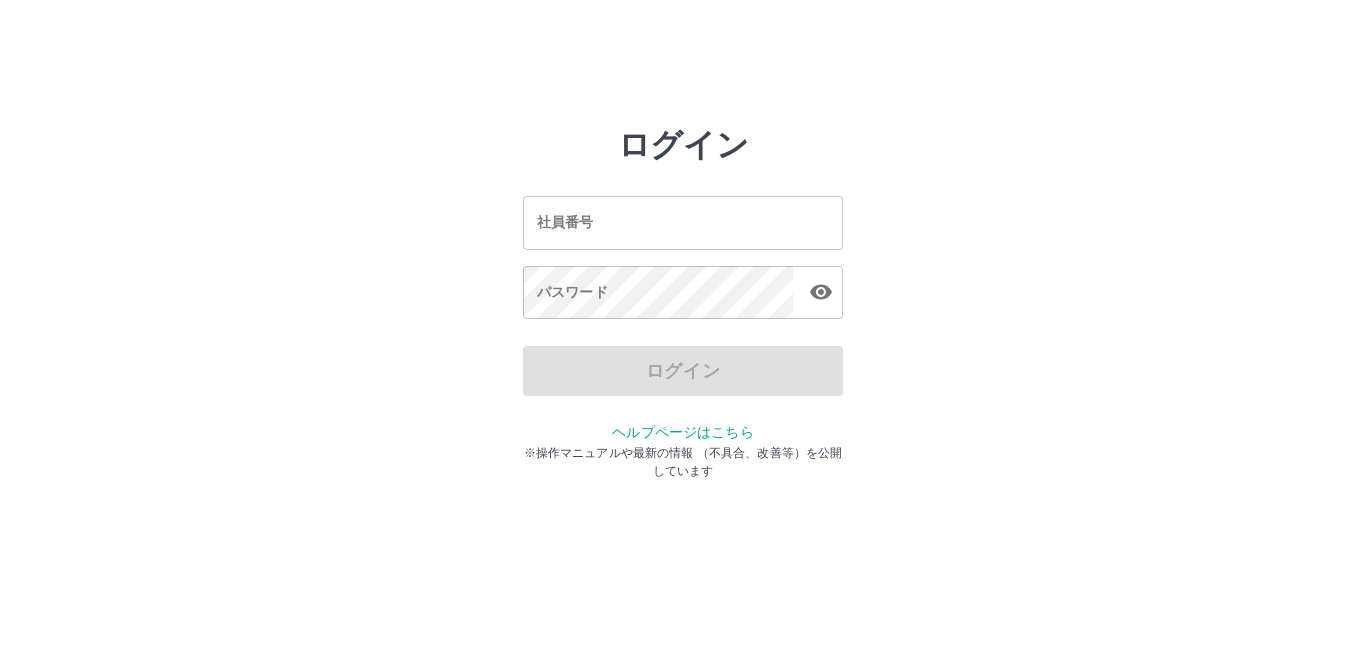 scroll, scrollTop: 0, scrollLeft: 0, axis: both 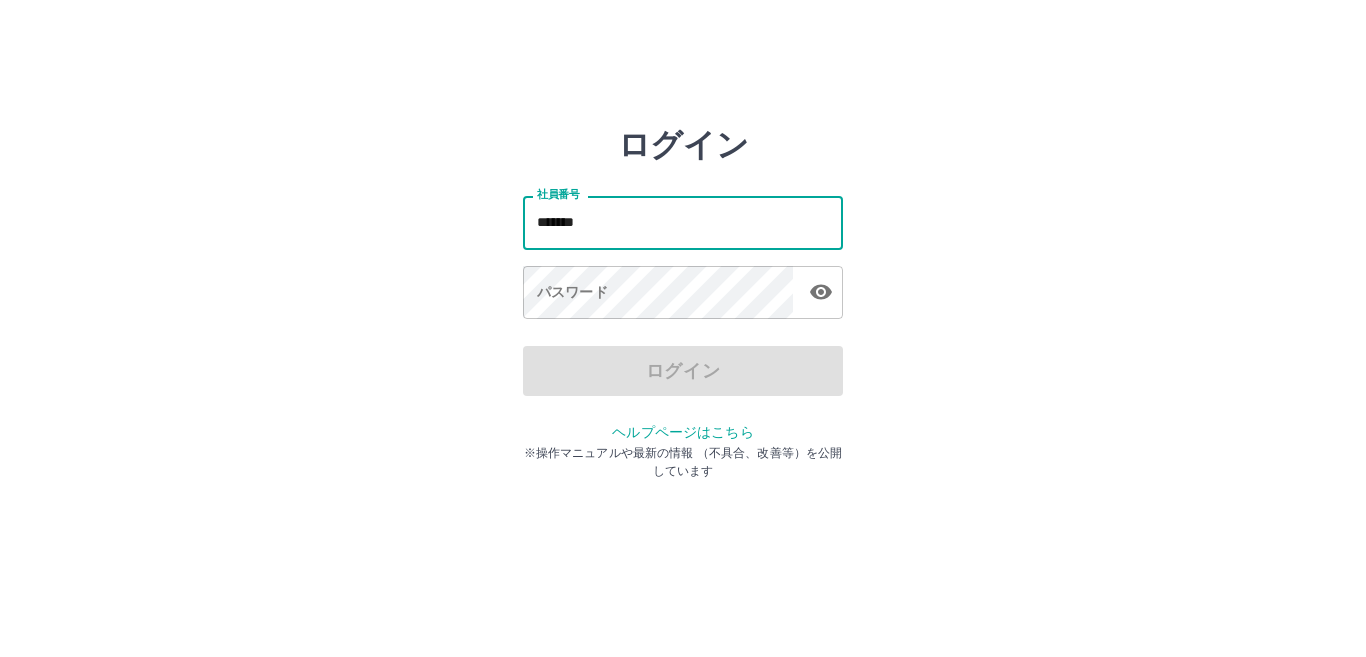 type on "*******" 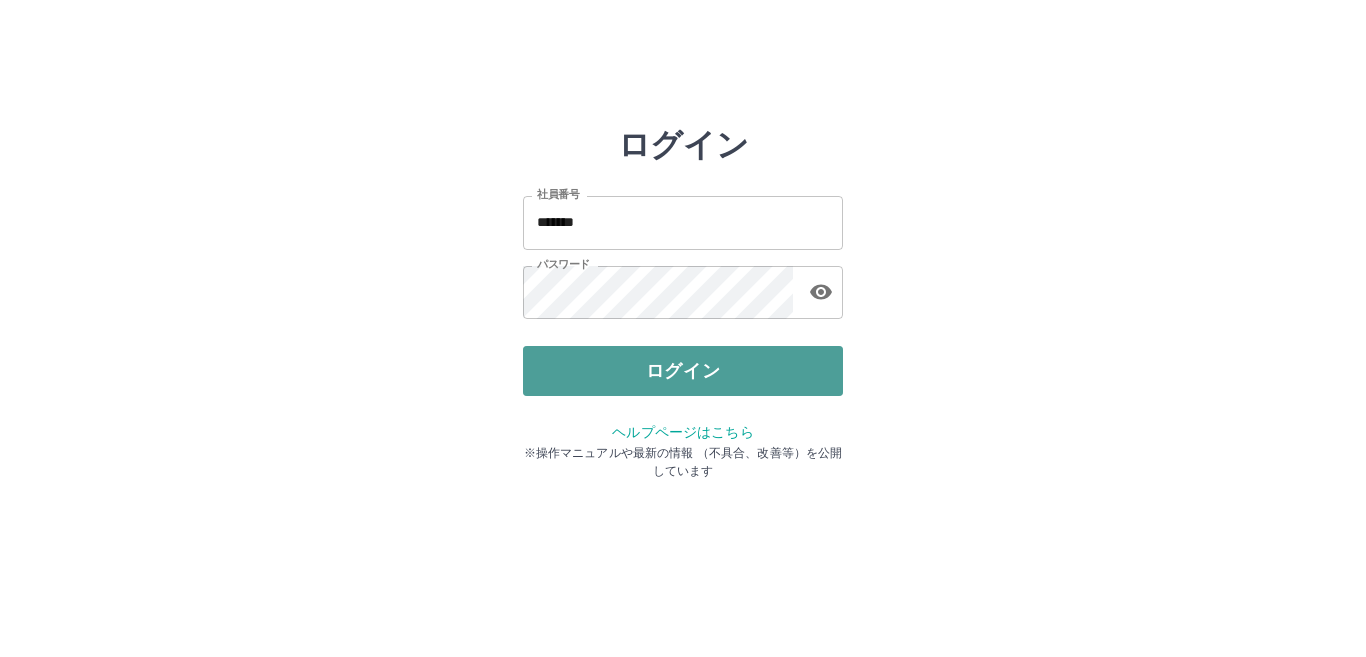 click on "ログイン" at bounding box center [683, 371] 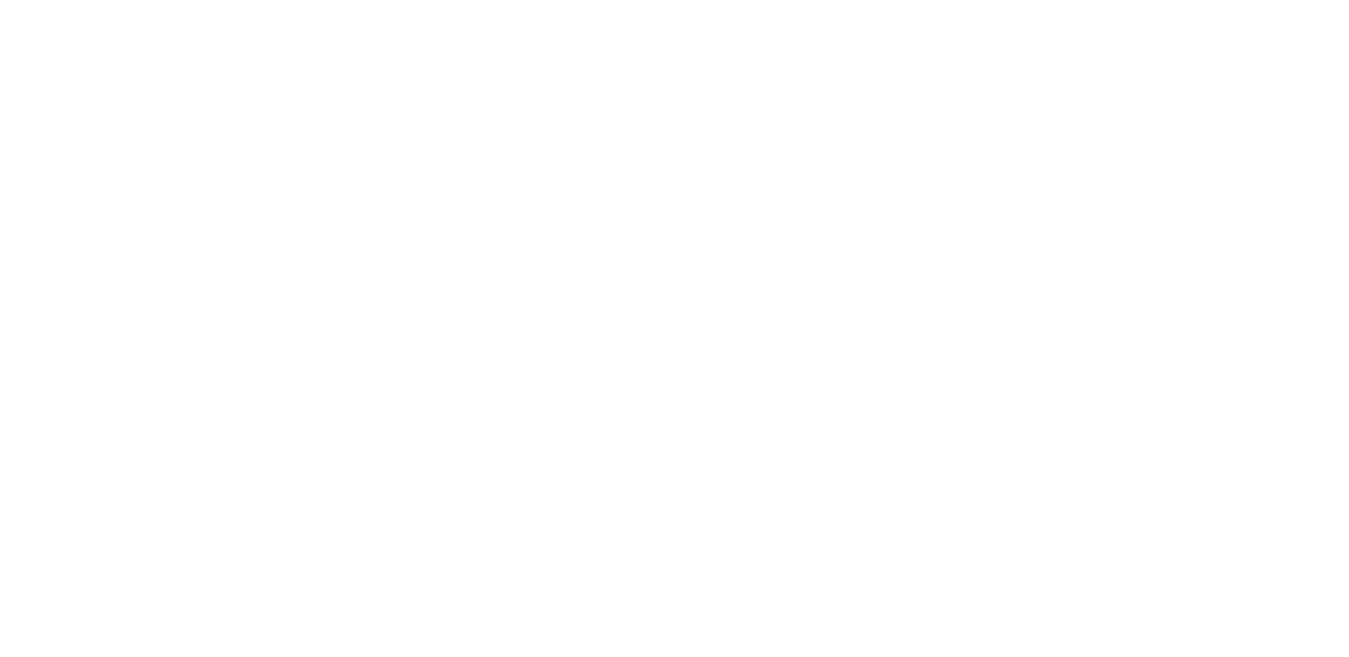 scroll, scrollTop: 0, scrollLeft: 0, axis: both 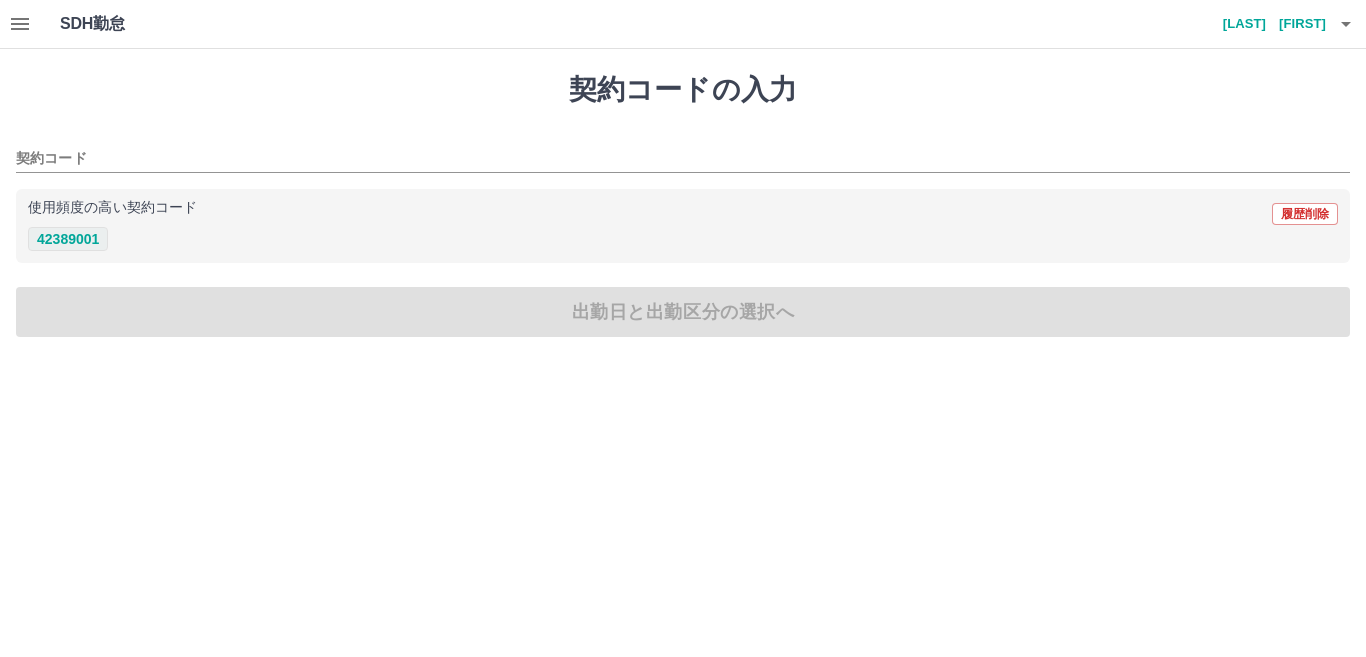 click on "42389001" at bounding box center (68, 239) 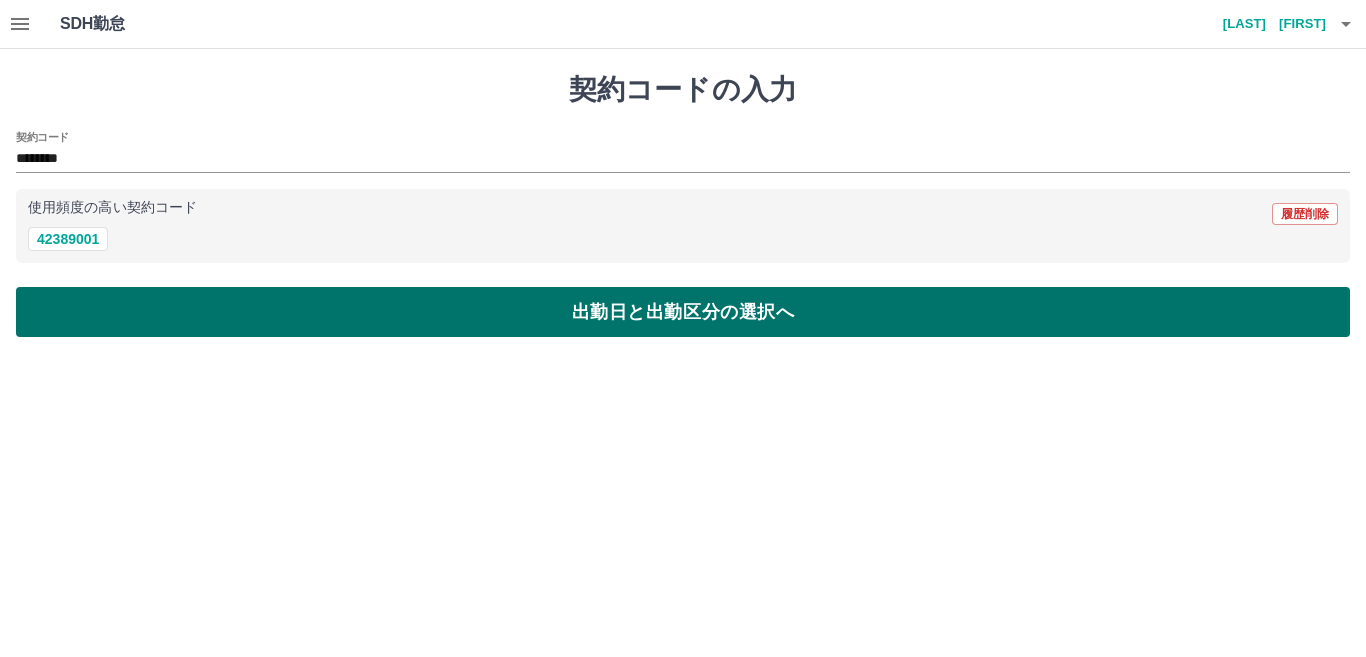 click on "出勤日と出勤区分の選択へ" at bounding box center [683, 312] 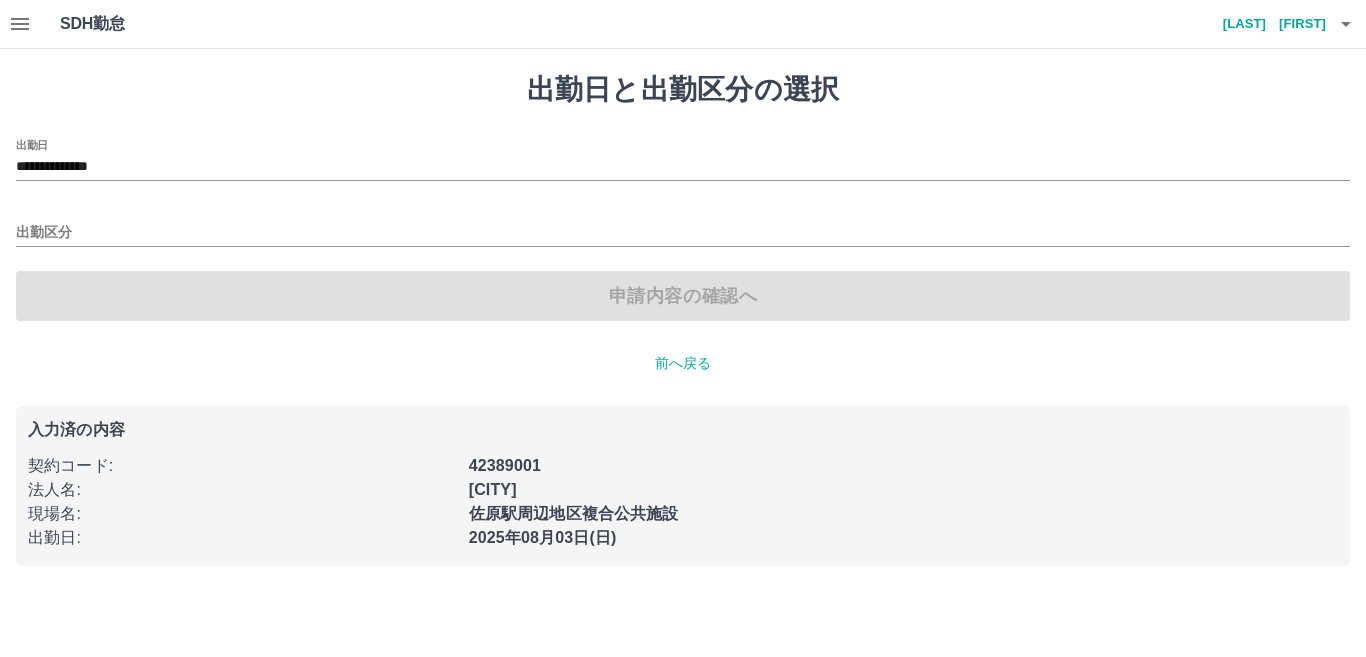 click on "出勤区分" at bounding box center [683, 226] 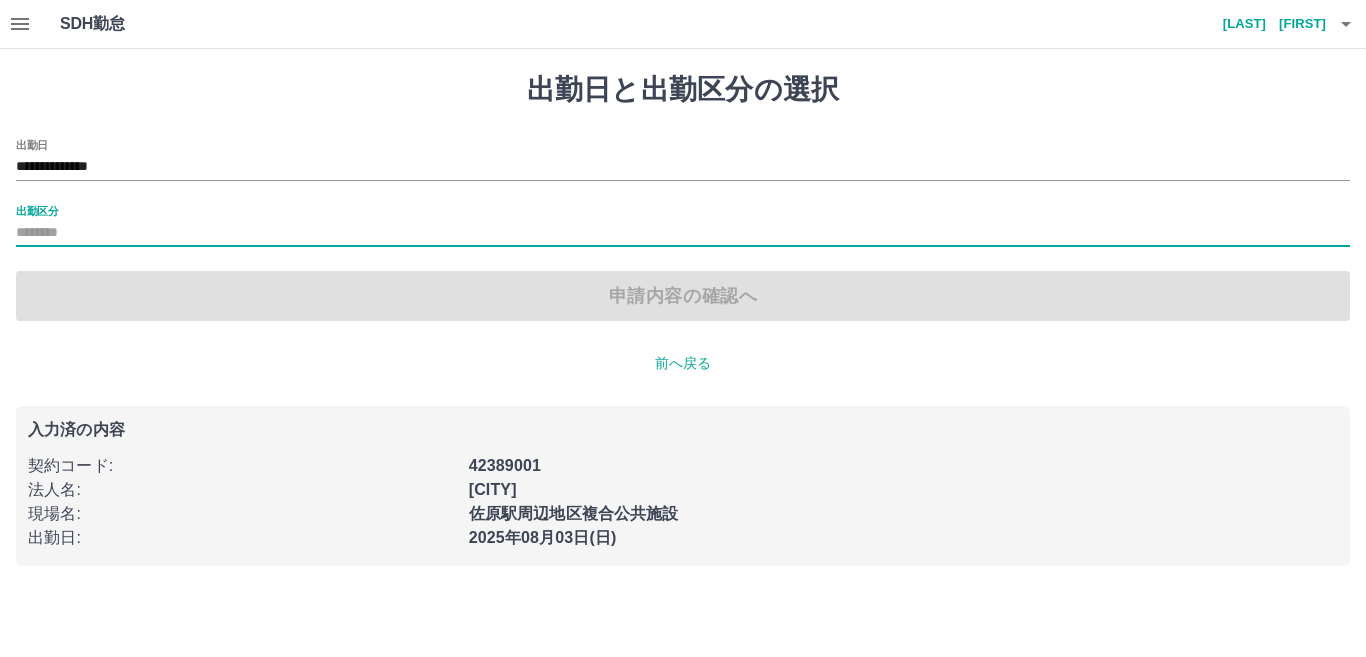 click on "出勤区分" at bounding box center (37, 210) 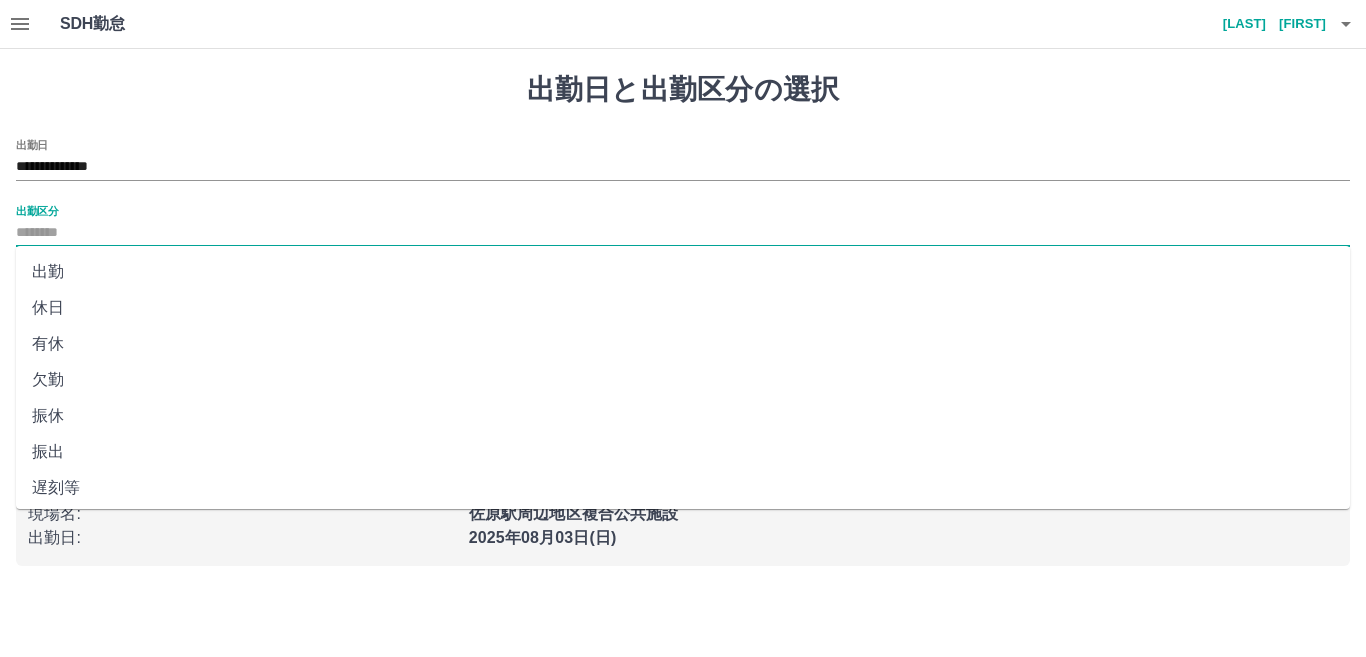 click on "出勤区分" at bounding box center (683, 233) 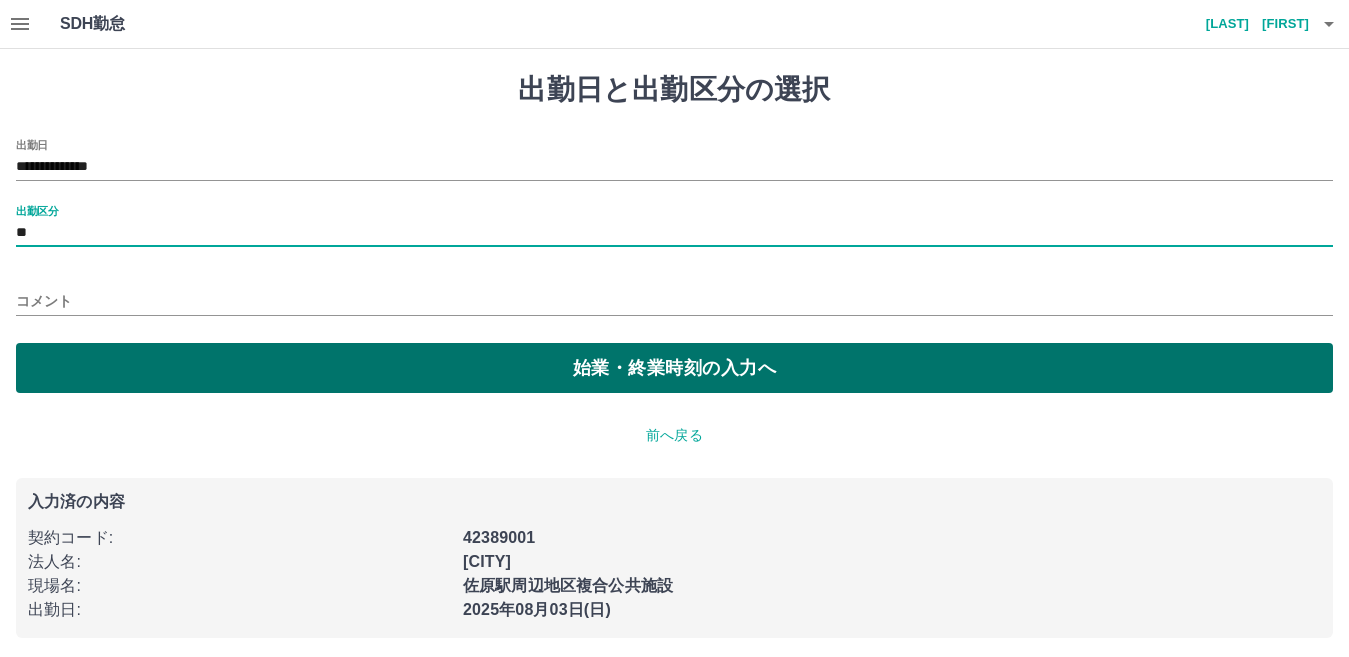 click on "始業・終業時刻の入力へ" at bounding box center (674, 368) 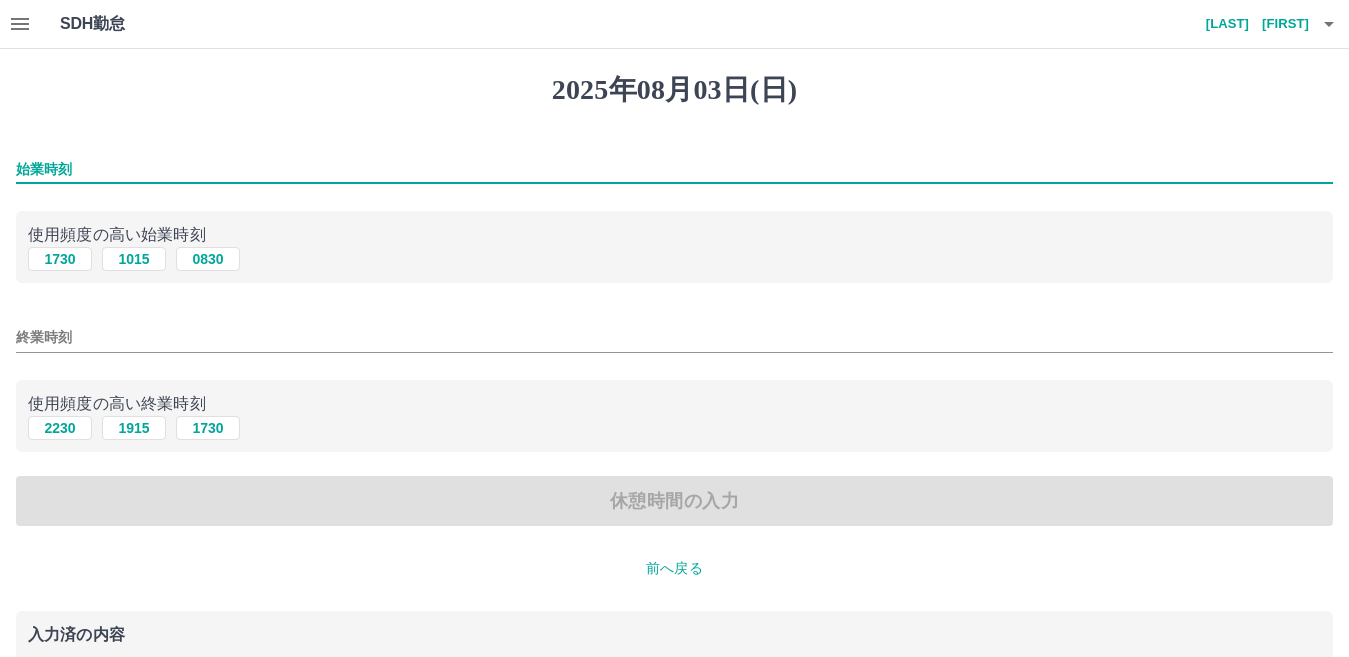click on "始業時刻" at bounding box center [674, 169] 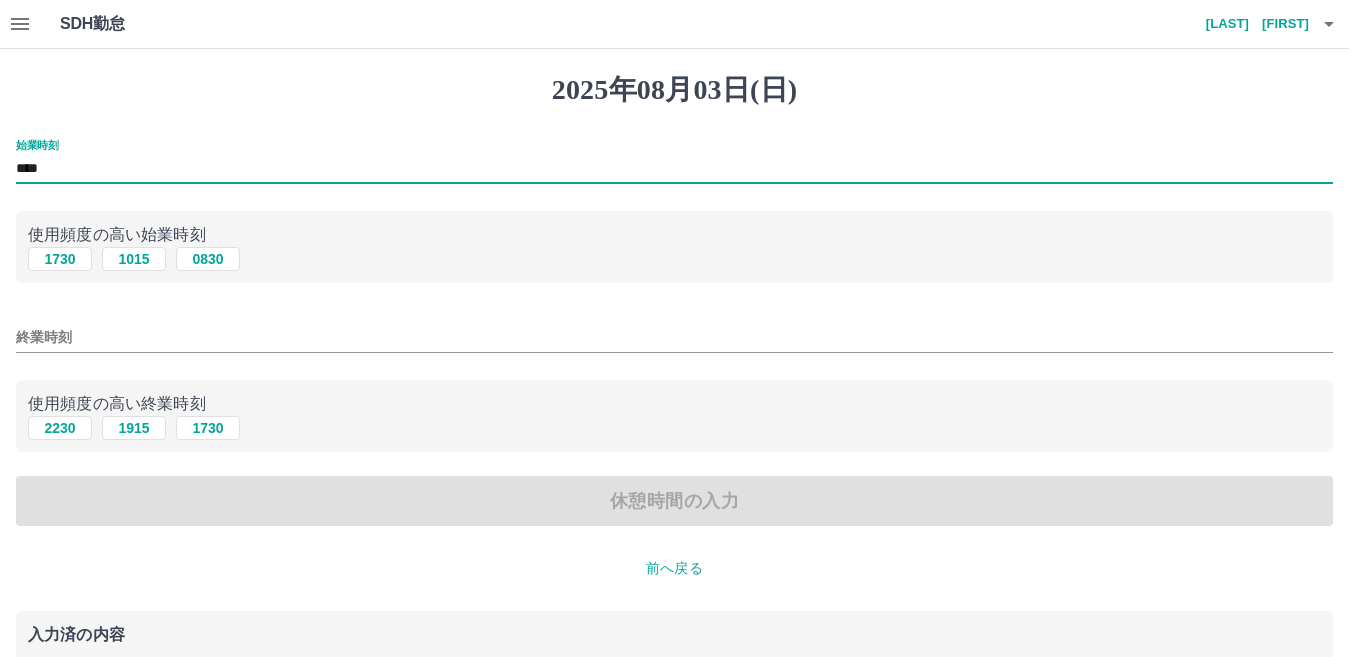 click on "終業時刻" at bounding box center (674, 337) 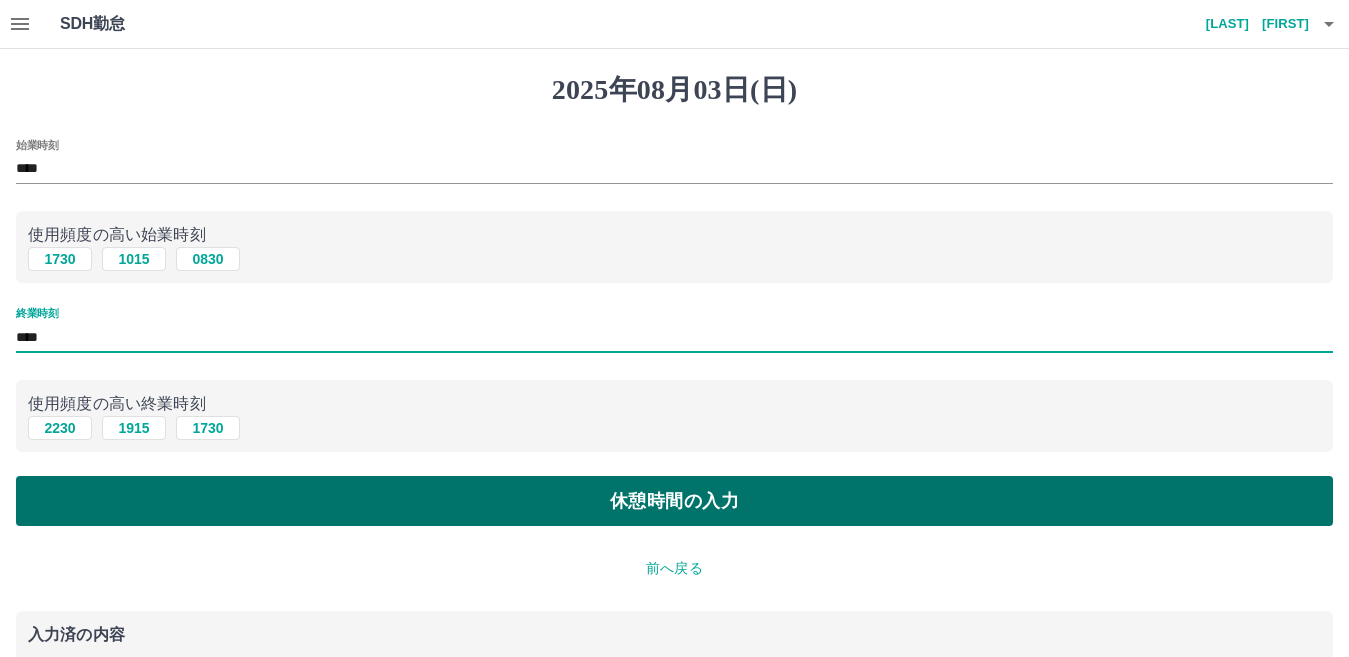 type on "****" 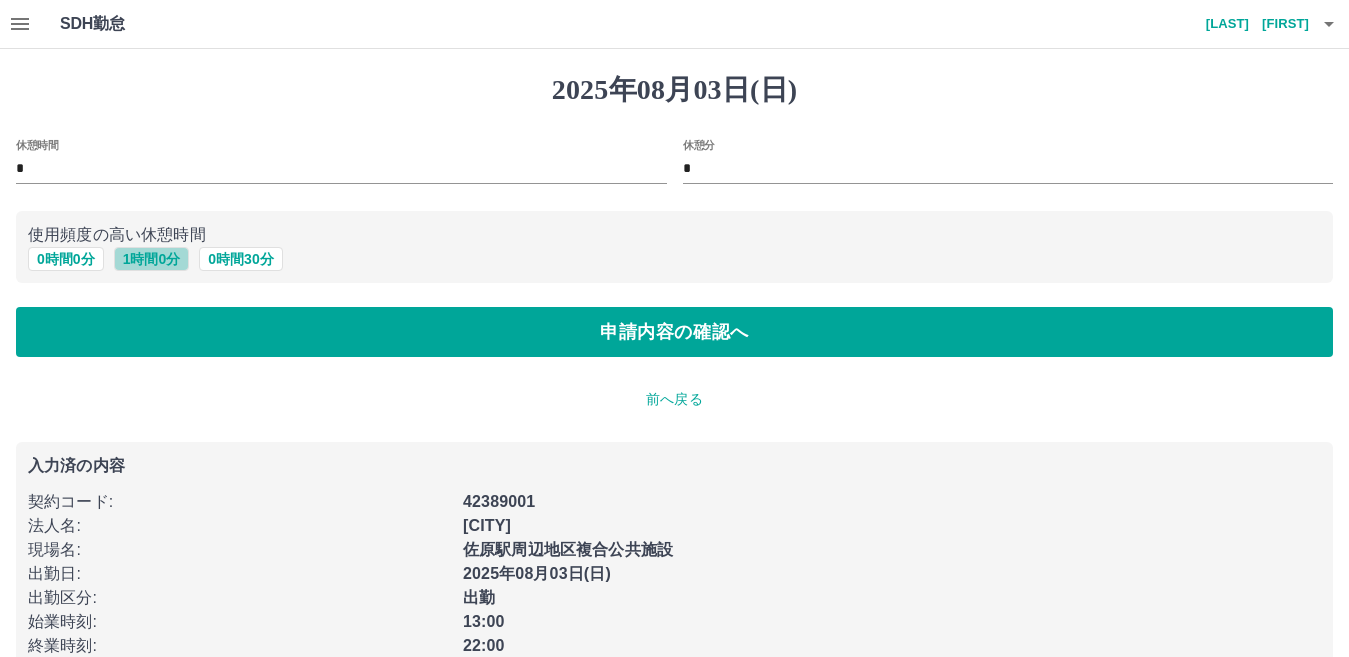 click on "1 時間 0 分" at bounding box center (152, 259) 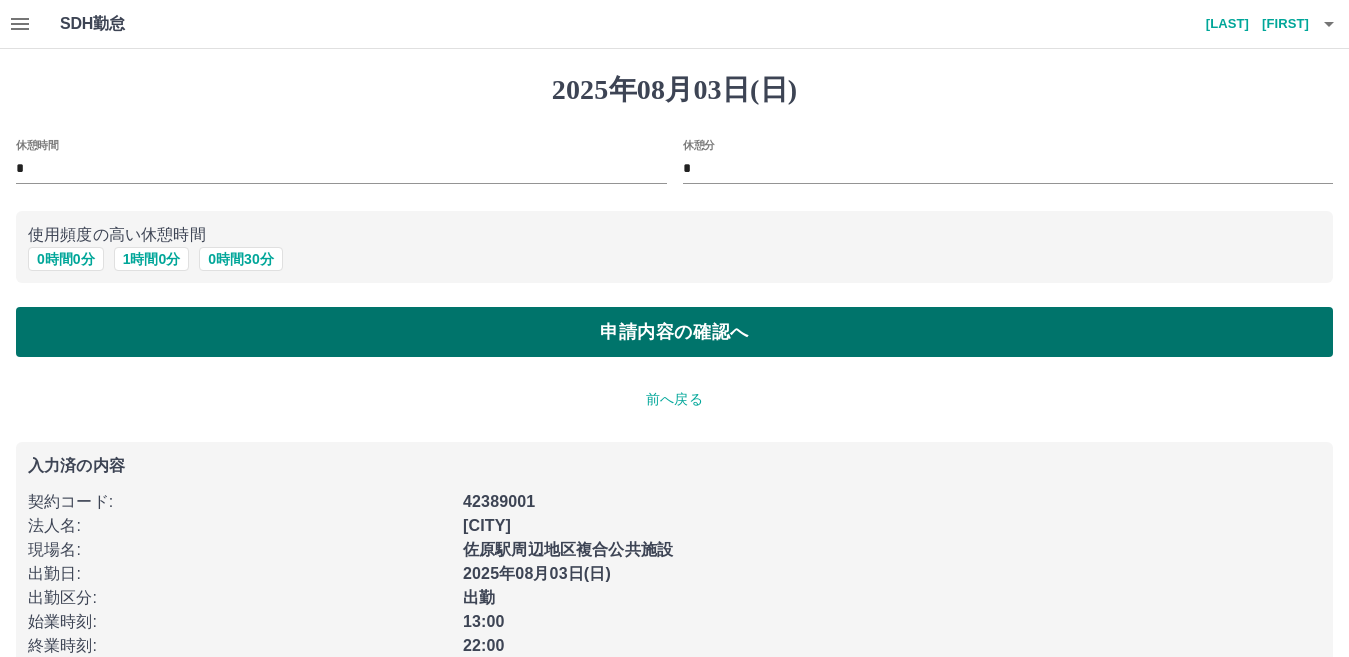 click on "申請内容の確認へ" at bounding box center [674, 332] 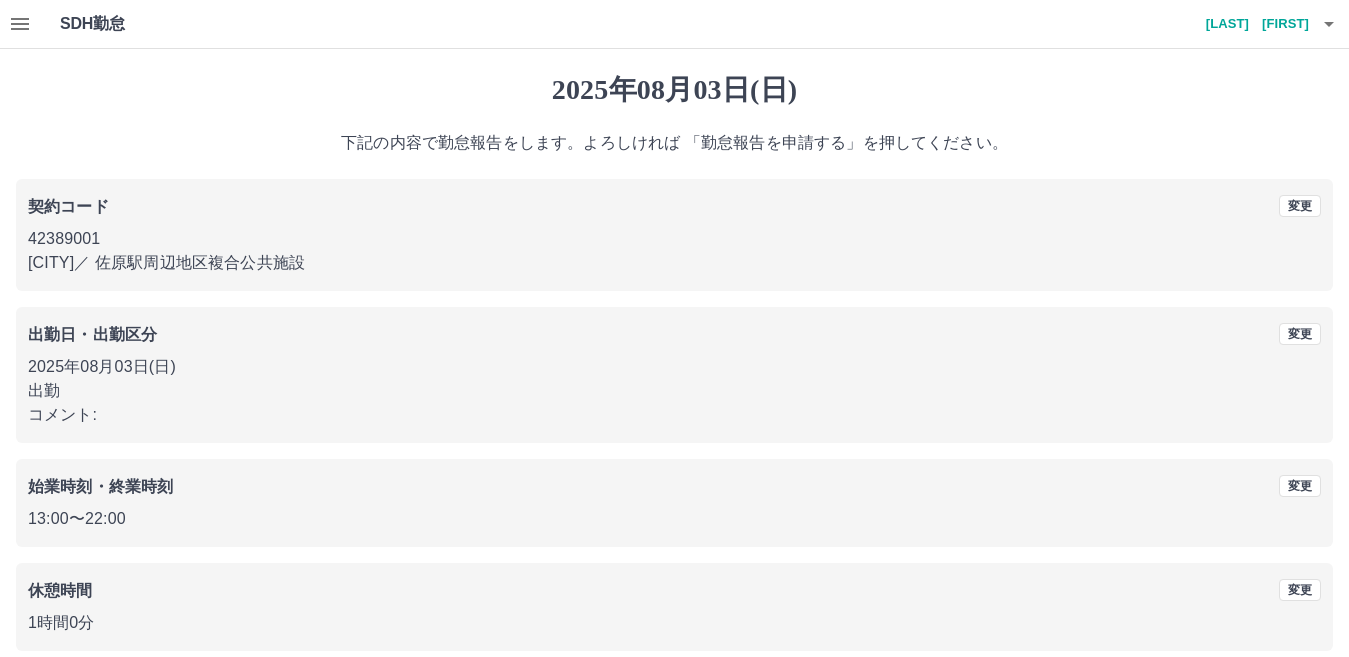 scroll, scrollTop: 91, scrollLeft: 0, axis: vertical 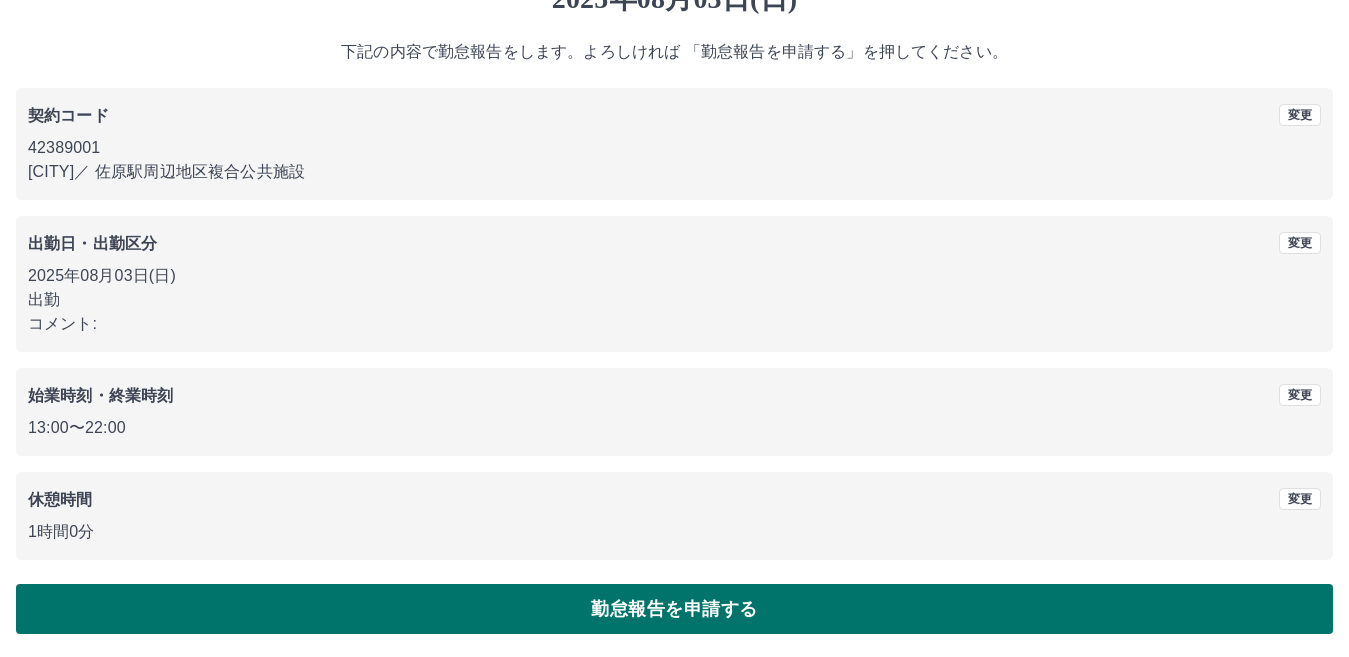 click on "勤怠報告を申請する" at bounding box center [674, 609] 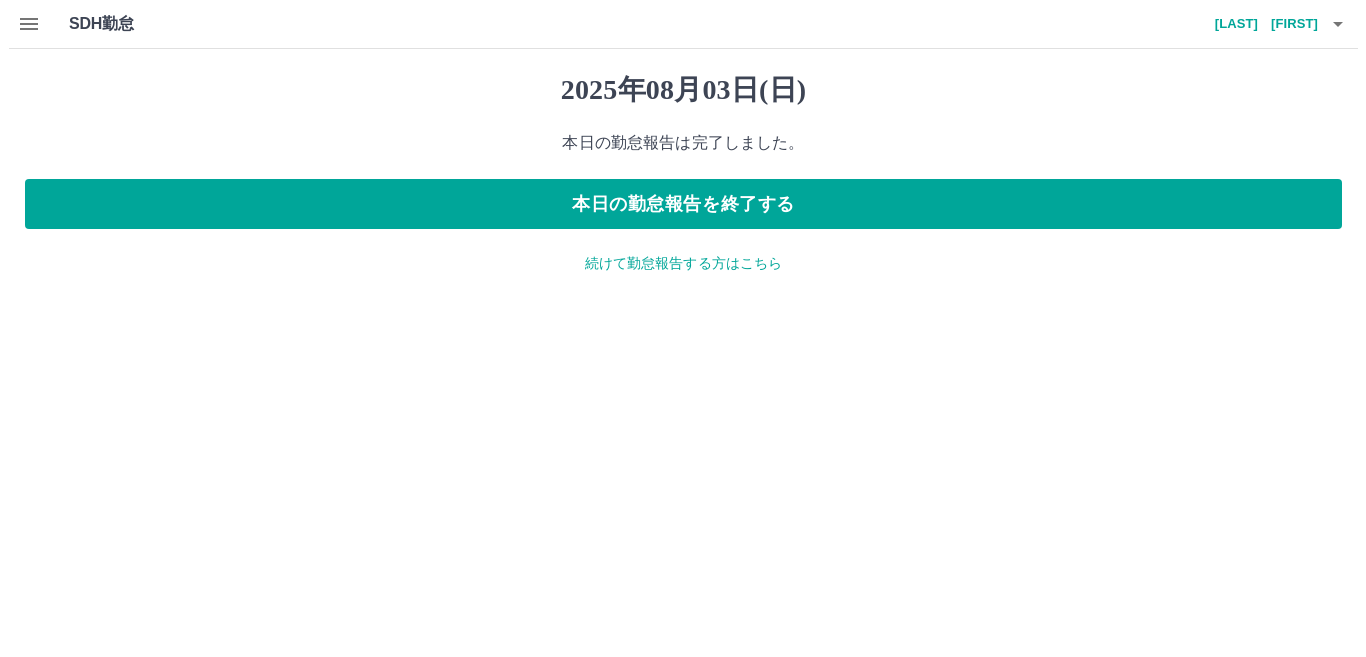 scroll, scrollTop: 0, scrollLeft: 0, axis: both 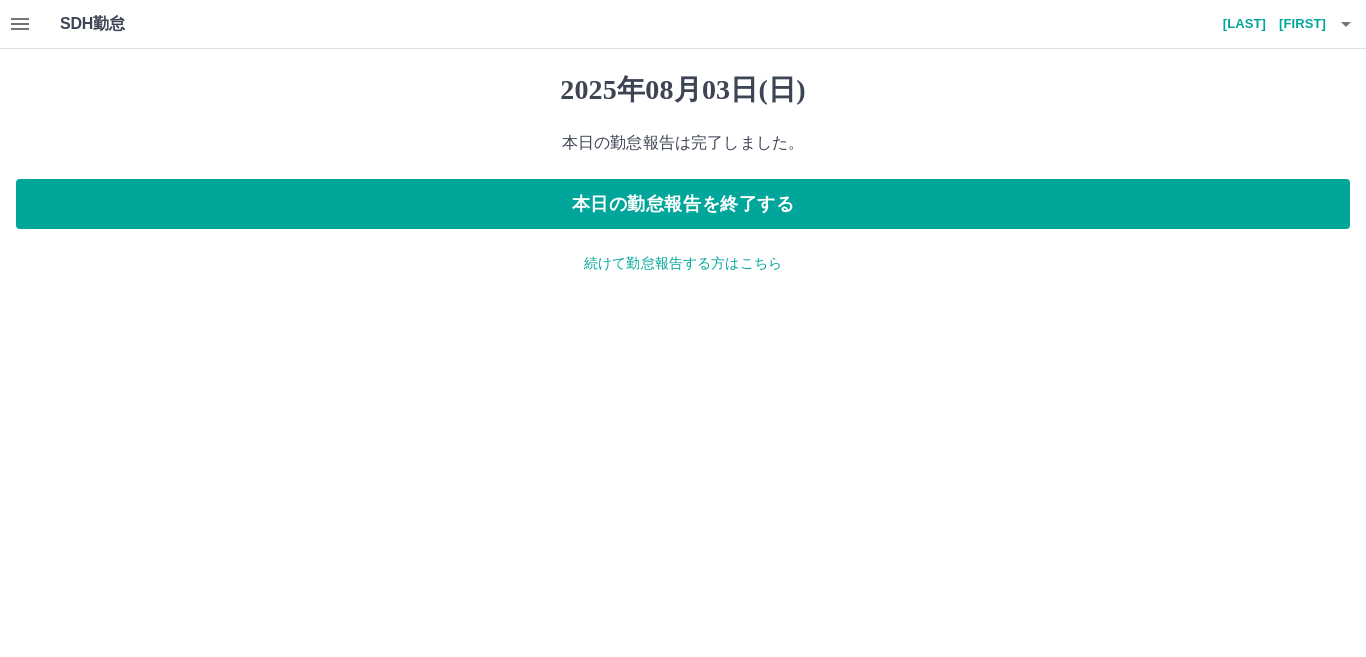 click on "続けて勤怠報告する方はこちら" at bounding box center [683, 263] 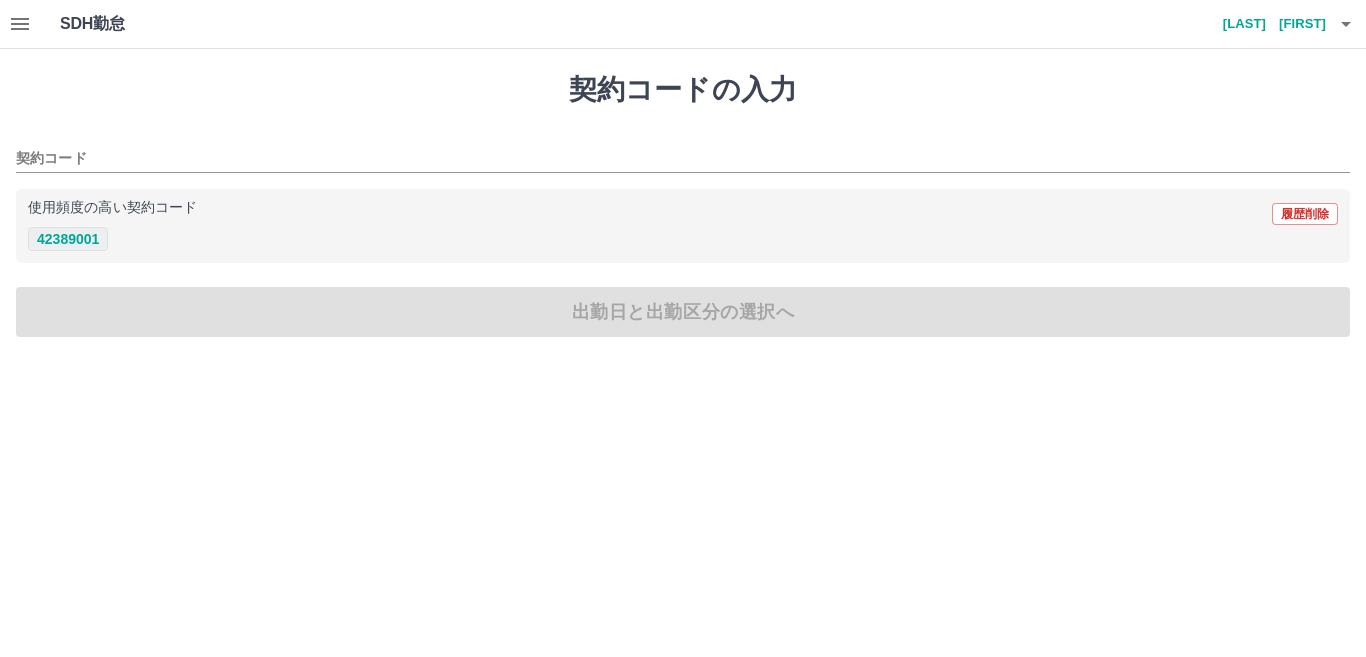 click on "42389001" at bounding box center (68, 239) 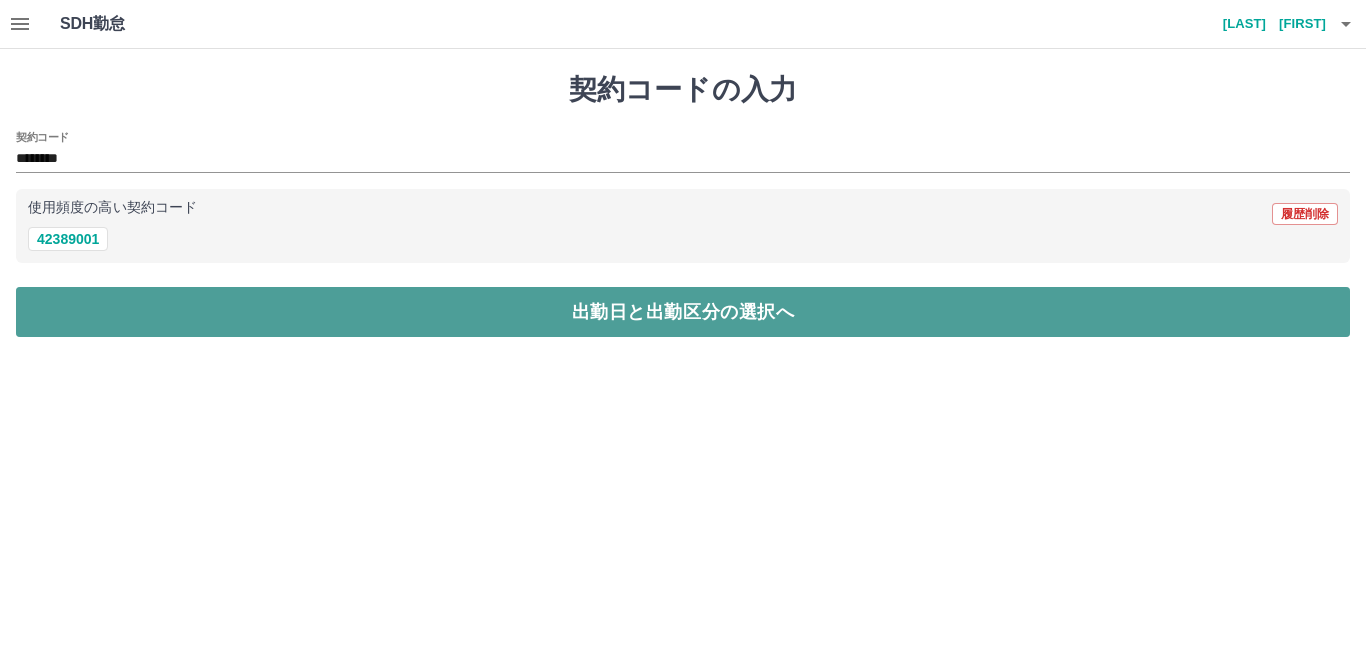 click on "出勤日と出勤区分の選択へ" at bounding box center [683, 312] 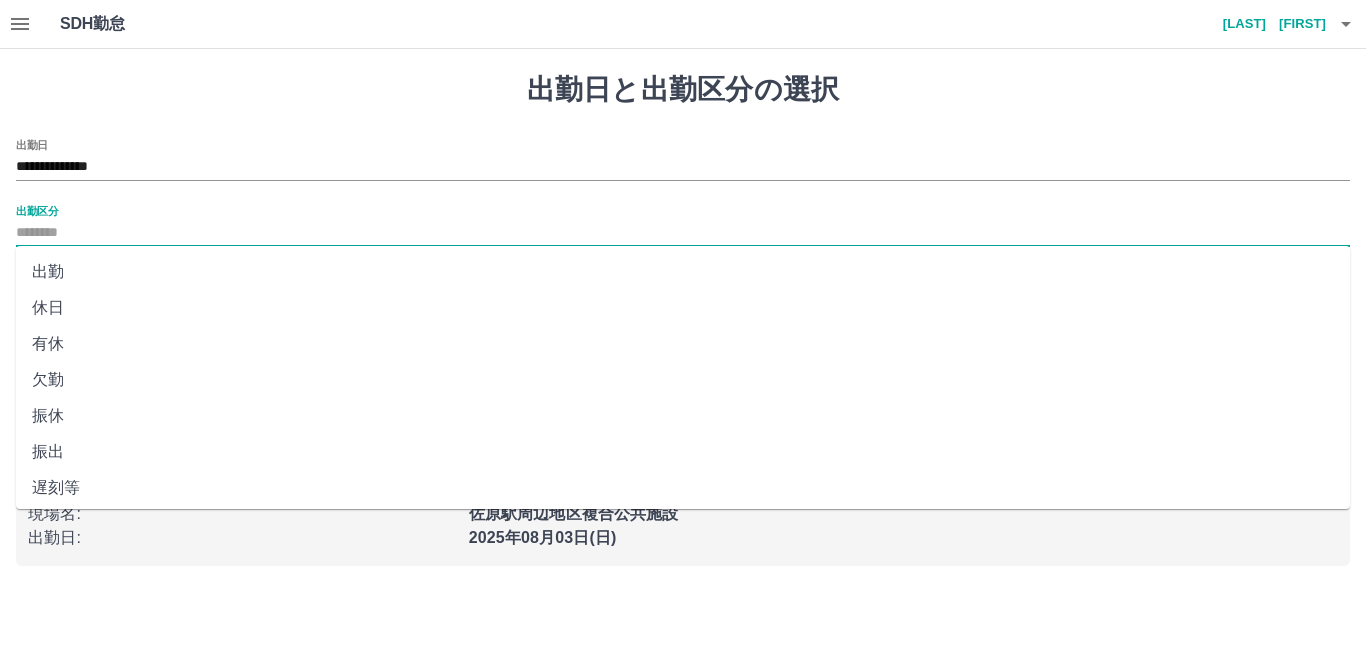 click on "出勤区分" at bounding box center [683, 233] 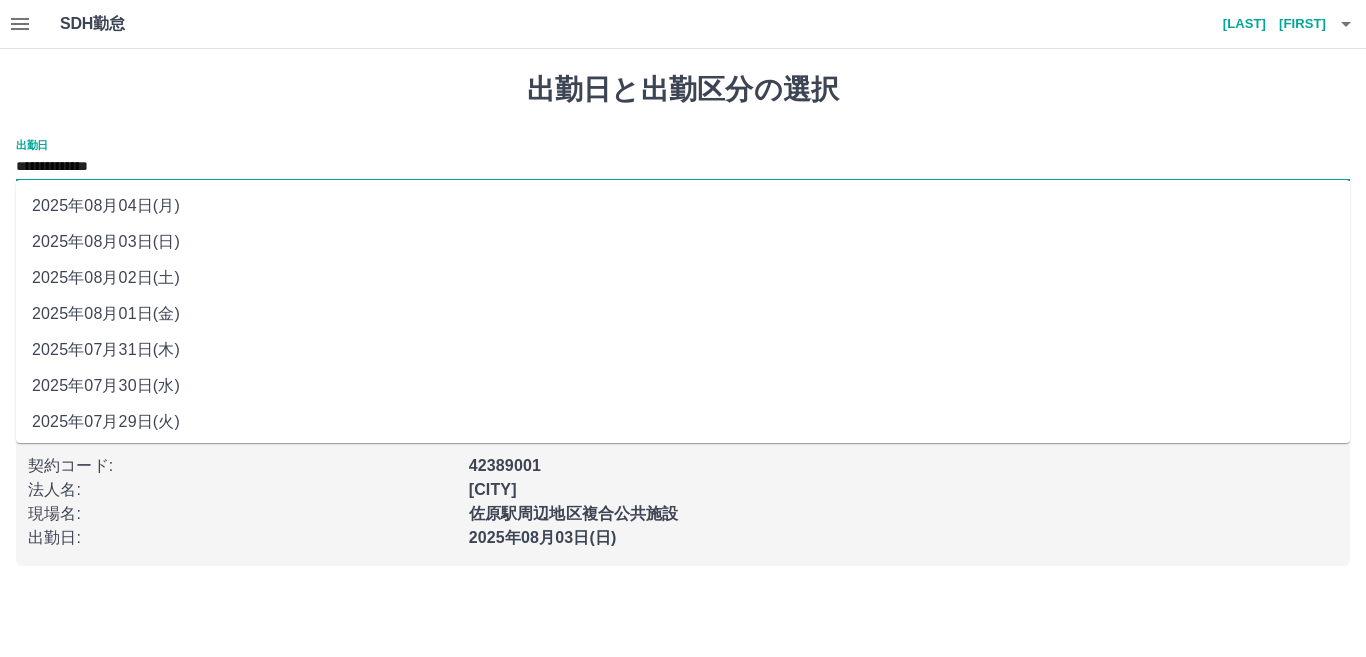 click on "**********" at bounding box center [683, 167] 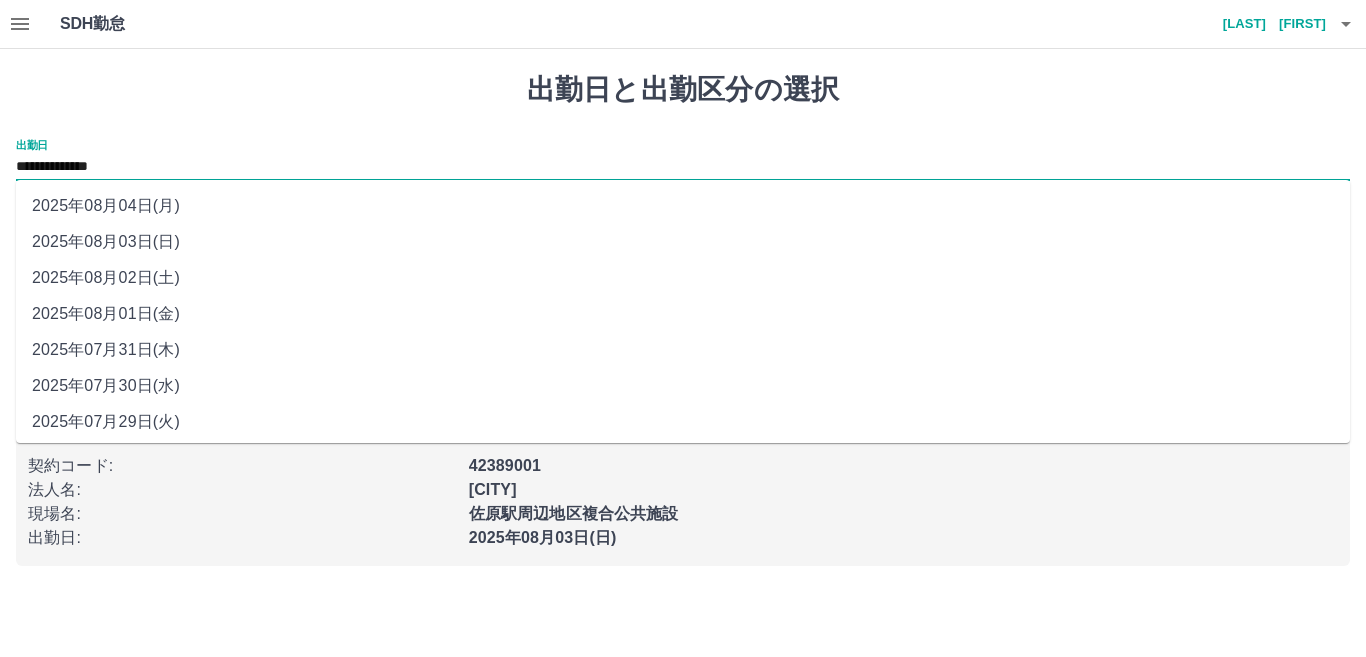 click on "2025年08月04日(月)" at bounding box center [683, 206] 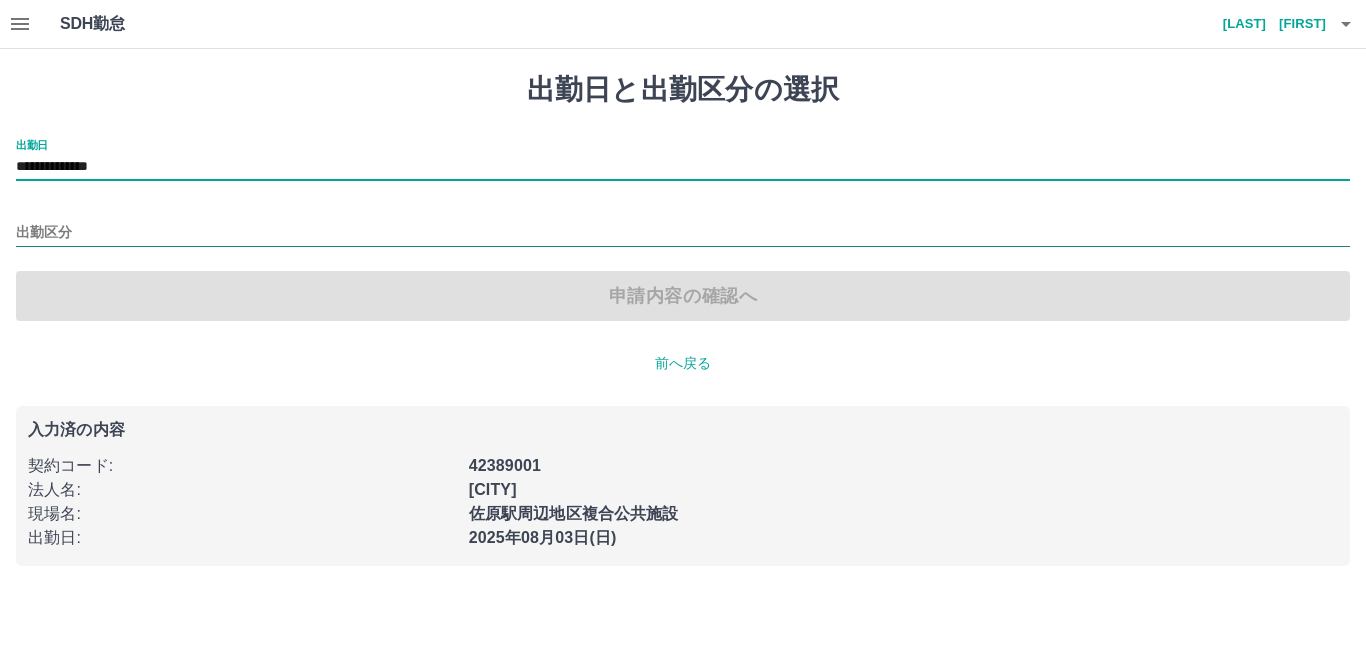 click on "出勤区分" at bounding box center [683, 233] 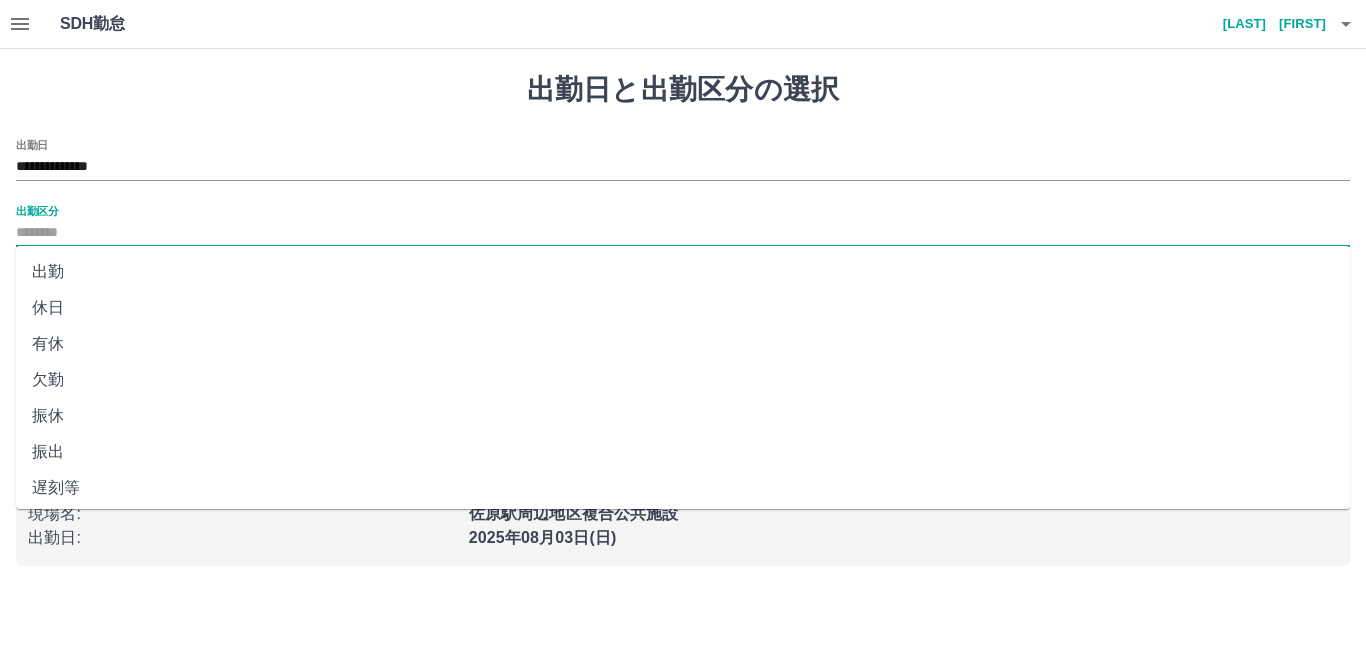 click on "休日" at bounding box center [683, 308] 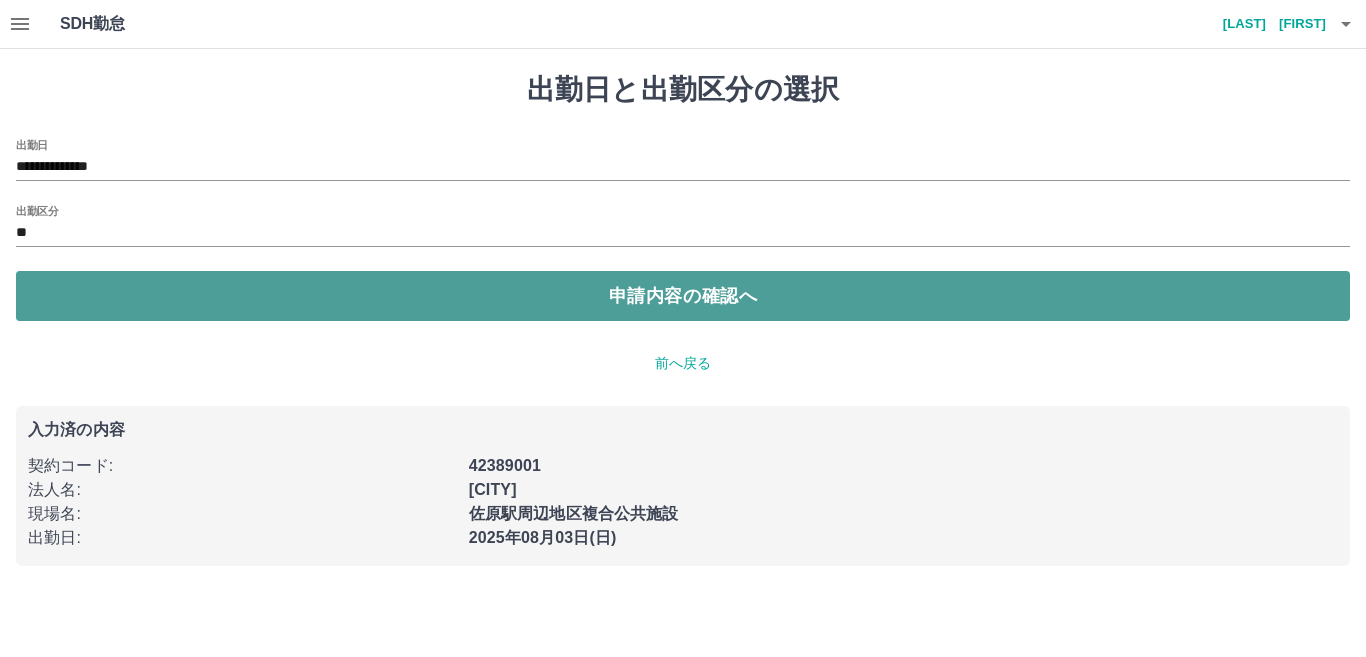 click on "申請内容の確認へ" at bounding box center (683, 296) 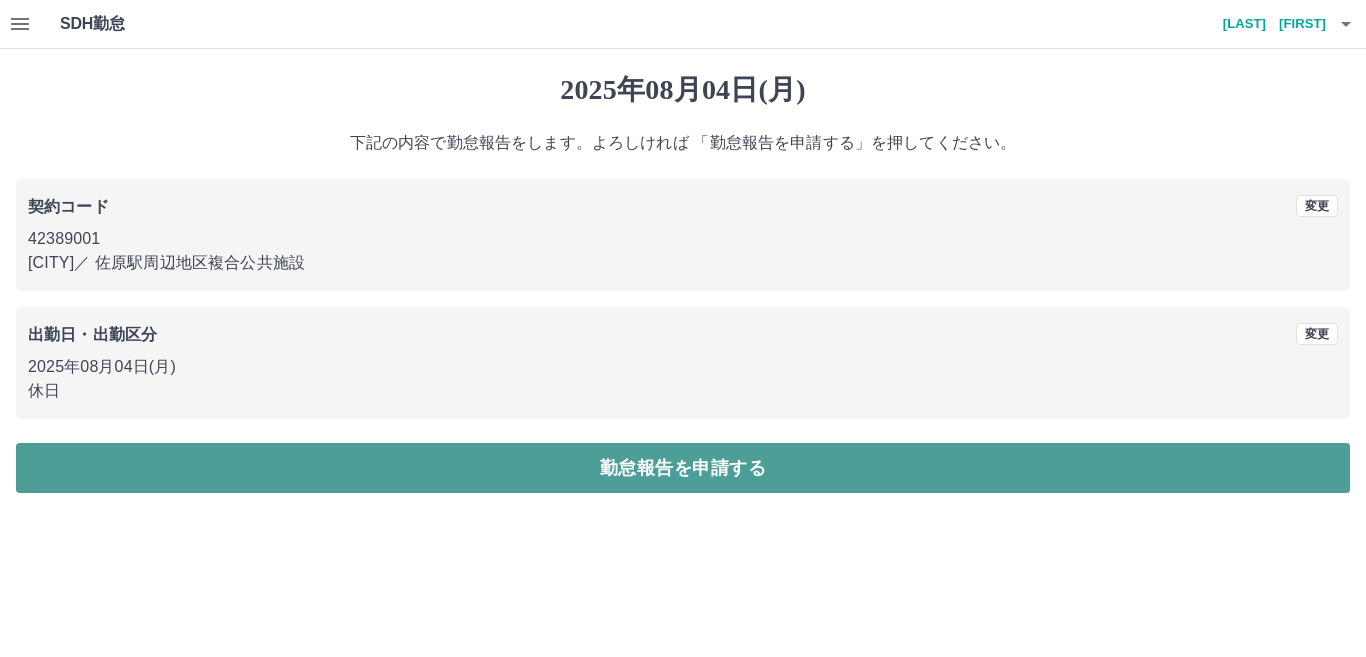 click on "勤怠報告を申請する" at bounding box center (683, 468) 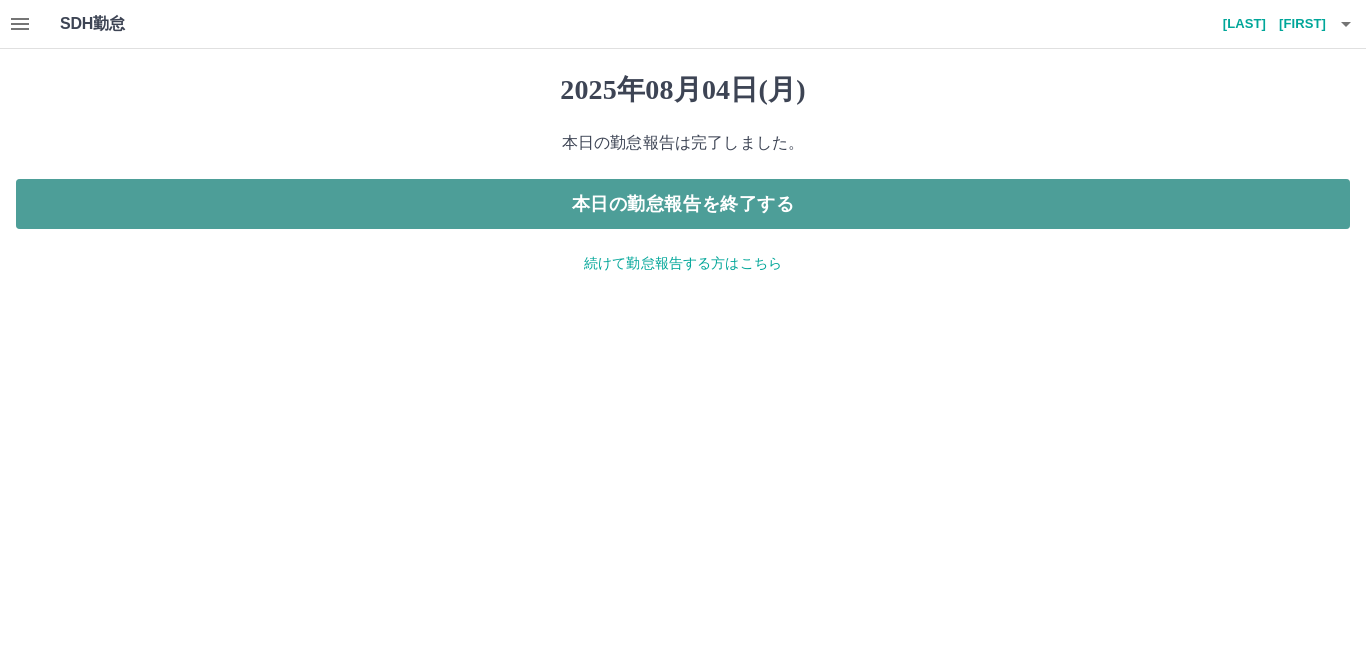 click on "本日の勤怠報告を終了する" at bounding box center (683, 204) 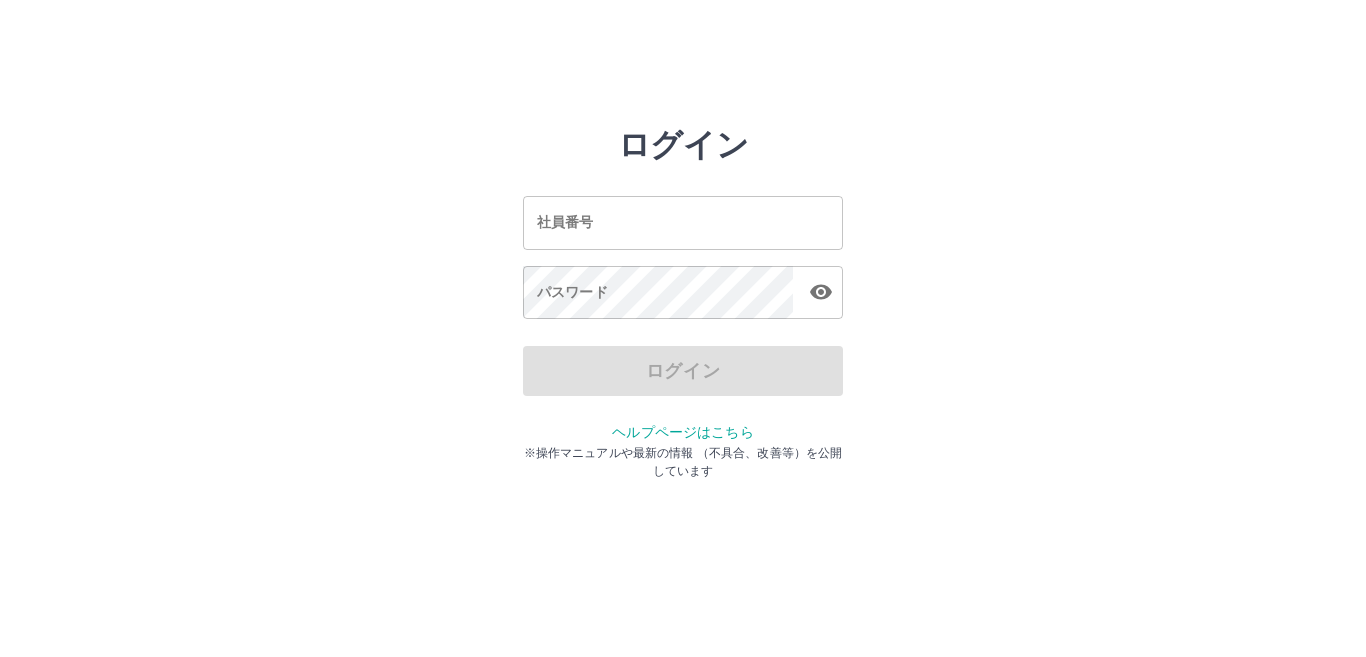 scroll, scrollTop: 0, scrollLeft: 0, axis: both 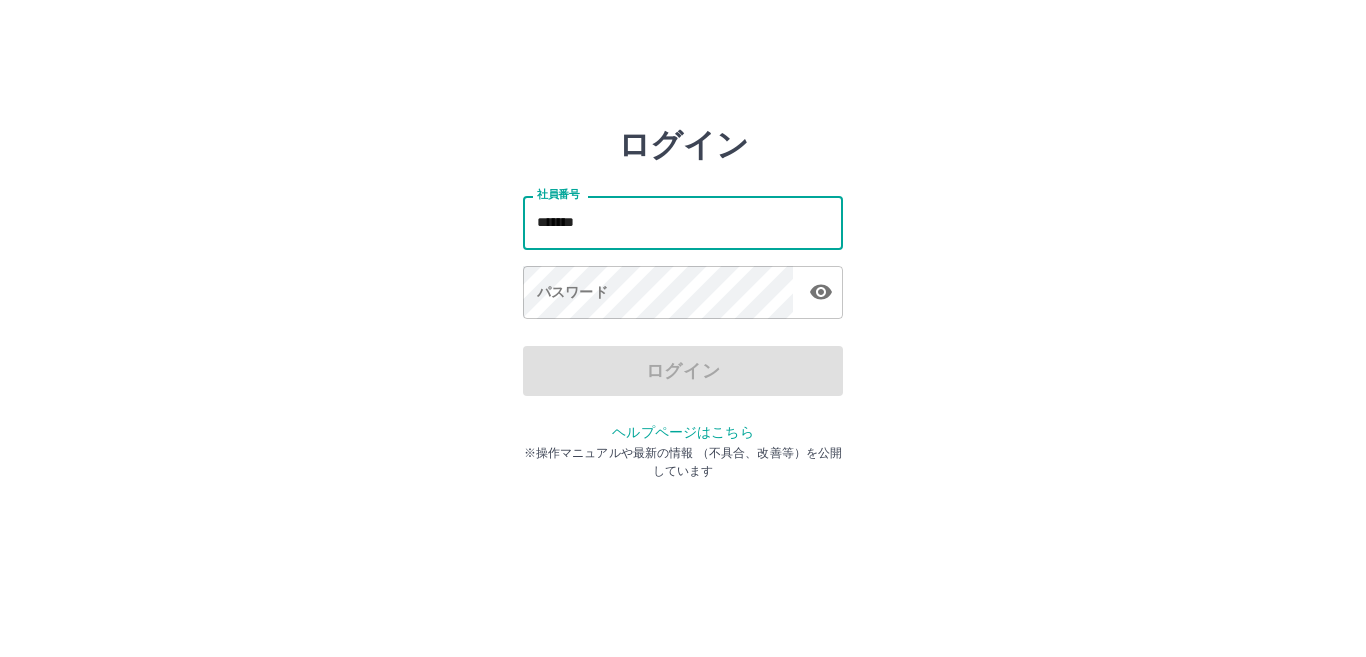 type on "*******" 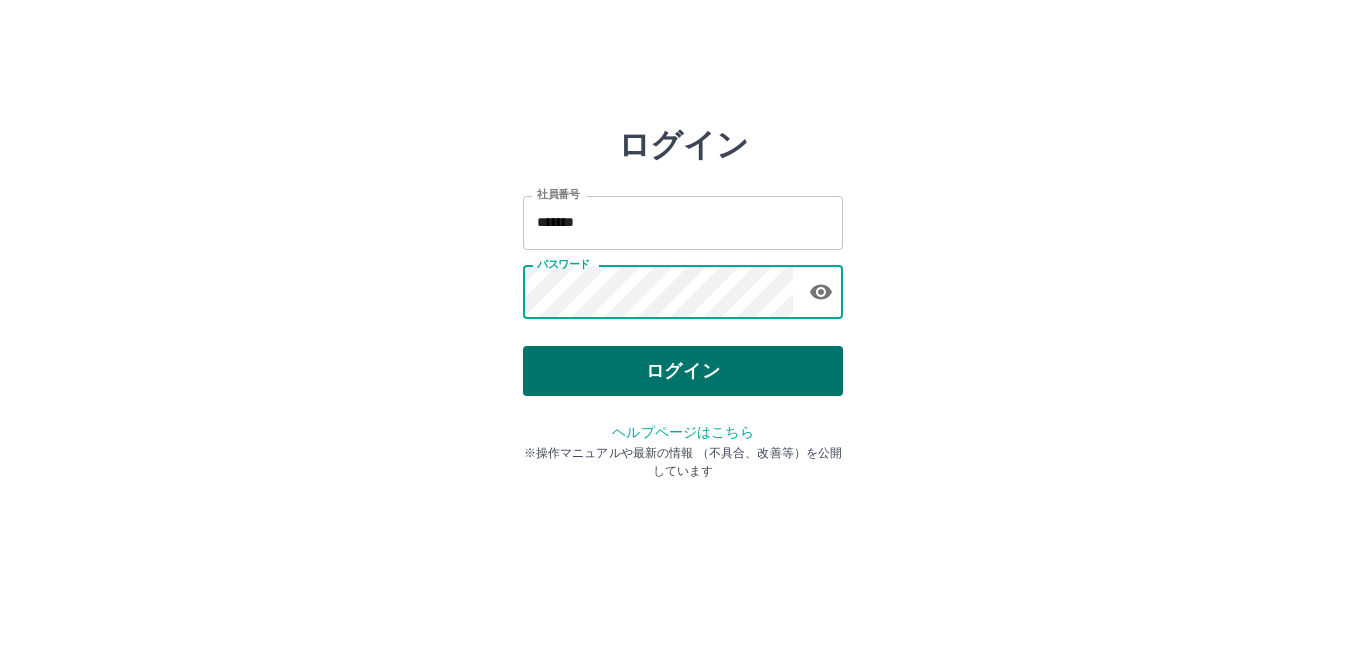 click on "ログイン" at bounding box center [683, 371] 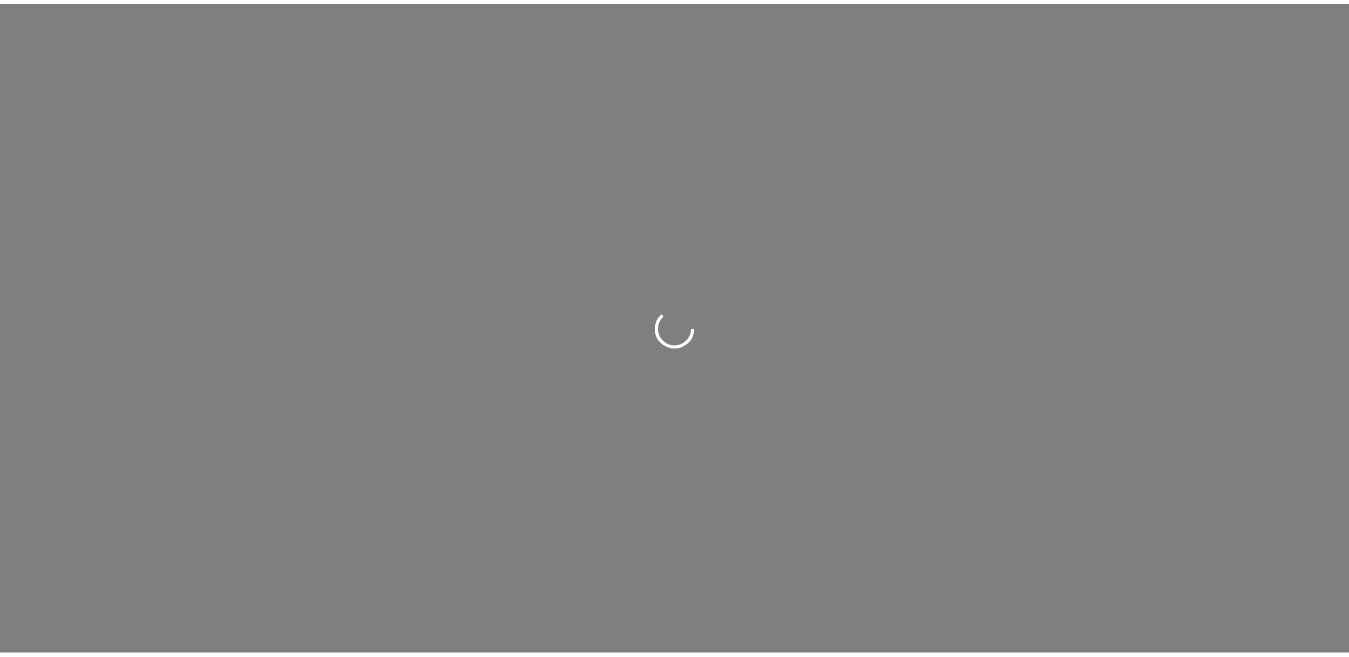scroll, scrollTop: 0, scrollLeft: 0, axis: both 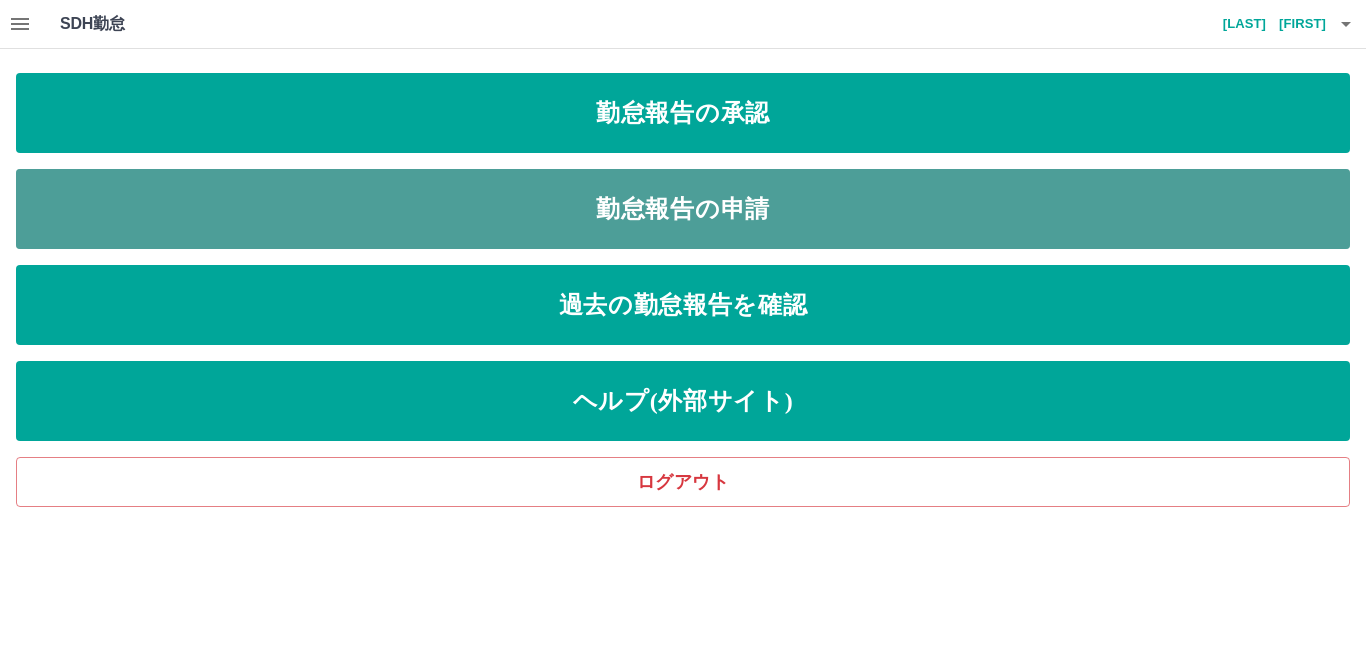 click on "勤怠報告の申請" at bounding box center [683, 209] 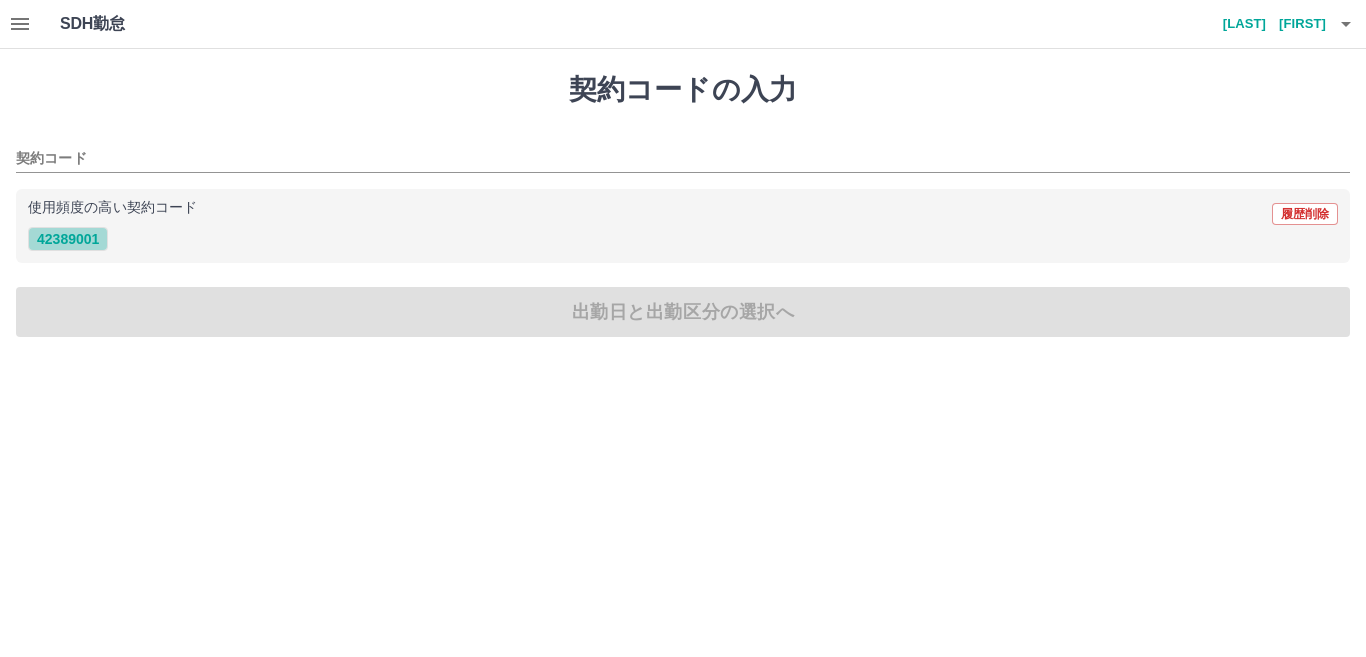 click on "42389001" at bounding box center [68, 239] 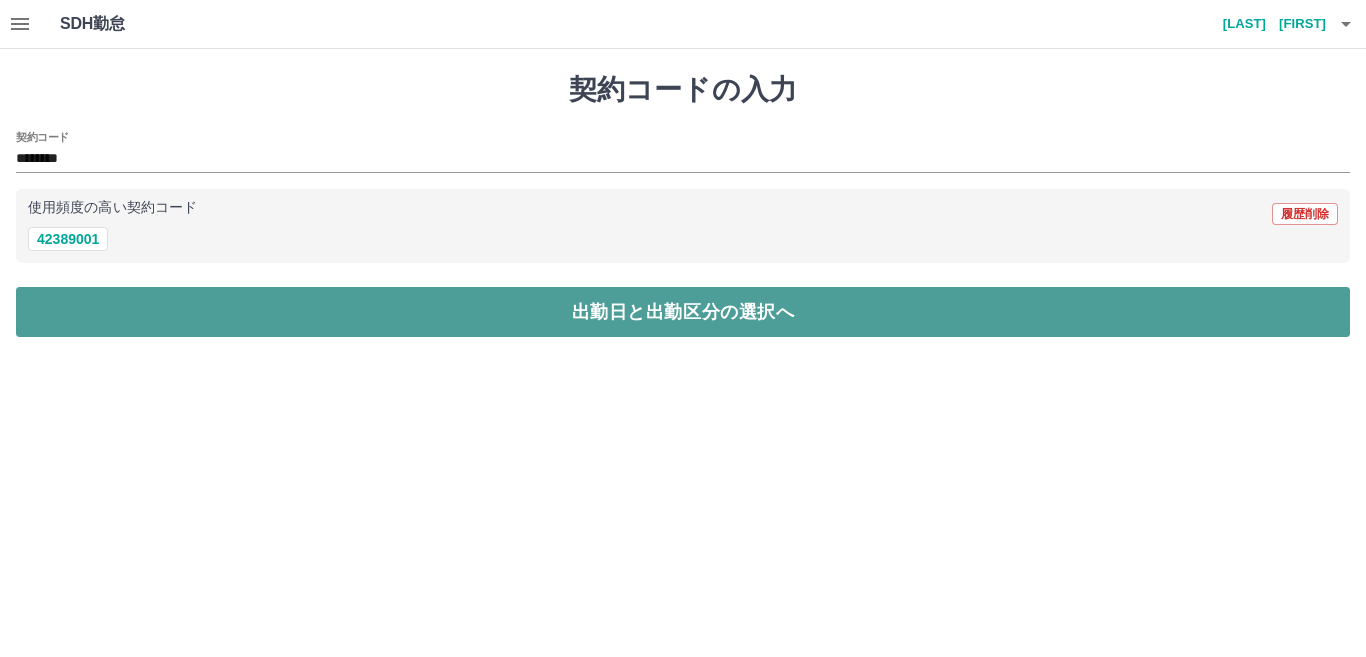 click on "出勤日と出勤区分の選択へ" at bounding box center [683, 312] 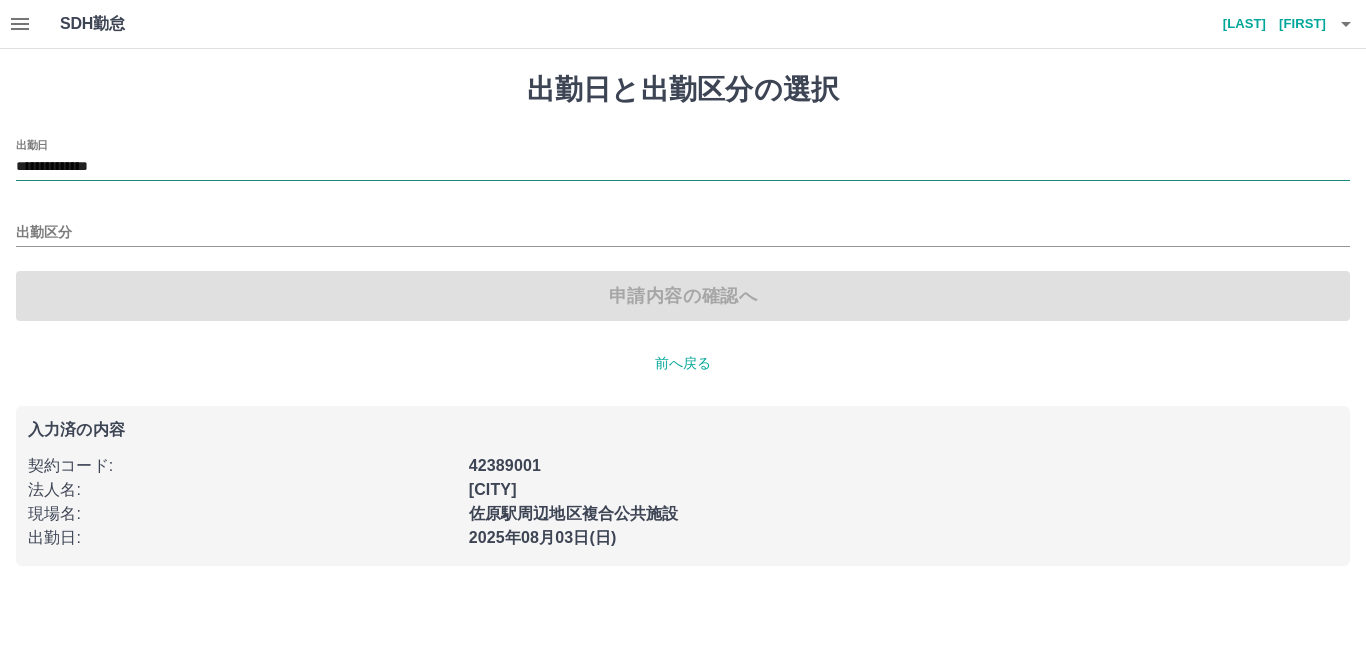 click on "**********" at bounding box center (683, 167) 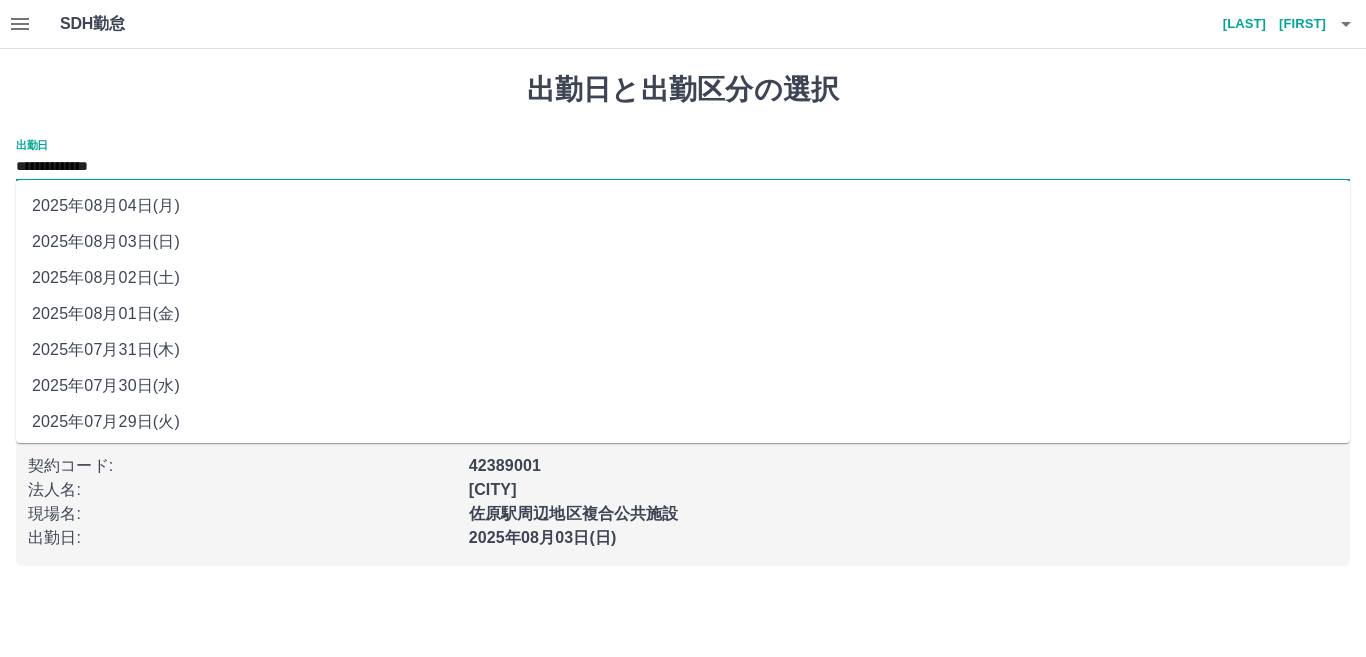 click on "2025年08月01日(金)" at bounding box center (683, 314) 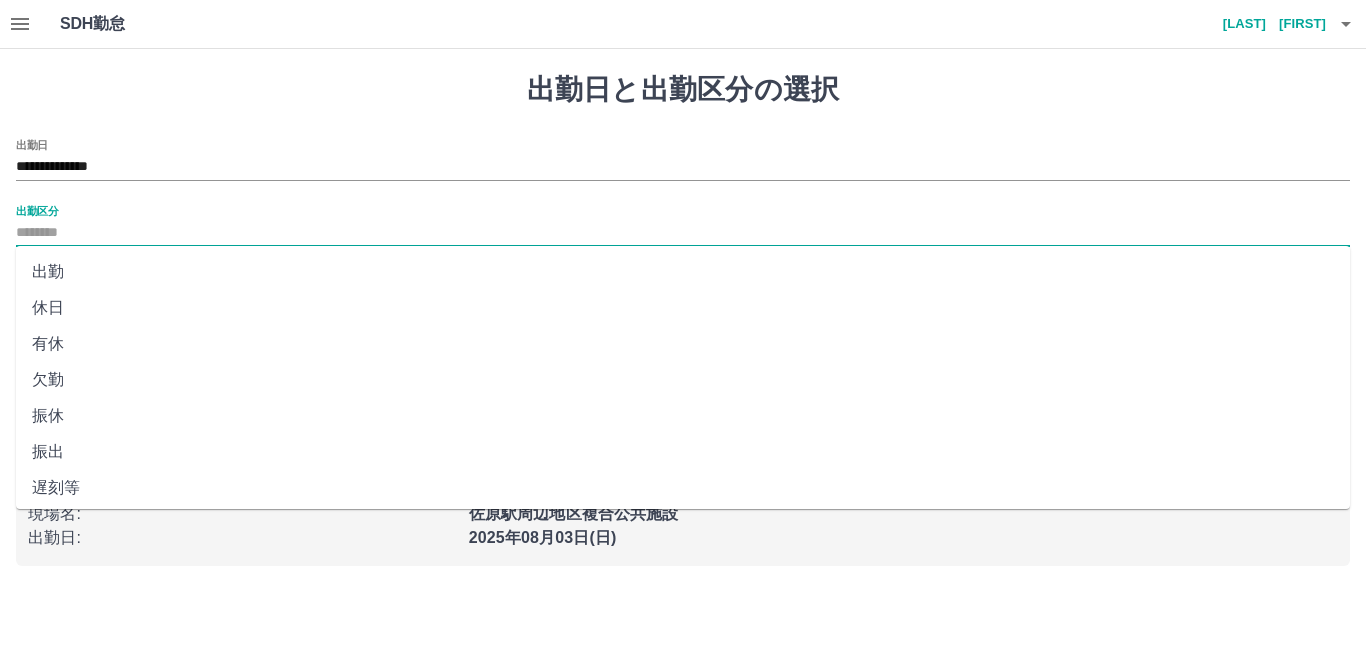 click on "出勤区分" at bounding box center [683, 233] 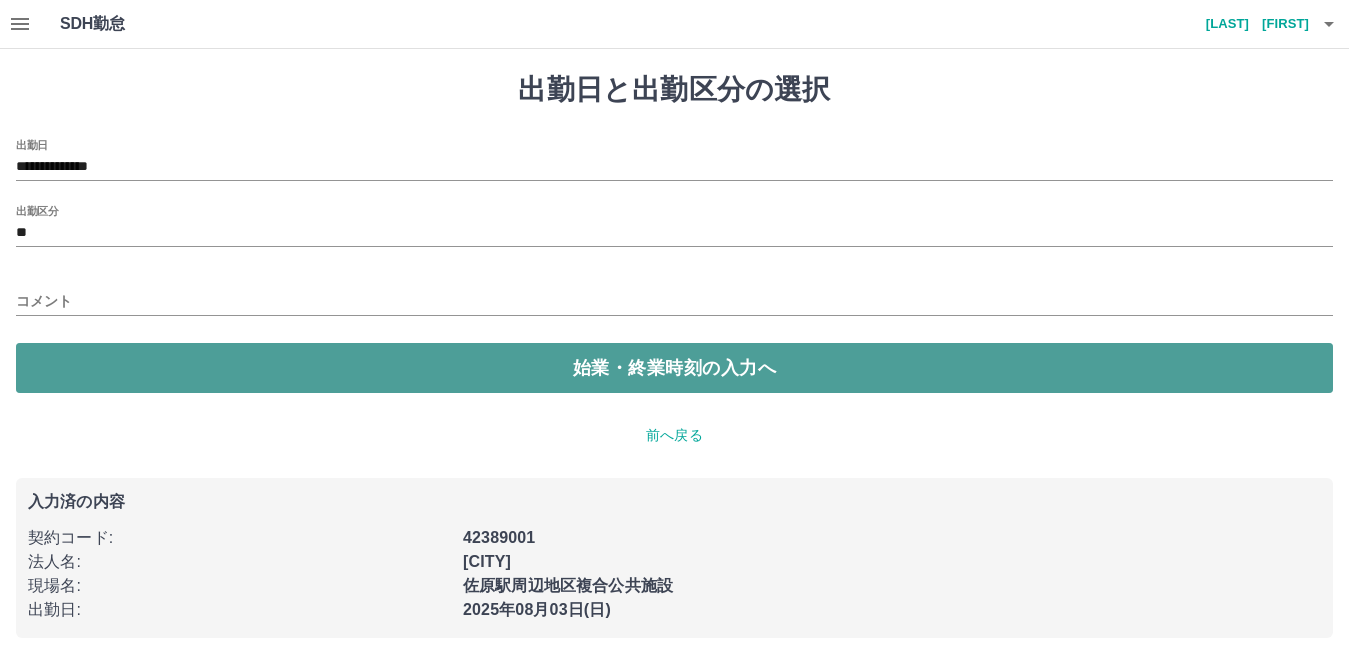 click on "始業・終業時刻の入力へ" at bounding box center (674, 368) 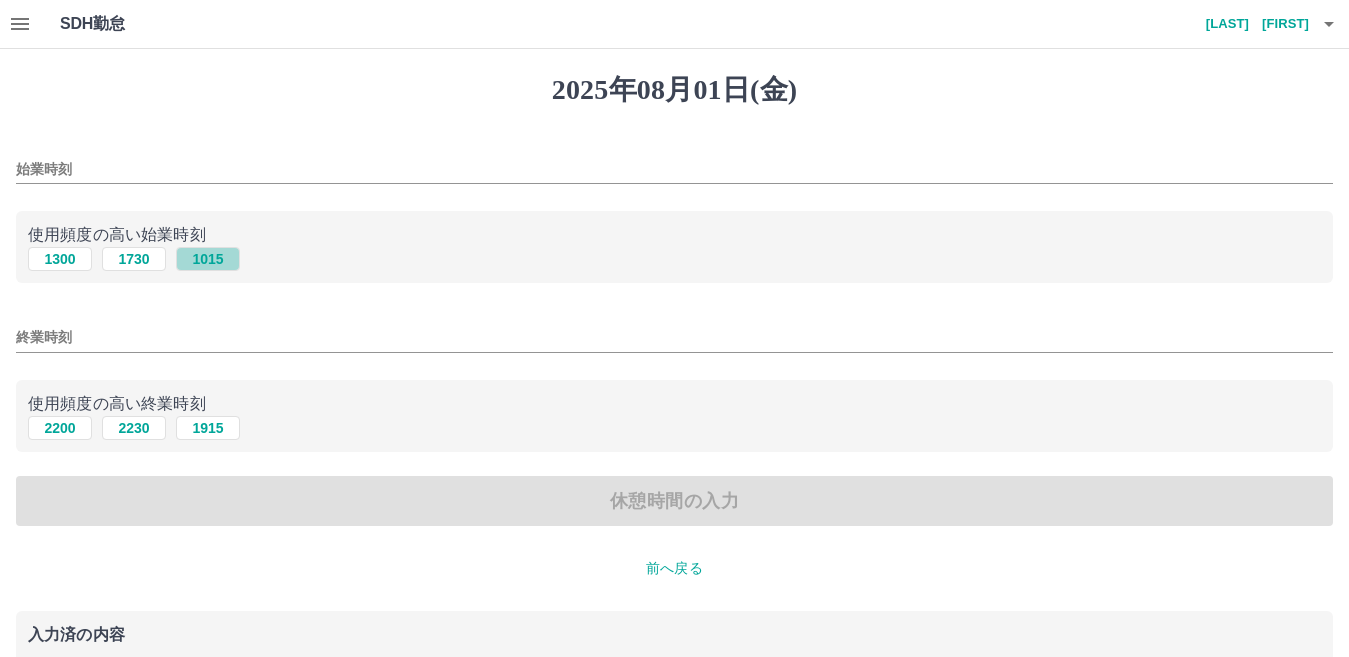 click on "1015" at bounding box center (208, 259) 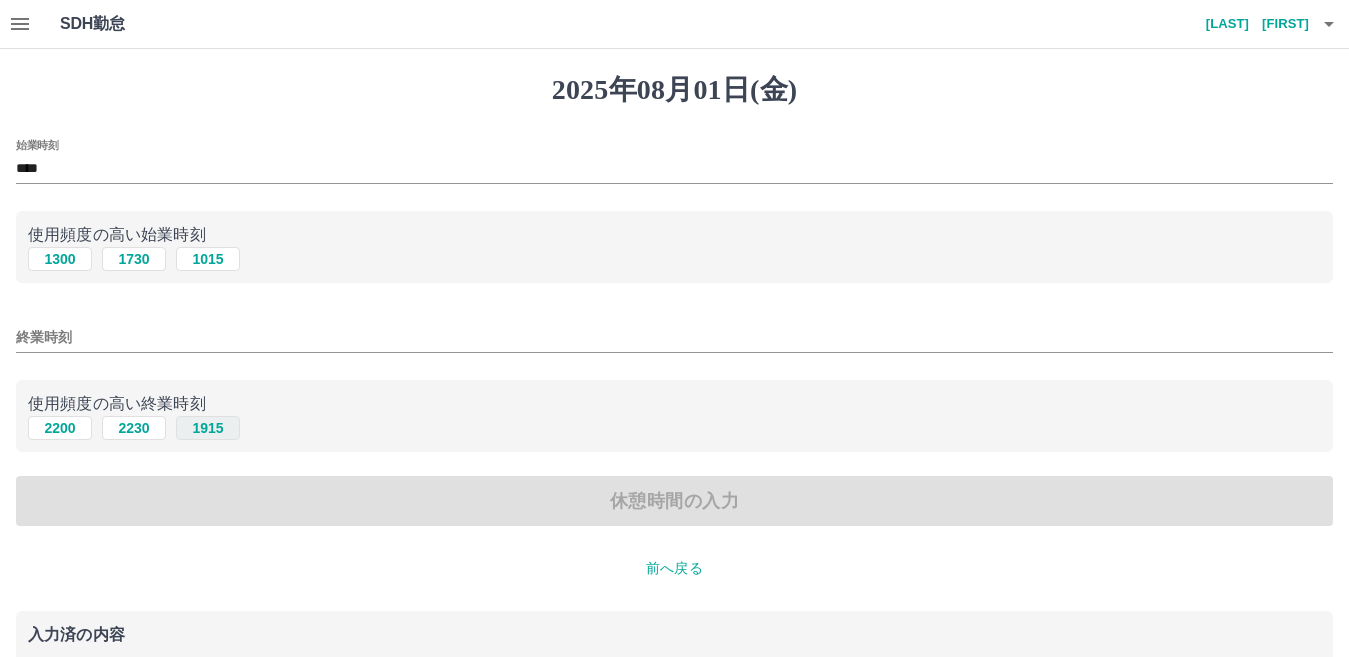 click on "1915" at bounding box center [208, 428] 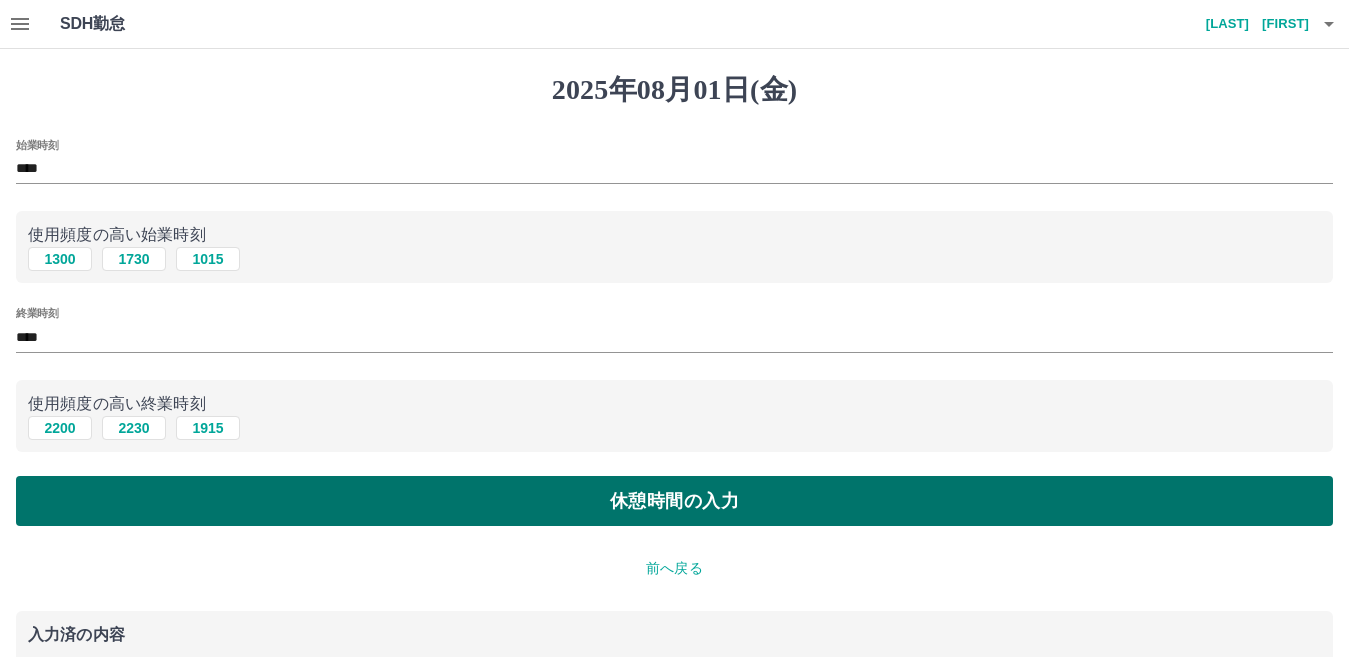 click on "休憩時間の入力" at bounding box center [674, 501] 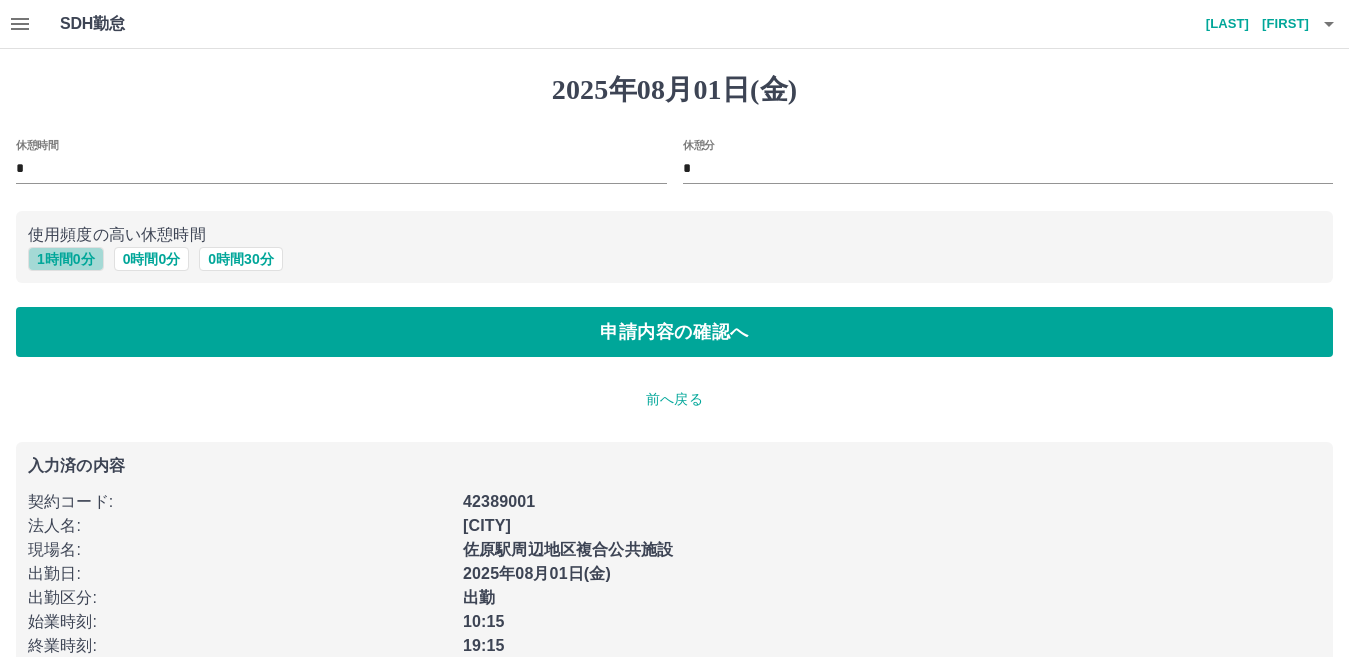 click on "1 時間 0 分" at bounding box center [66, 259] 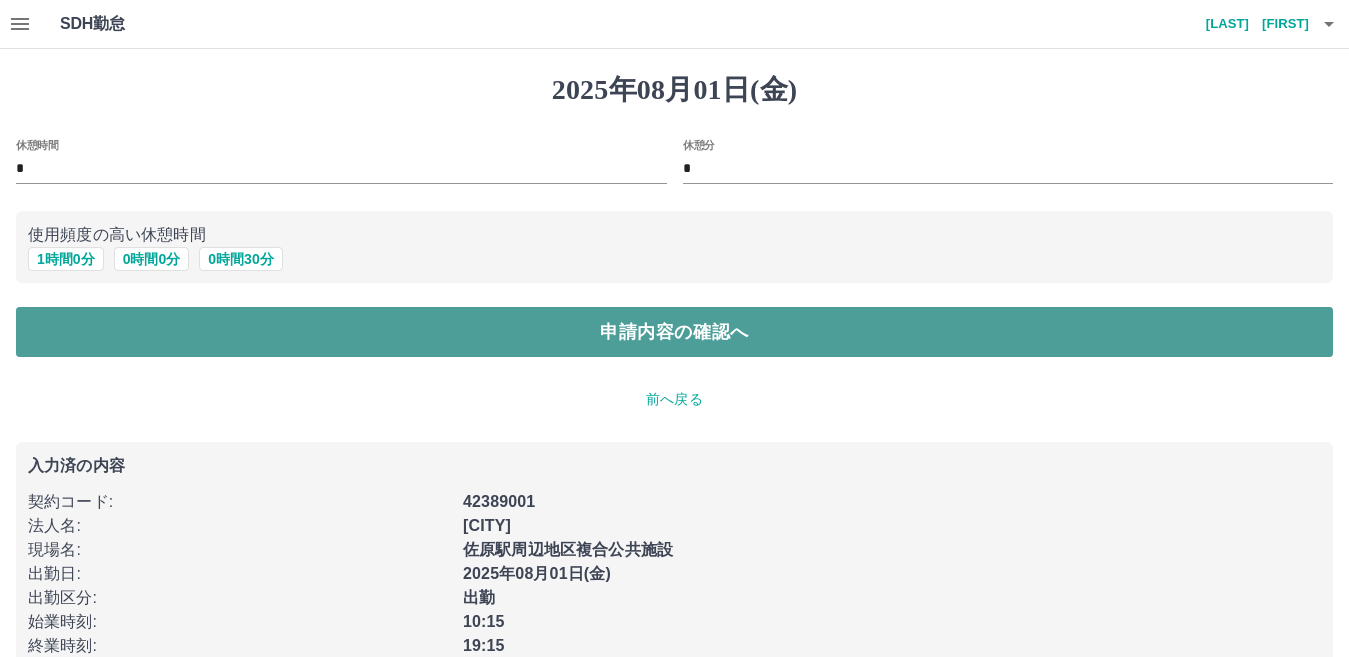 click on "申請内容の確認へ" at bounding box center (674, 332) 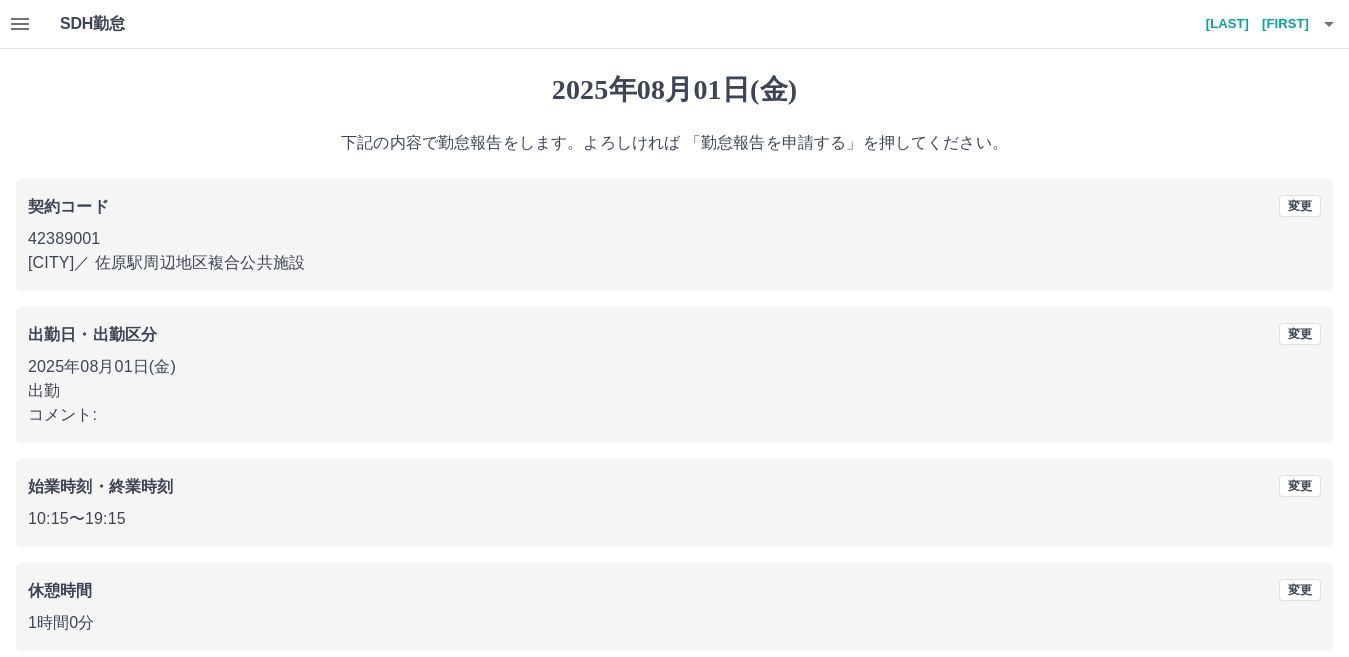 scroll, scrollTop: 91, scrollLeft: 0, axis: vertical 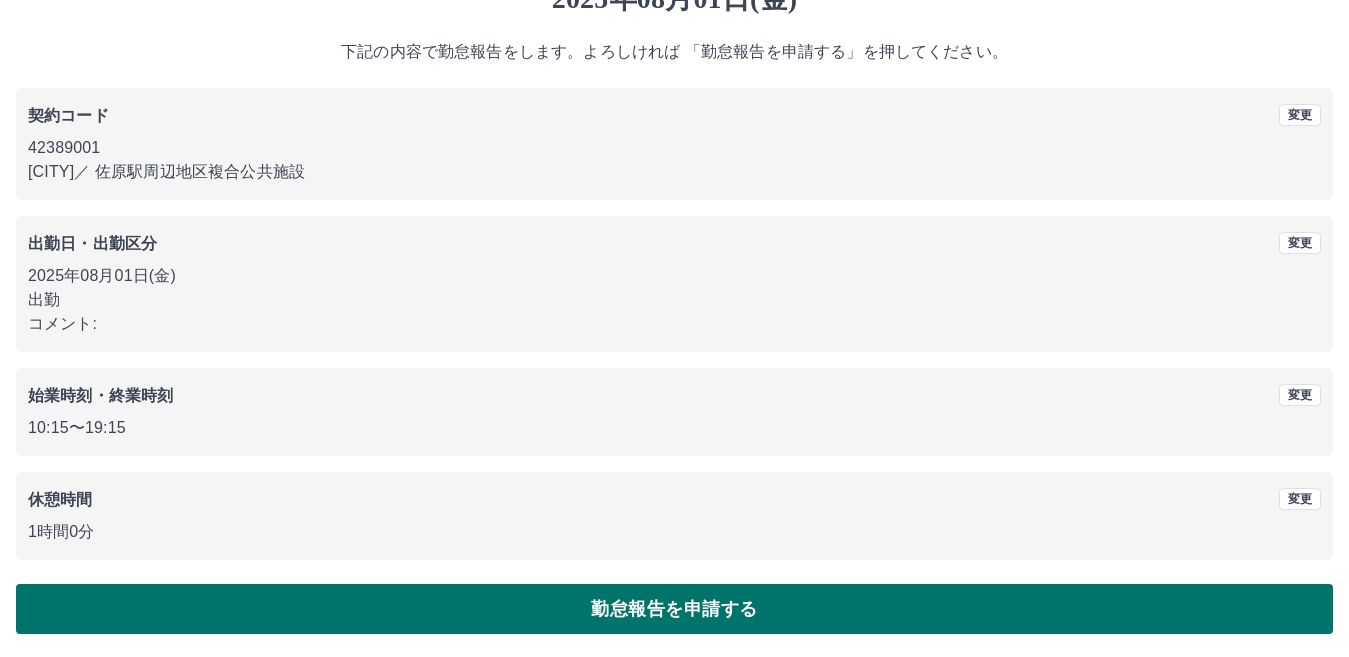 click on "勤怠報告を申請する" at bounding box center [674, 609] 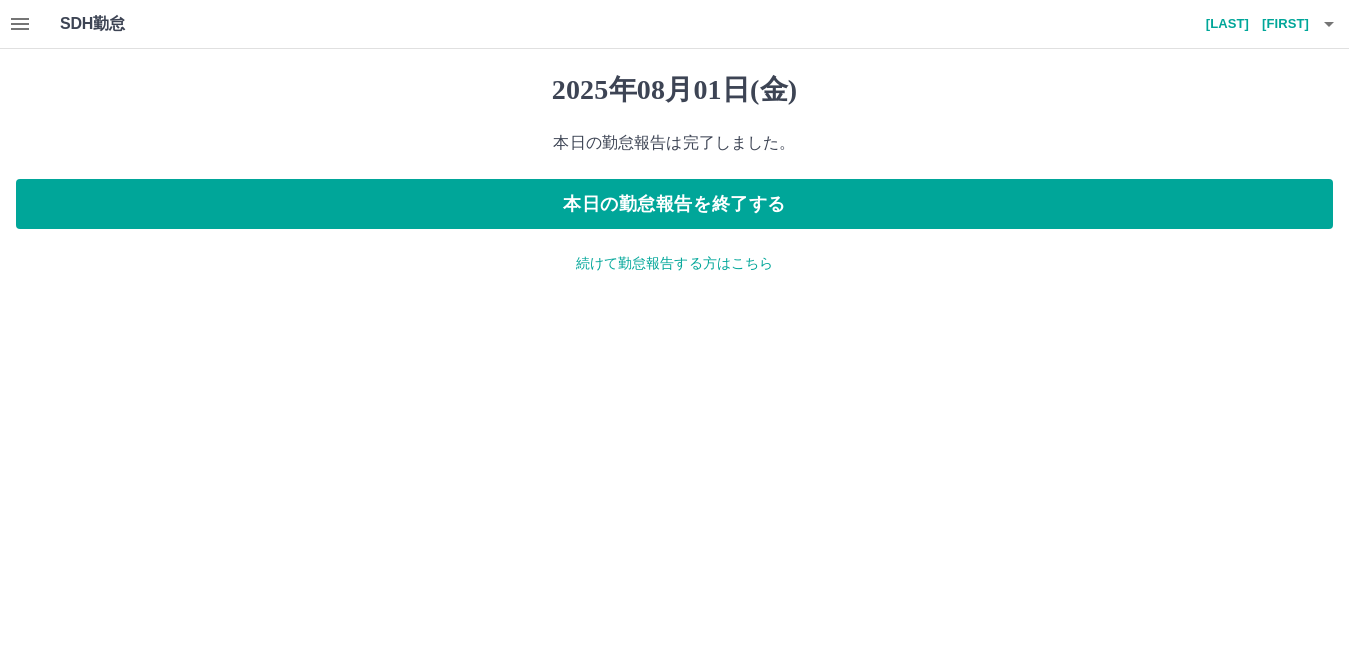 scroll, scrollTop: 0, scrollLeft: 0, axis: both 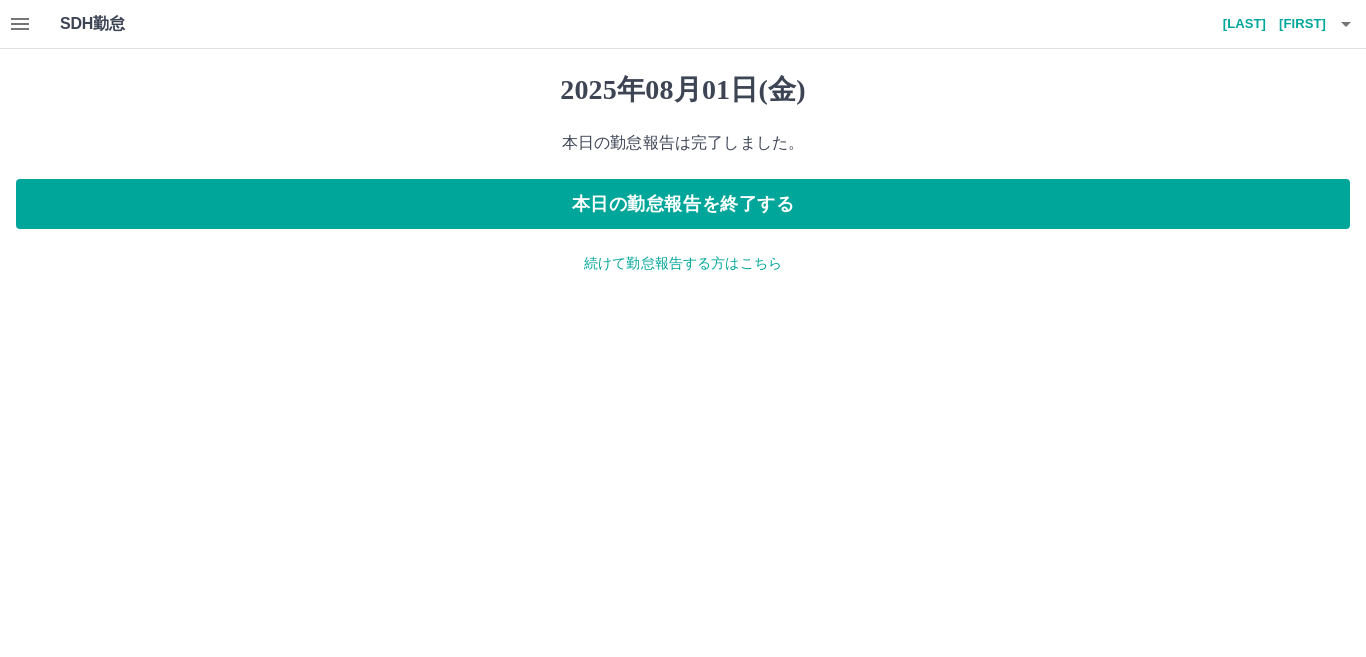 click on "続けて勤怠報告する方はこちら" at bounding box center (683, 263) 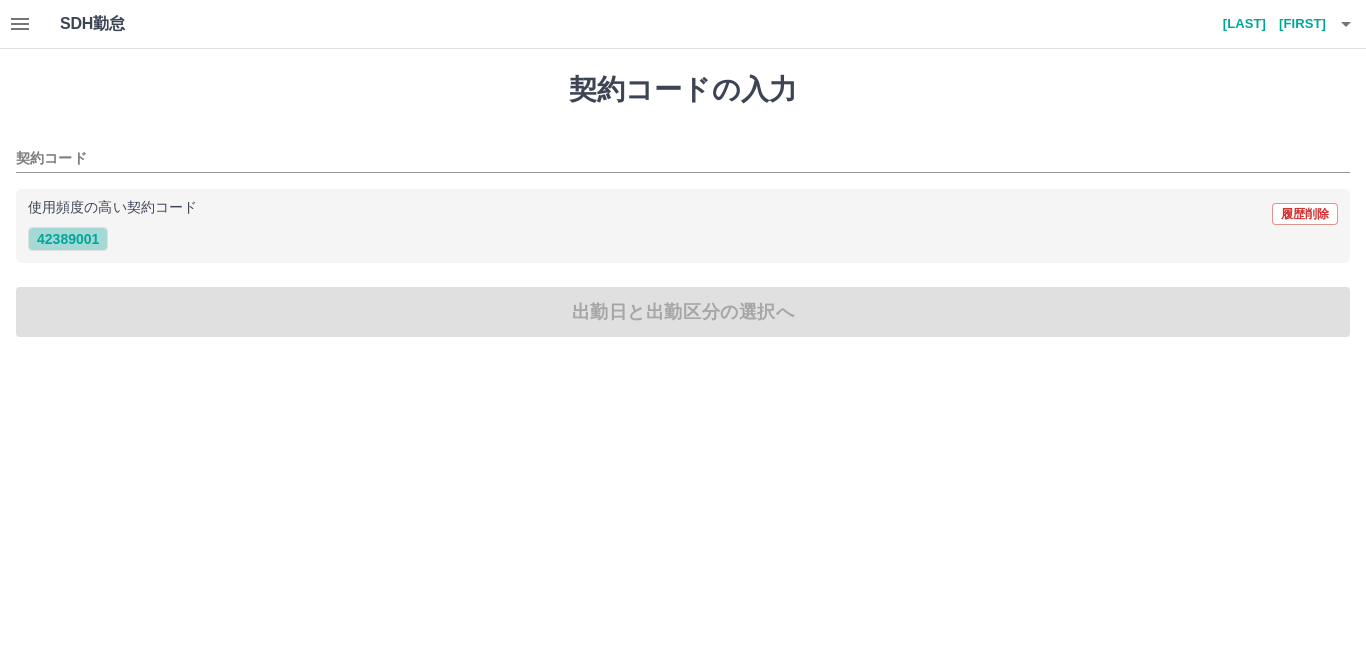 click on "42389001" at bounding box center (68, 239) 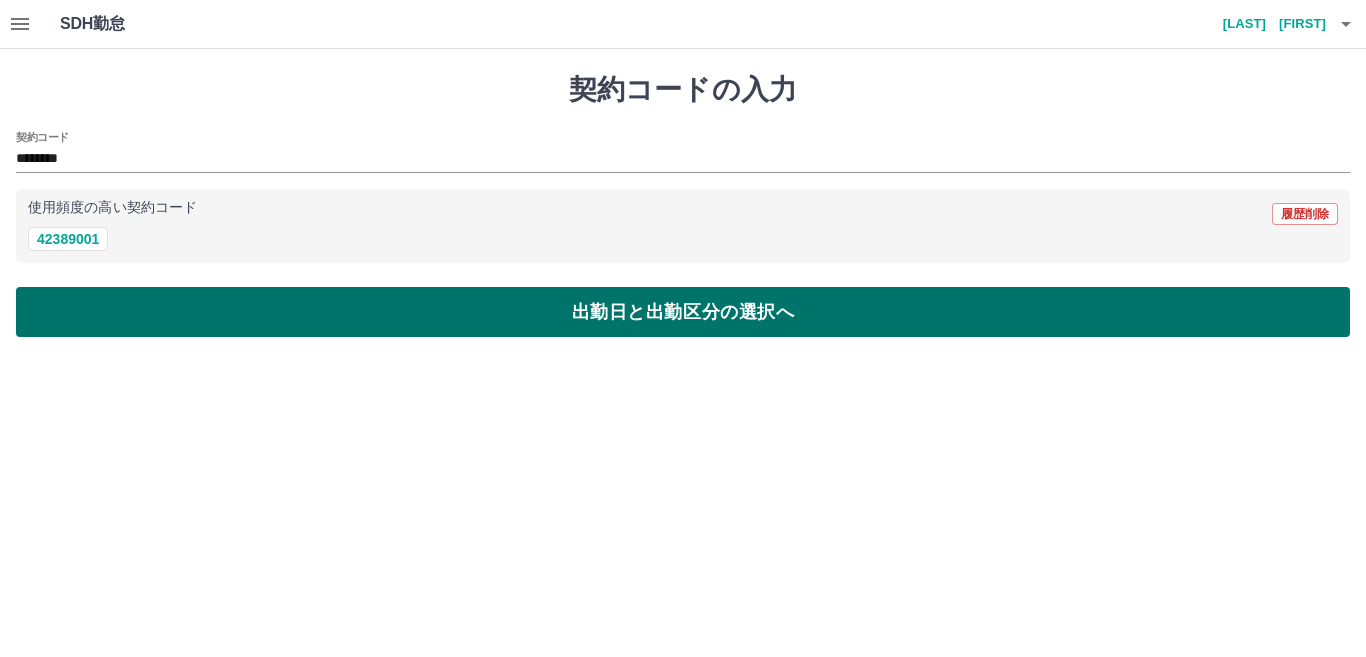 click on "出勤日と出勤区分の選択へ" at bounding box center (683, 312) 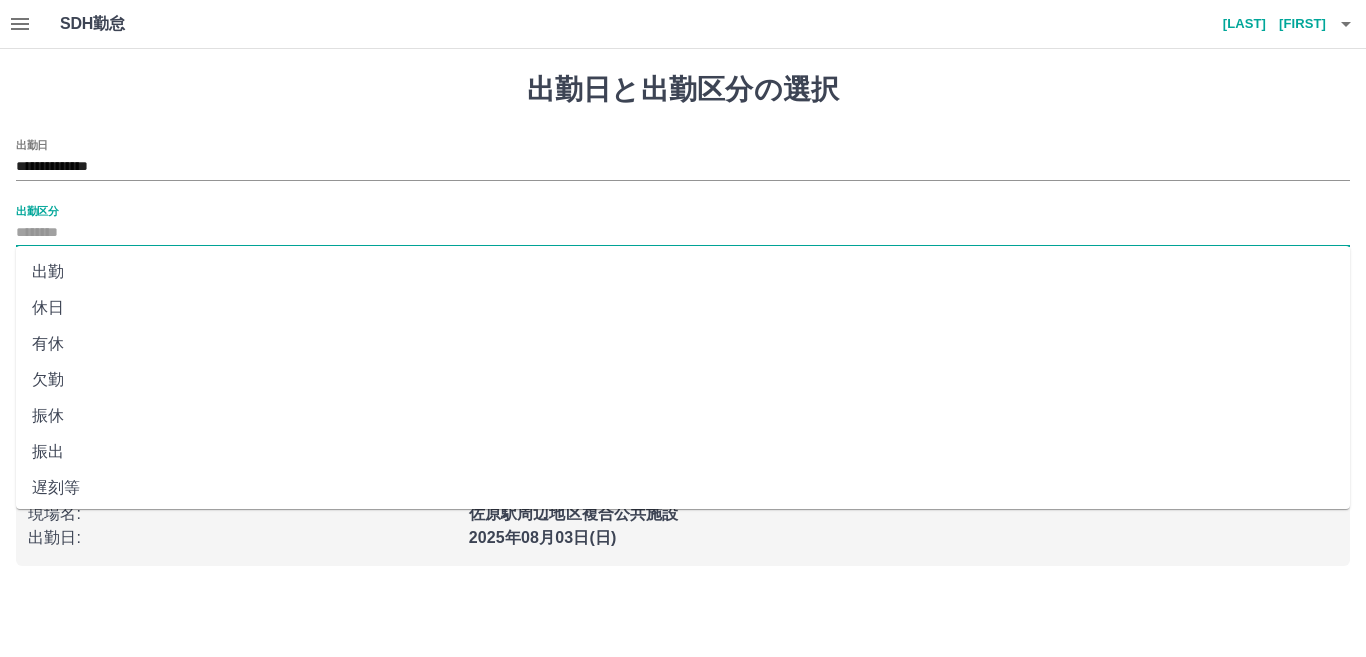 click on "出勤区分" at bounding box center (683, 233) 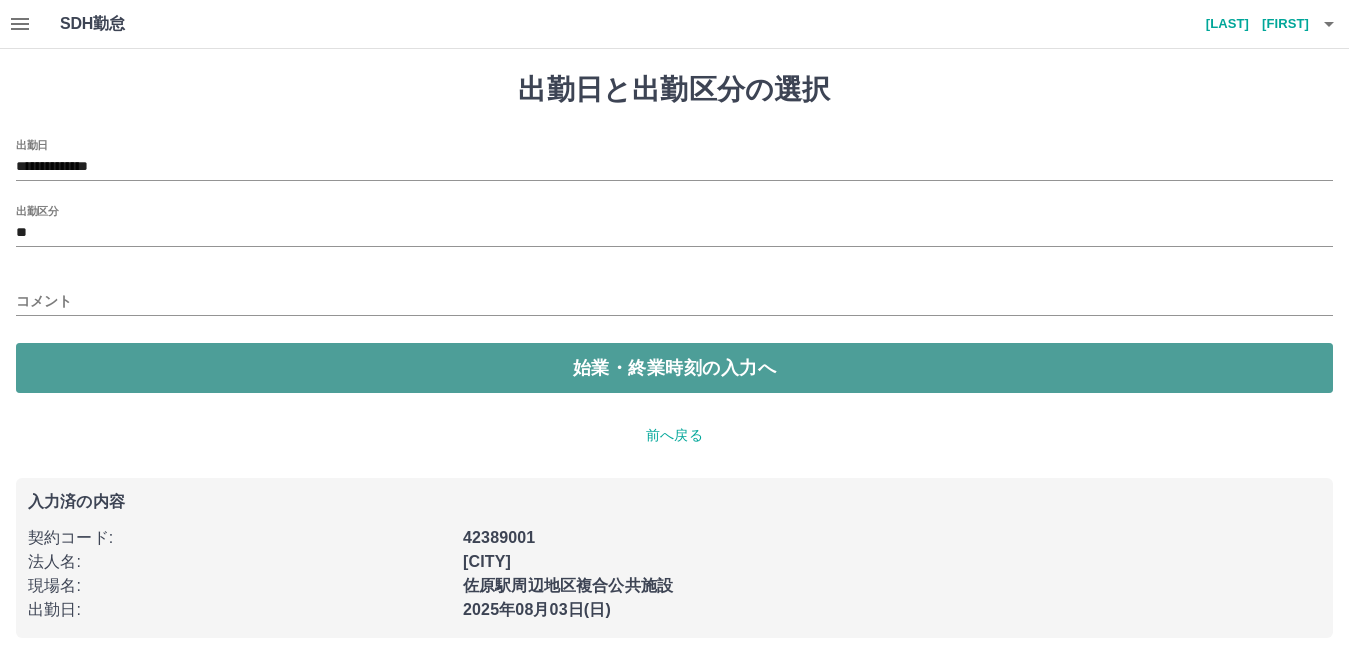click on "始業・終業時刻の入力へ" at bounding box center (674, 368) 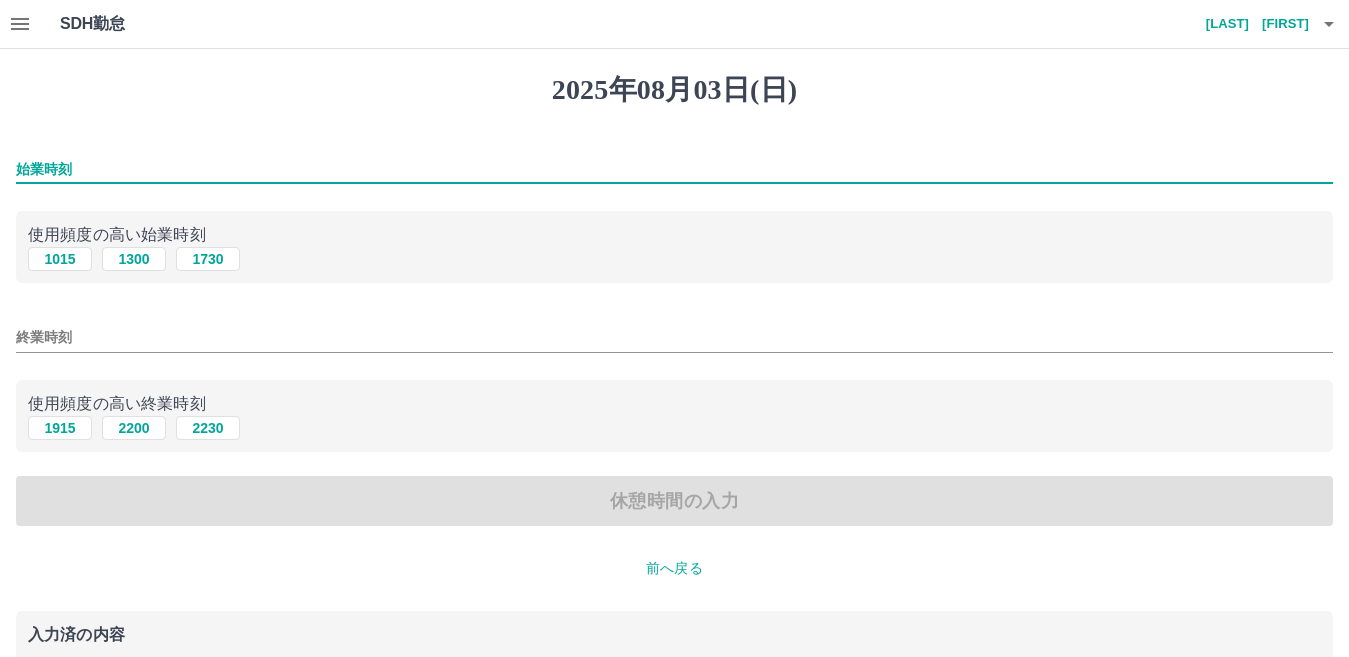 click on "始業時刻" at bounding box center [674, 169] 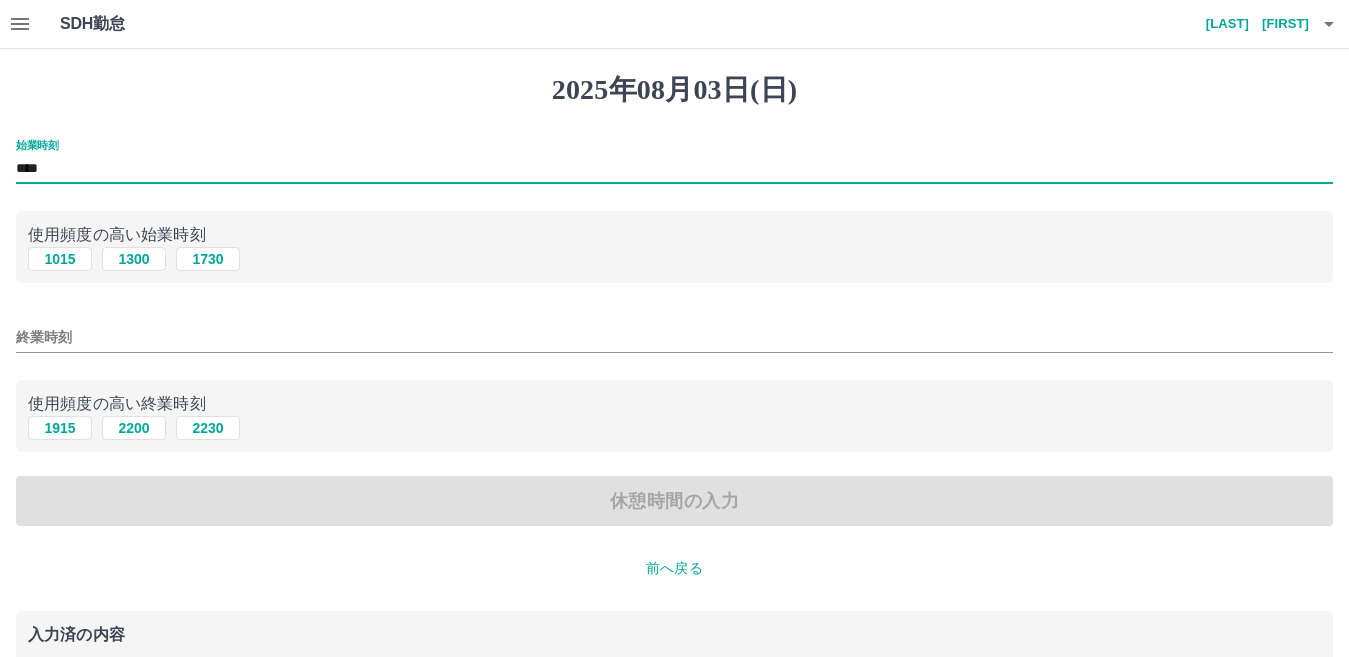 type on "****" 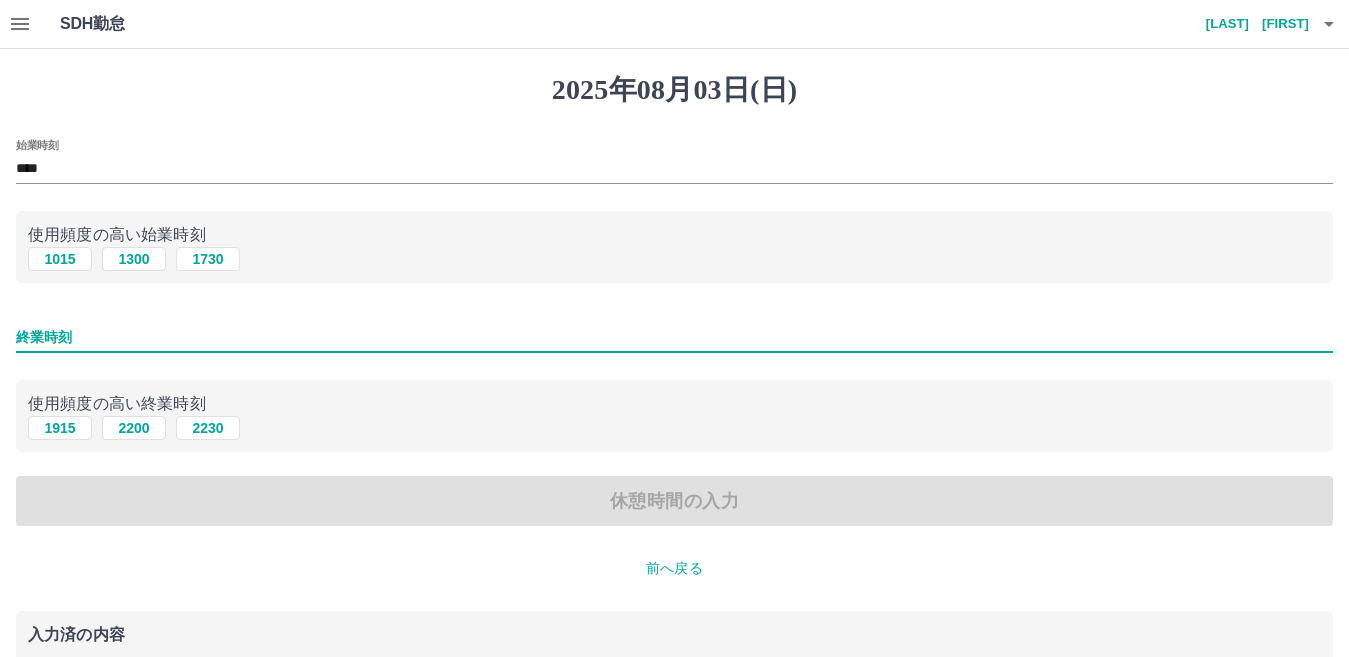 click on "終業時刻" at bounding box center (674, 337) 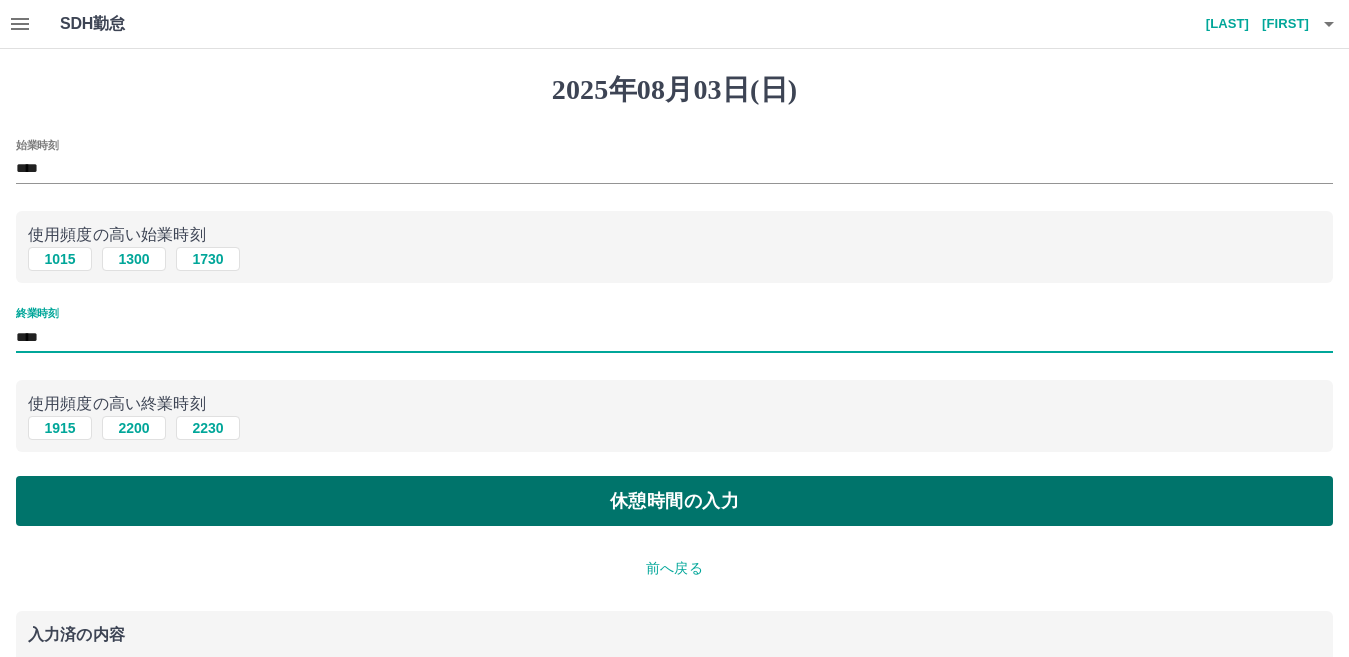 type on "****" 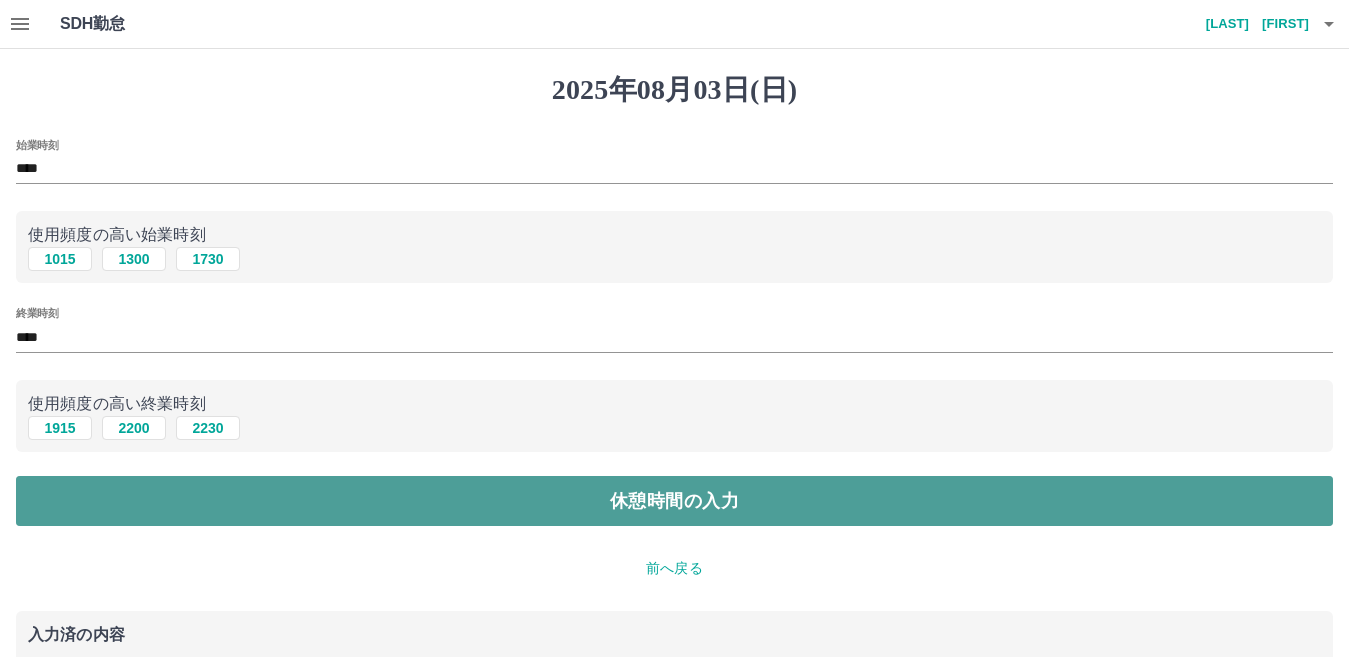 click on "休憩時間の入力" at bounding box center [674, 501] 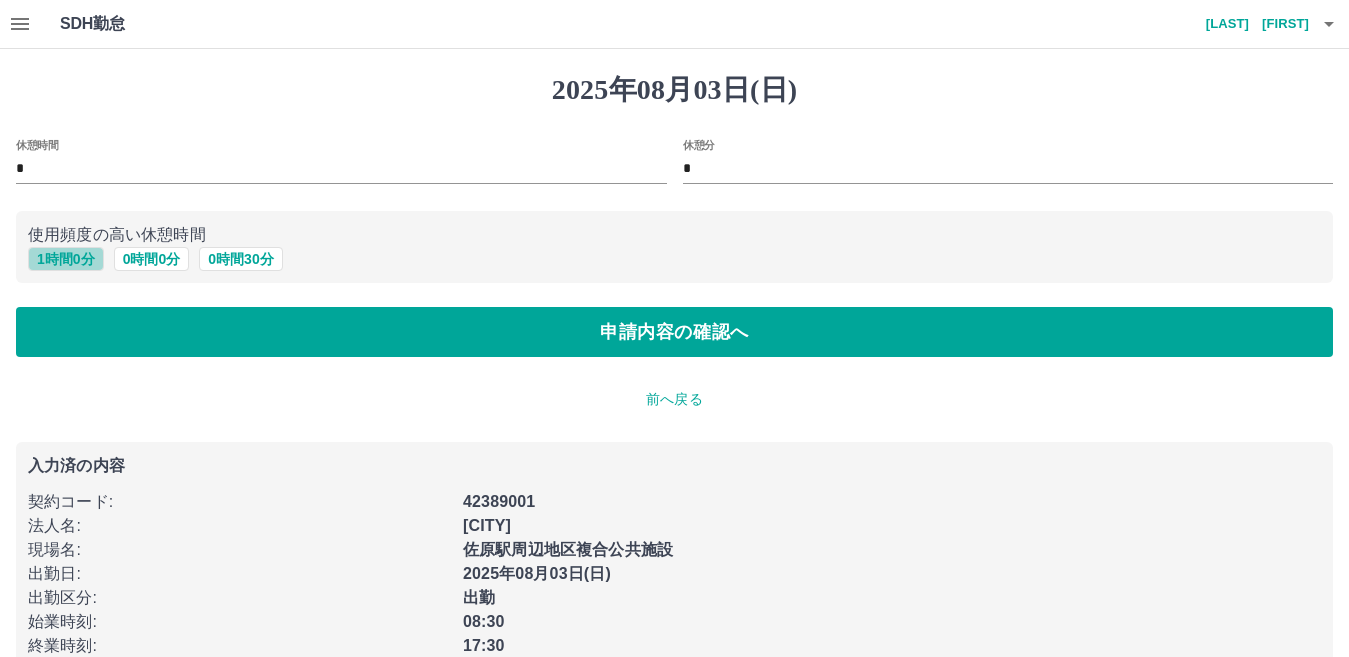 click on "1 時間 0 分" at bounding box center (66, 259) 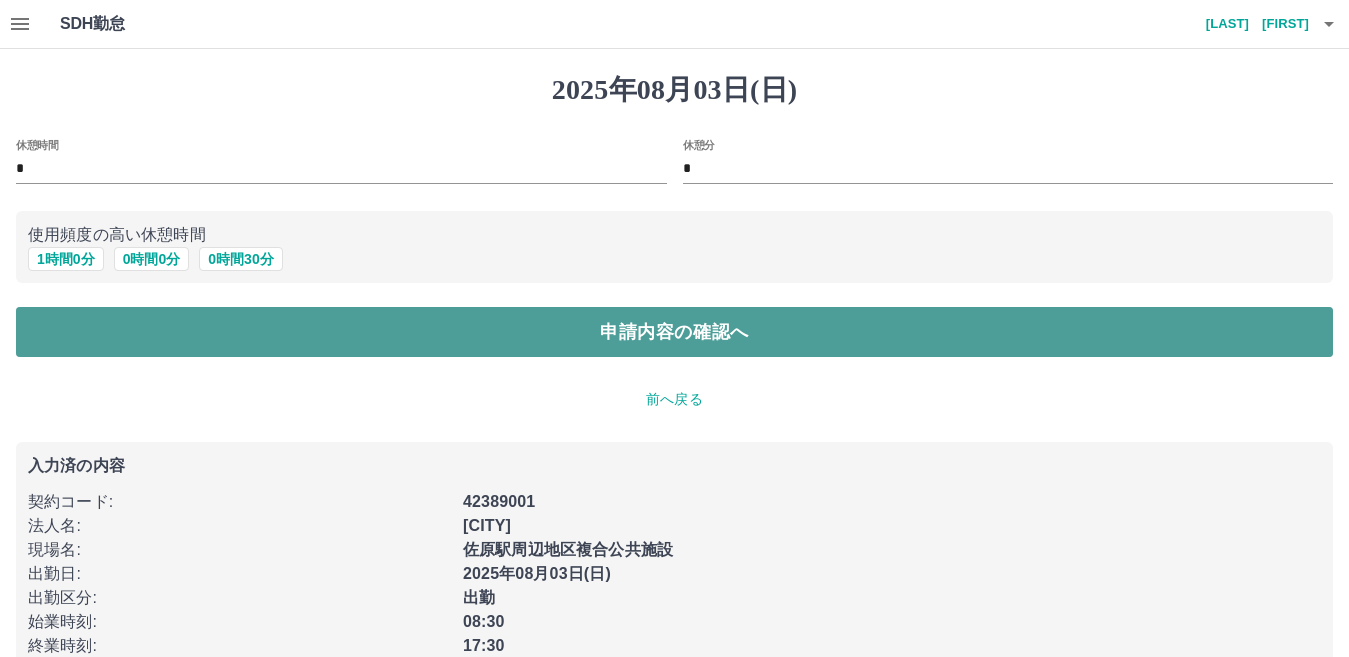 click on "申請内容の確認へ" at bounding box center [674, 332] 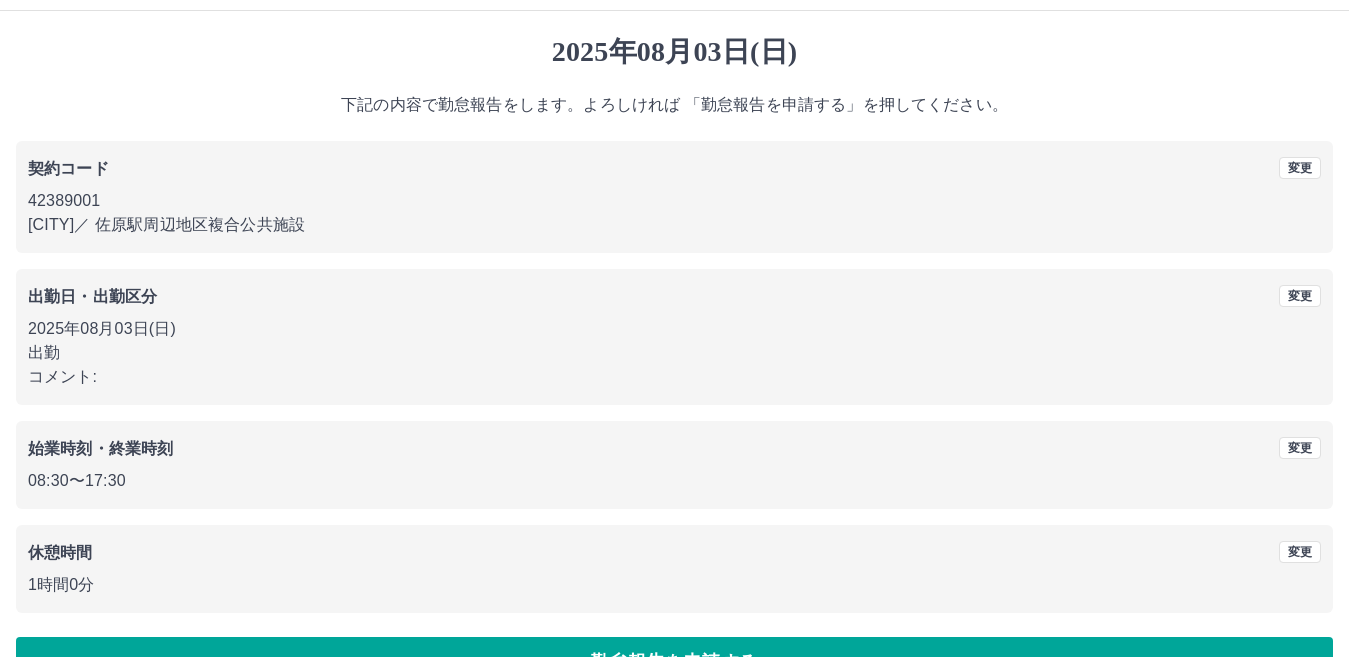 scroll, scrollTop: 91, scrollLeft: 0, axis: vertical 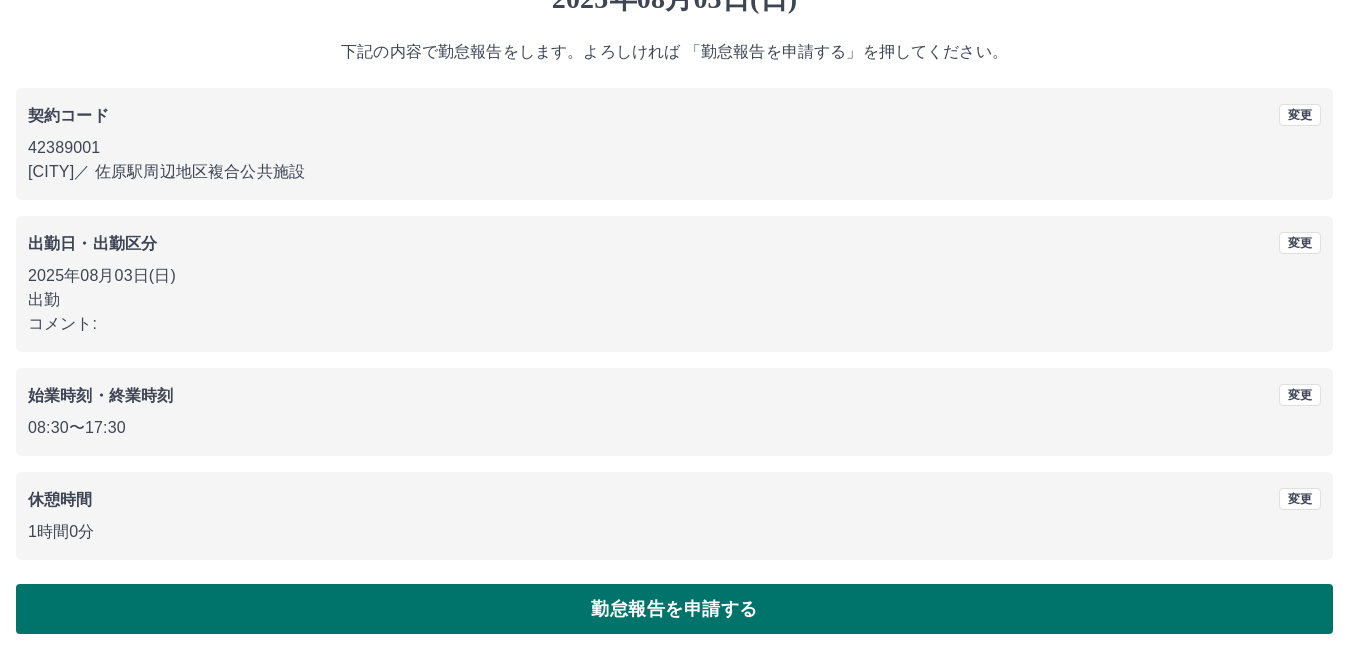 click on "勤怠報告を申請する" at bounding box center [674, 609] 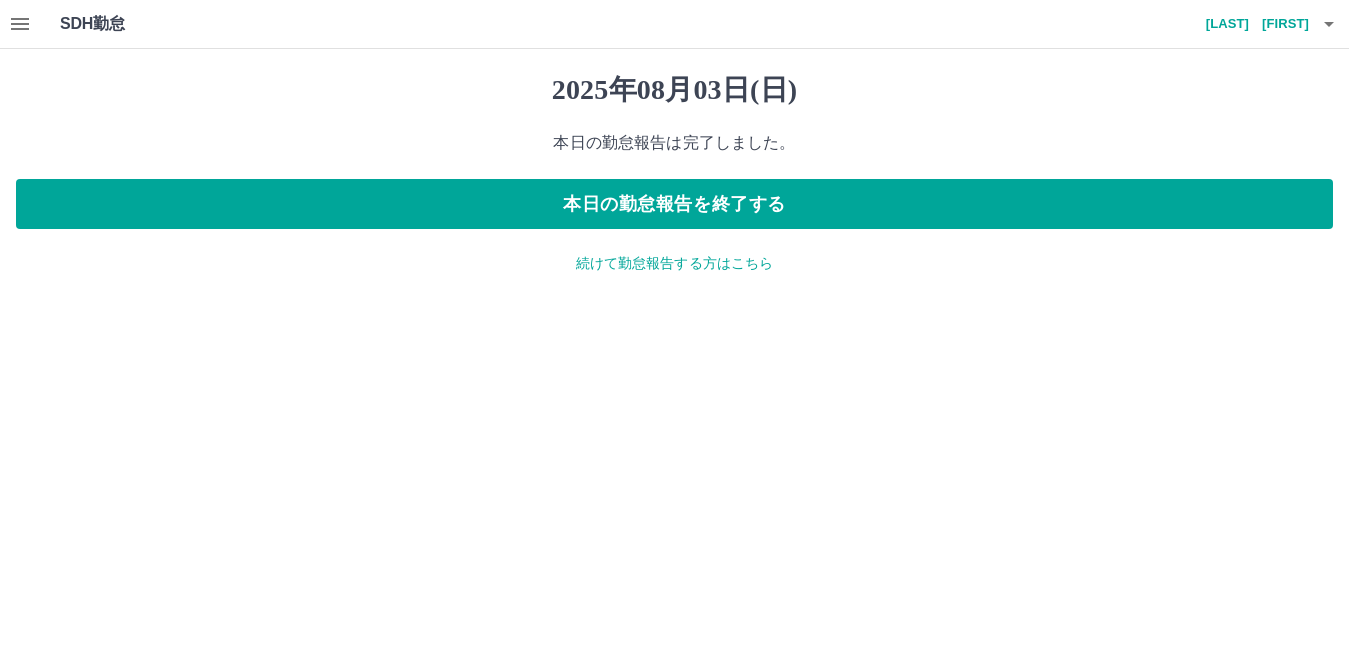 scroll, scrollTop: 0, scrollLeft: 0, axis: both 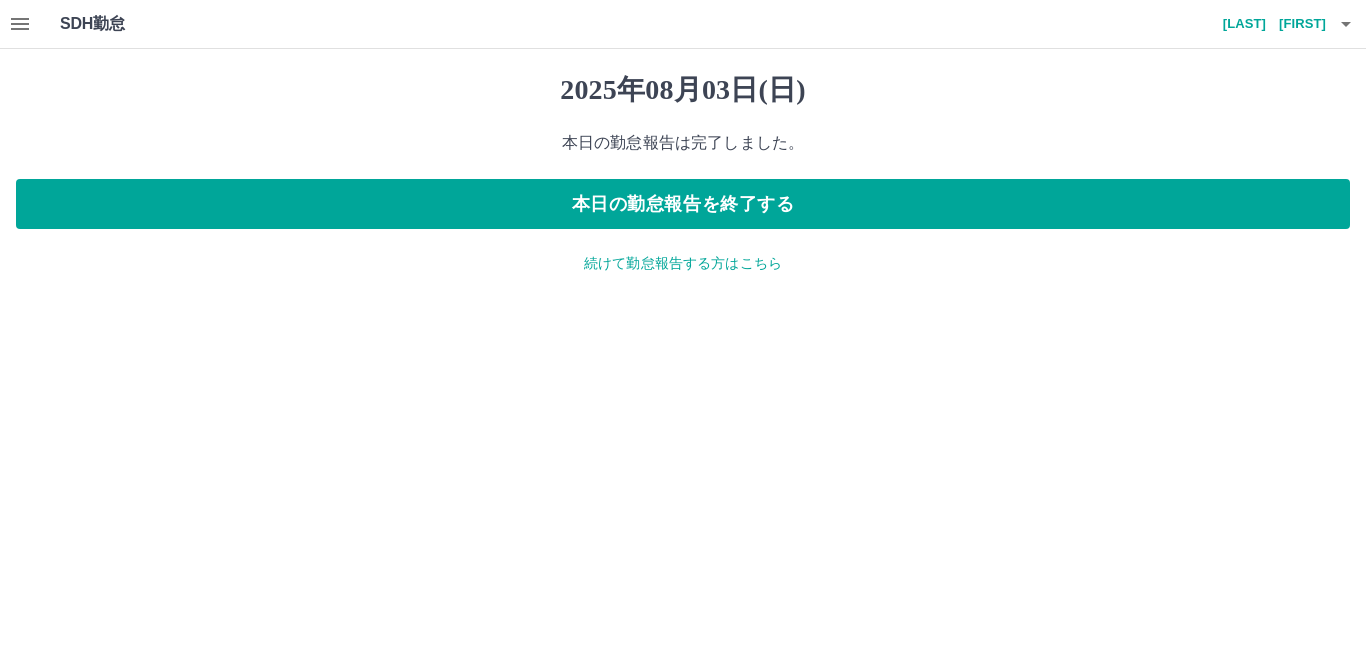 click on "続けて勤怠報告する方はこちら" at bounding box center (683, 263) 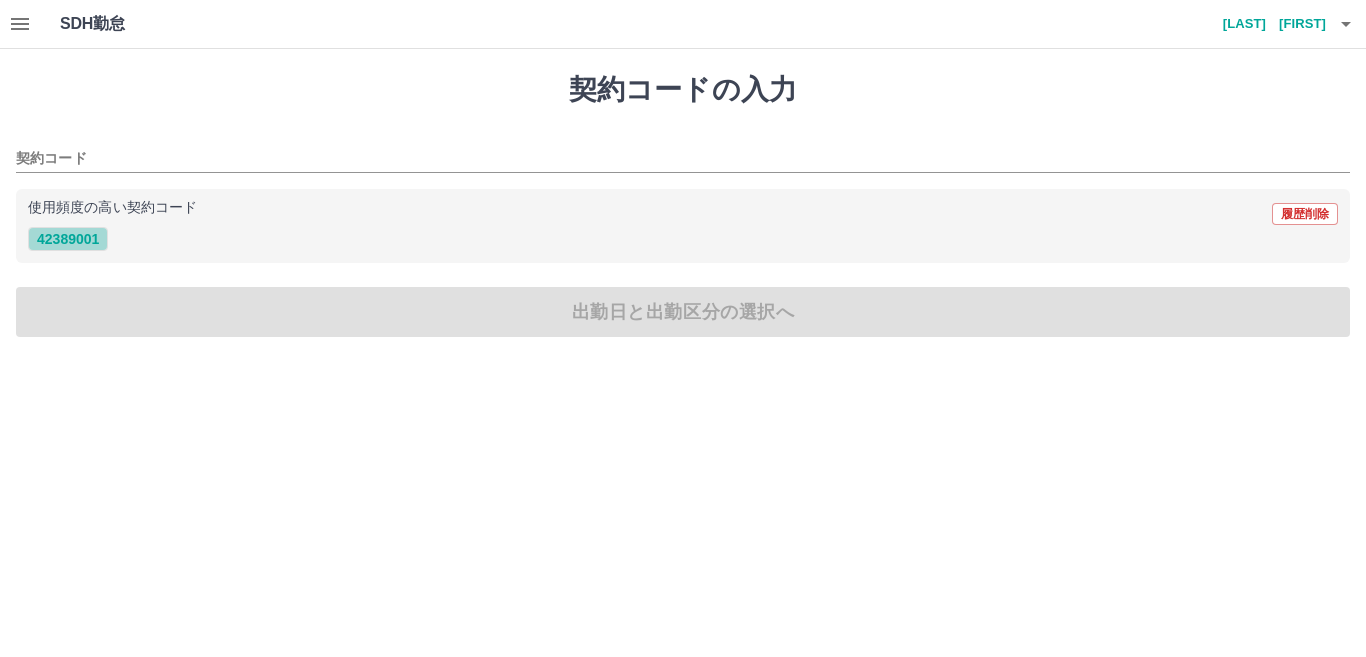 click on "42389001" at bounding box center (68, 239) 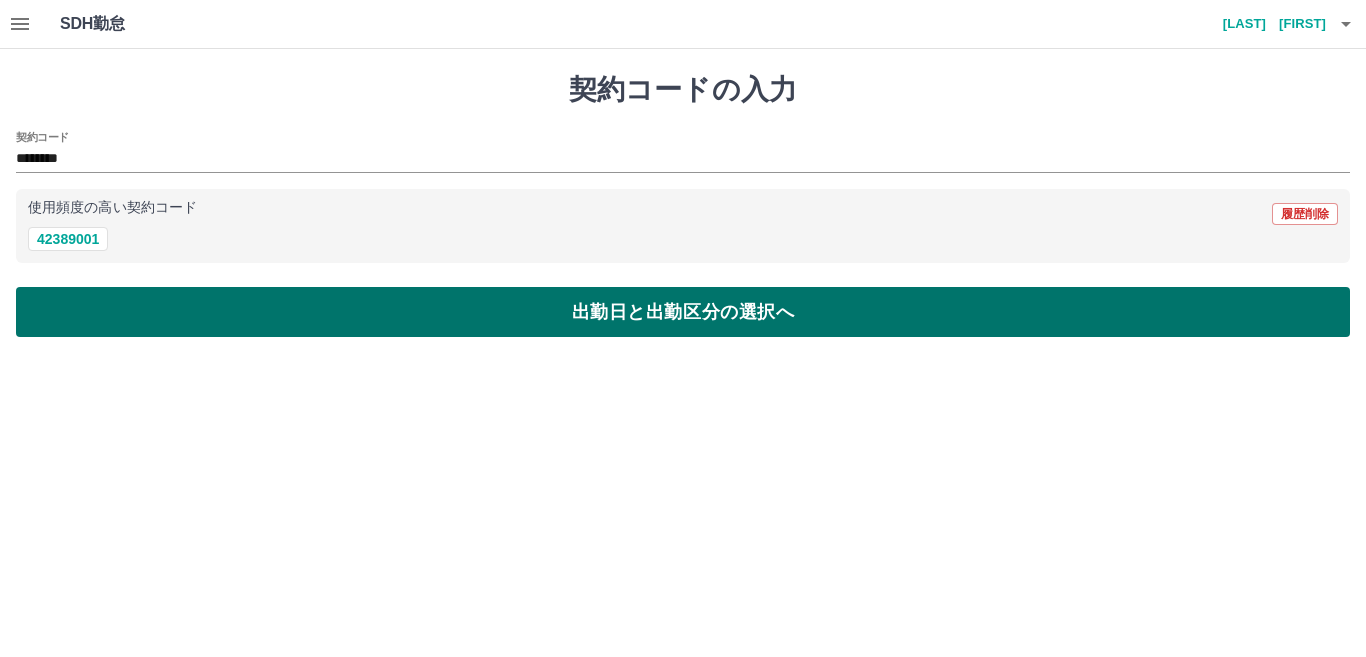 click on "出勤日と出勤区分の選択へ" at bounding box center [683, 312] 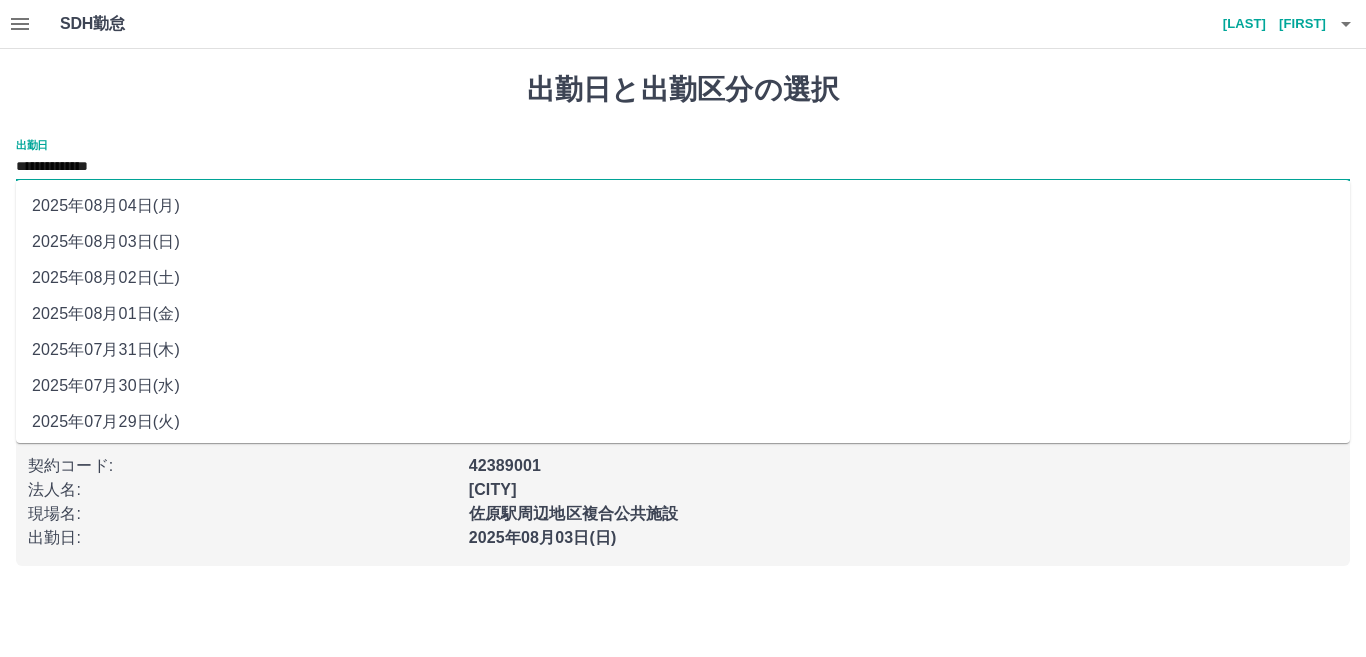 click on "**********" at bounding box center [683, 167] 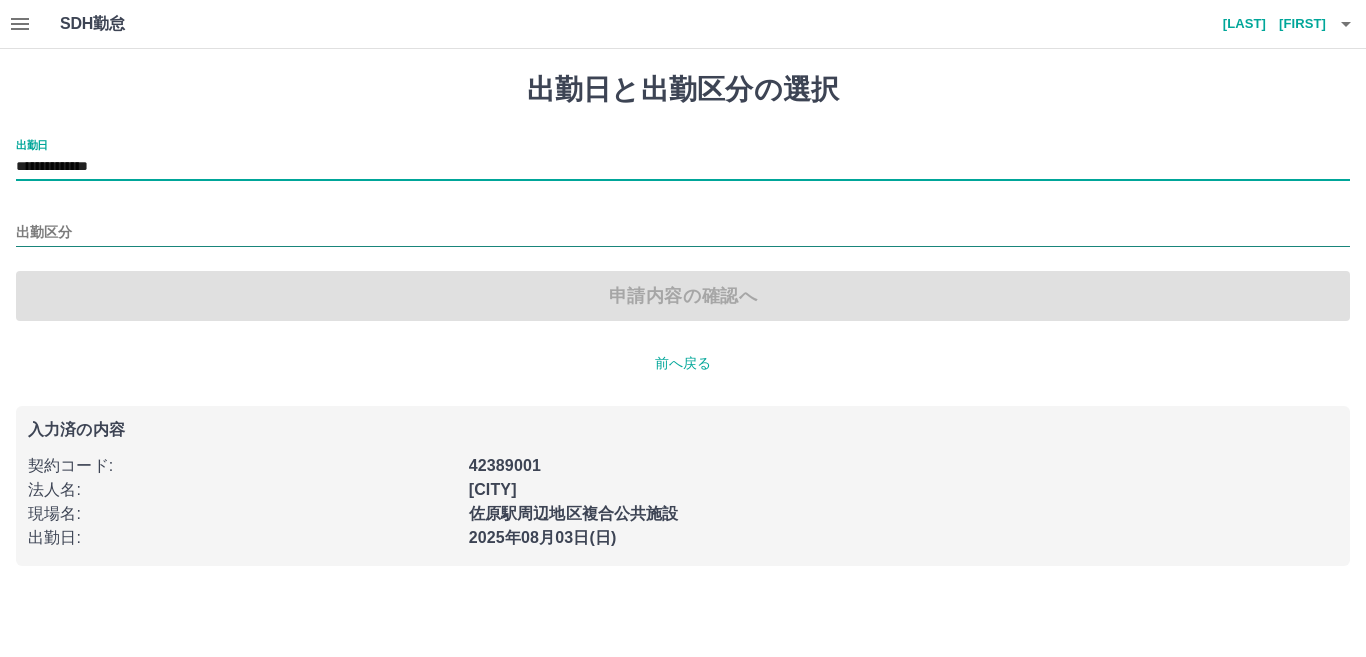 click on "出勤区分" at bounding box center [683, 233] 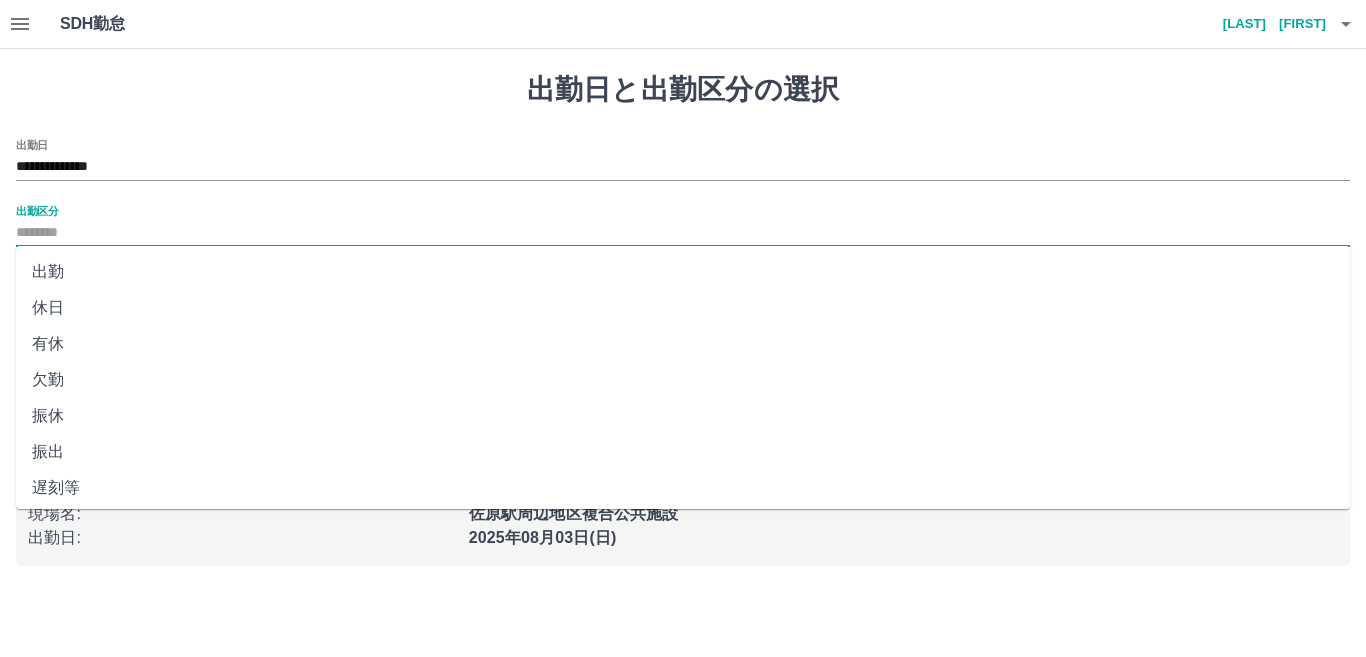 click on "出勤" at bounding box center [683, 272] 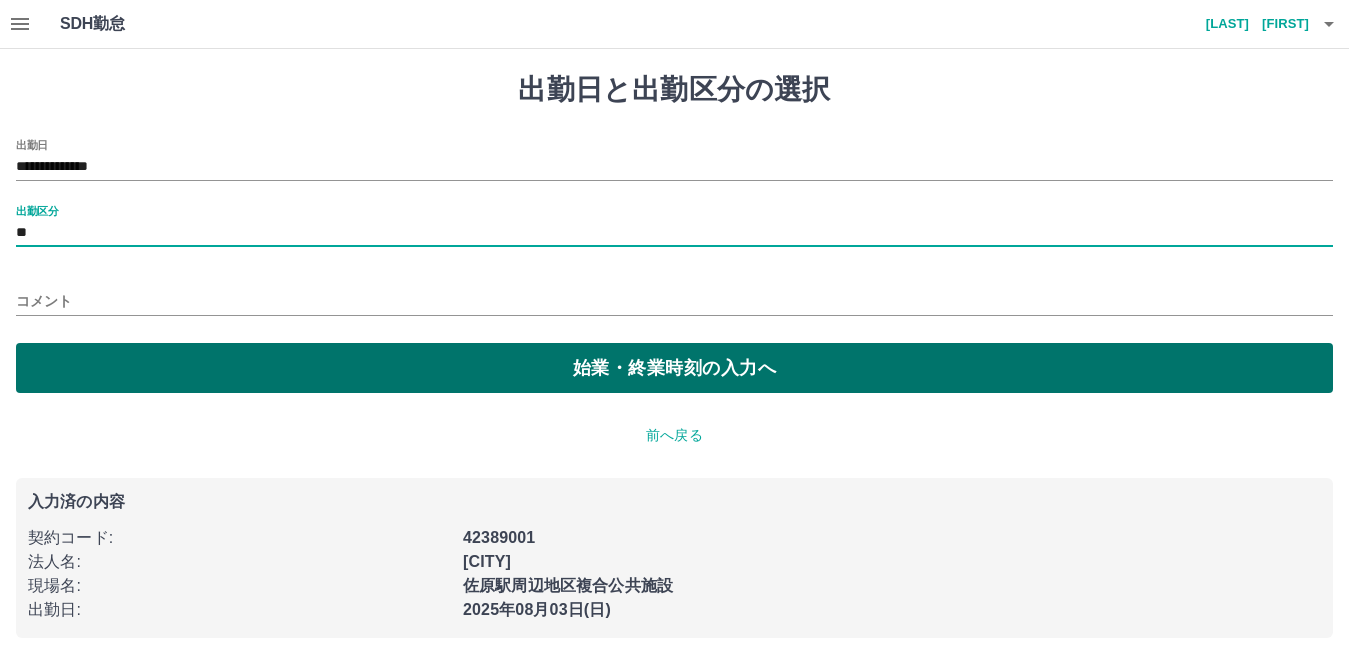 click on "始業・終業時刻の入力へ" at bounding box center (674, 368) 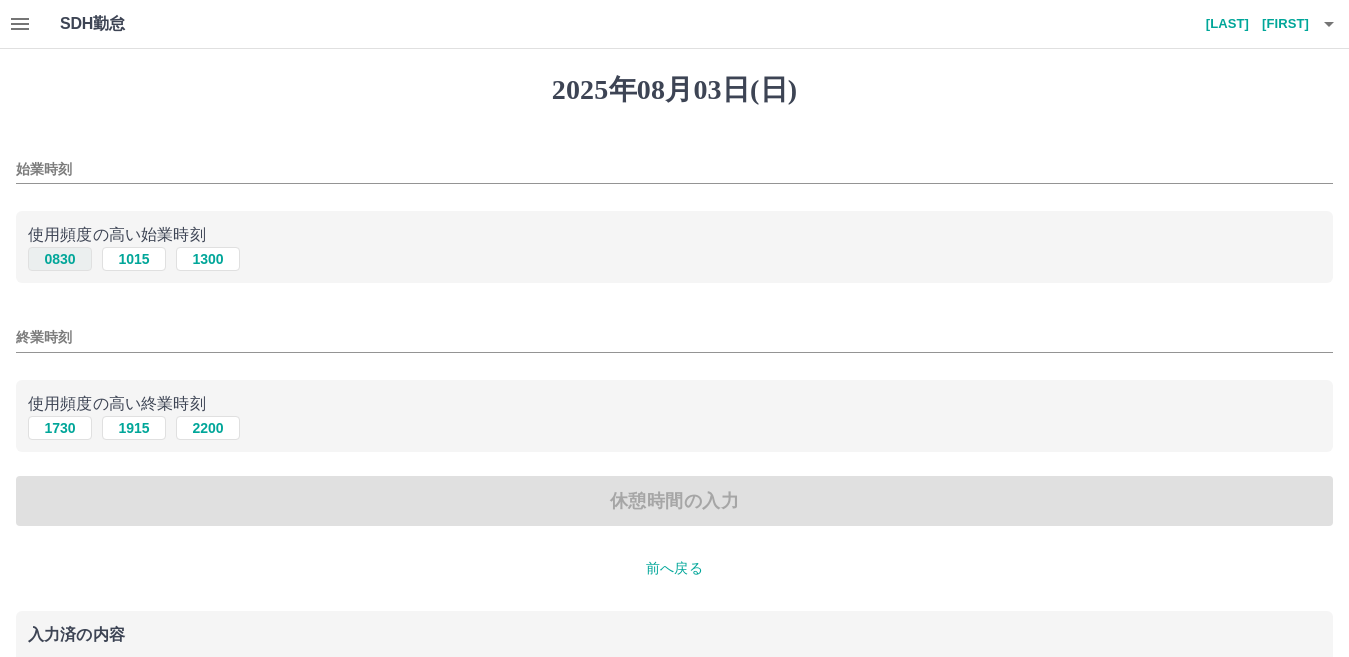 click on "0830" at bounding box center (60, 259) 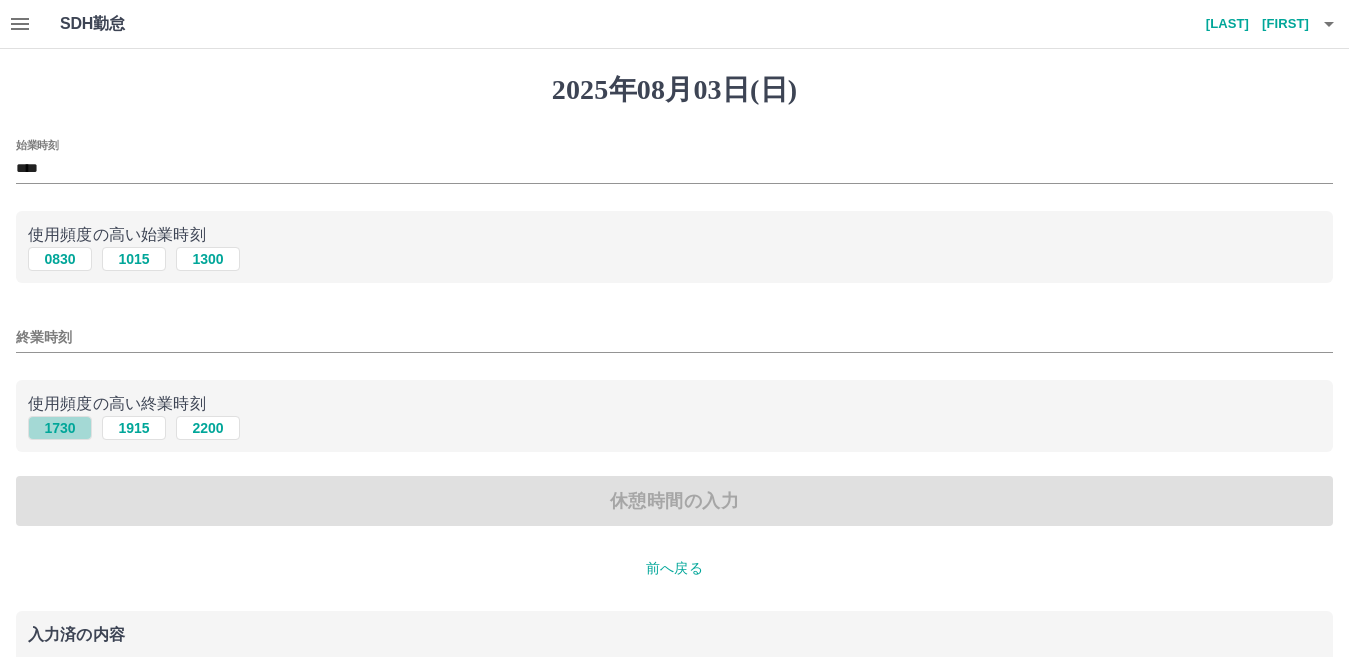 click on "1730" at bounding box center (60, 428) 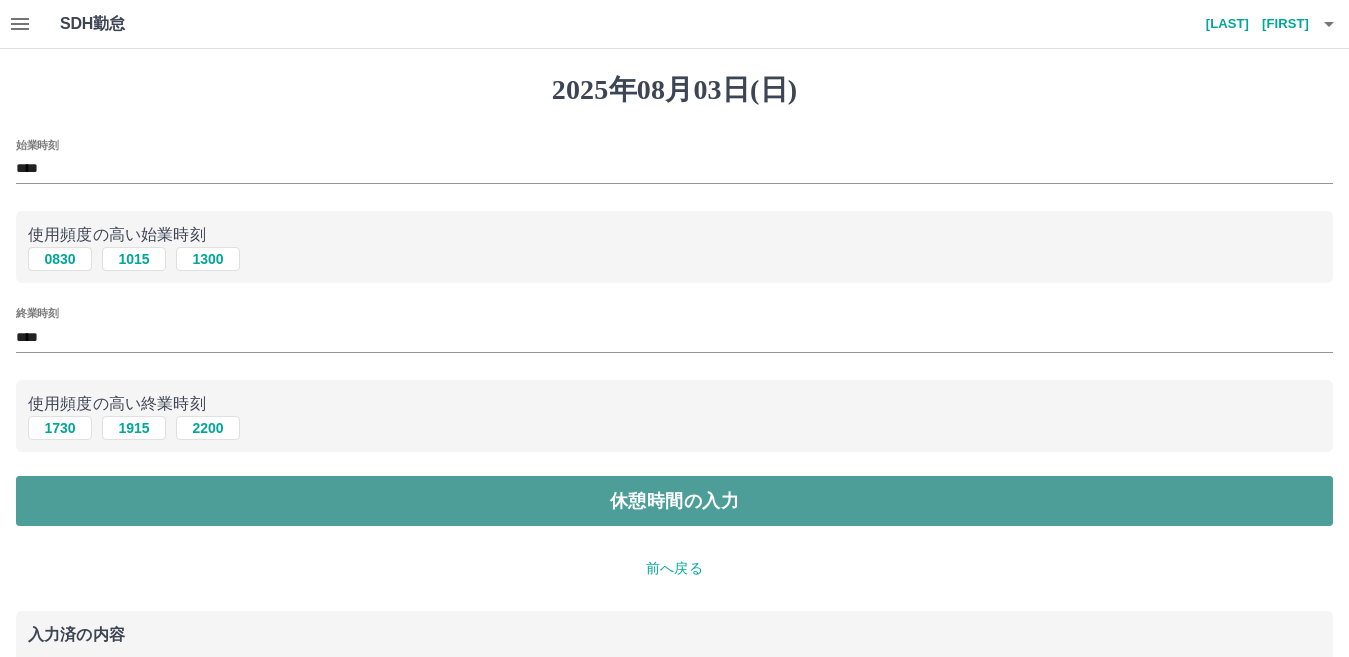 click on "休憩時間の入力" at bounding box center (674, 501) 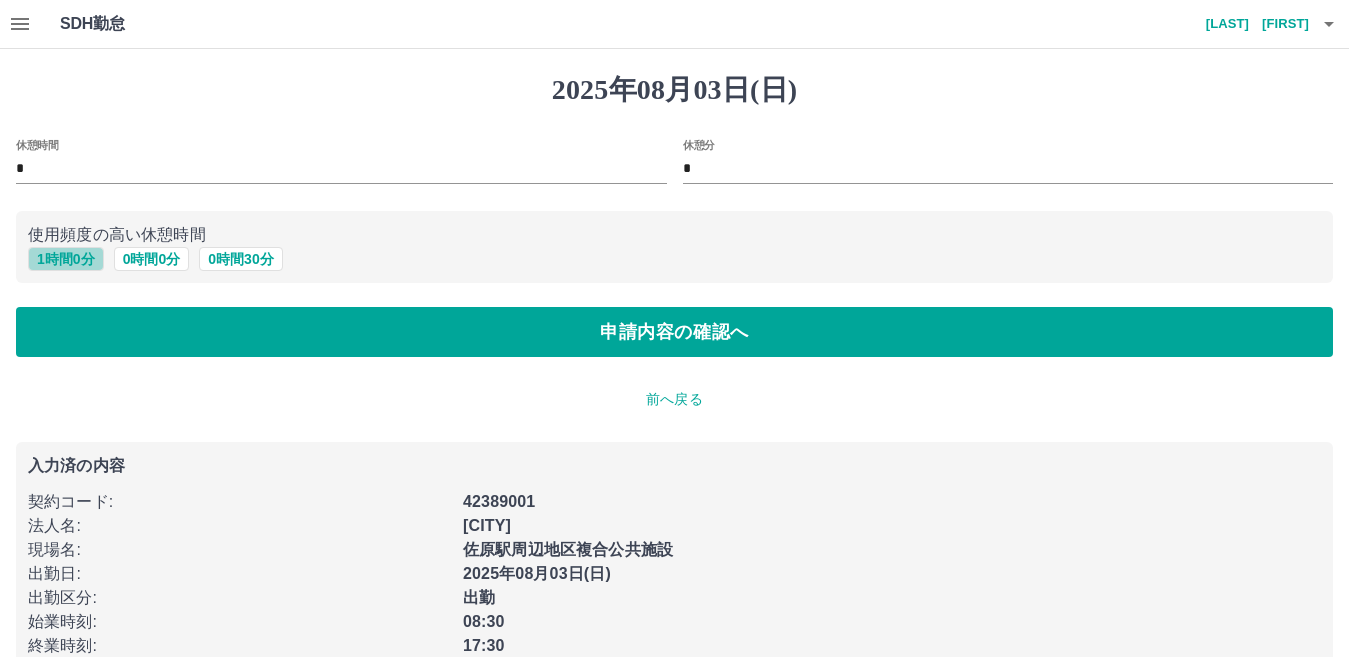 click on "1 時間 0 分" at bounding box center (66, 259) 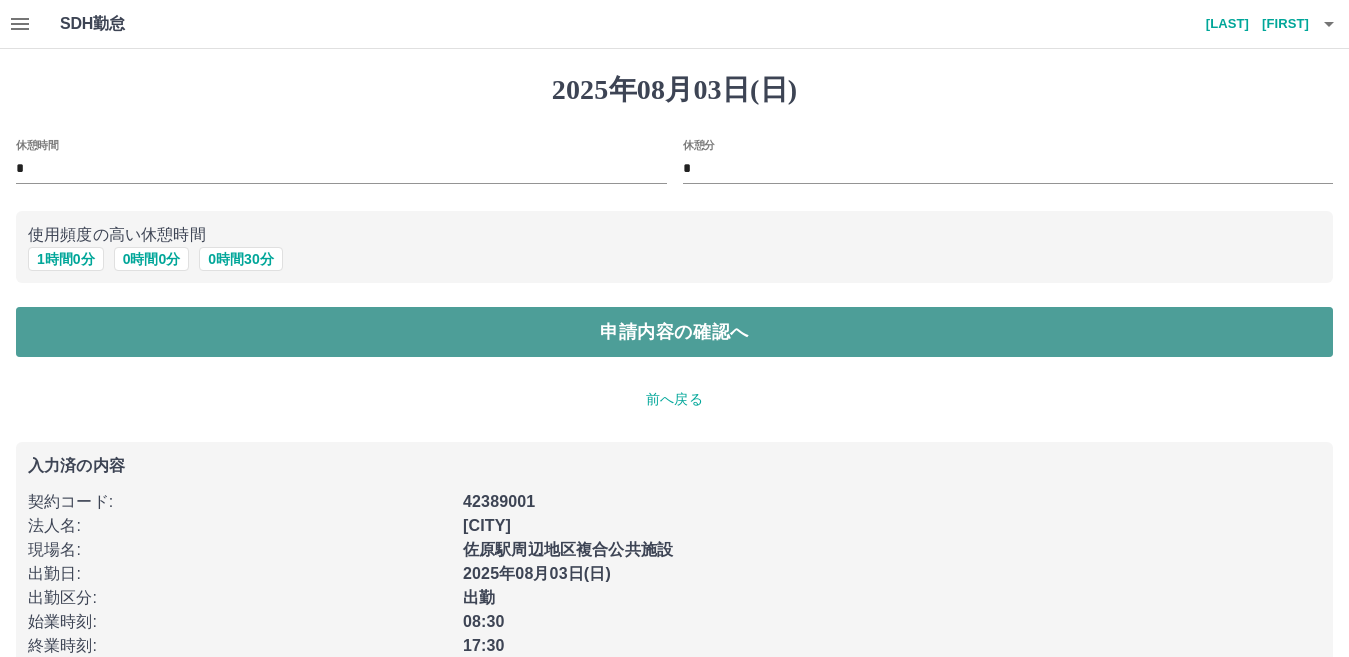 click on "申請内容の確認へ" at bounding box center [674, 332] 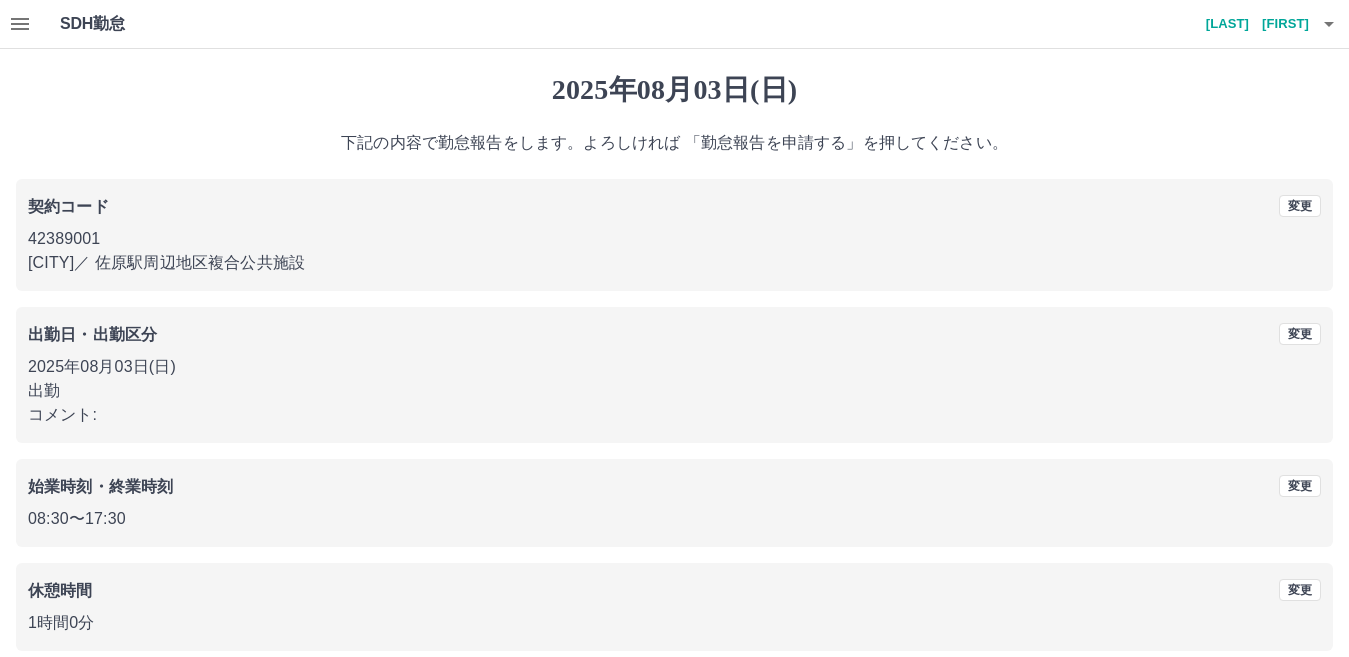 scroll, scrollTop: 91, scrollLeft: 0, axis: vertical 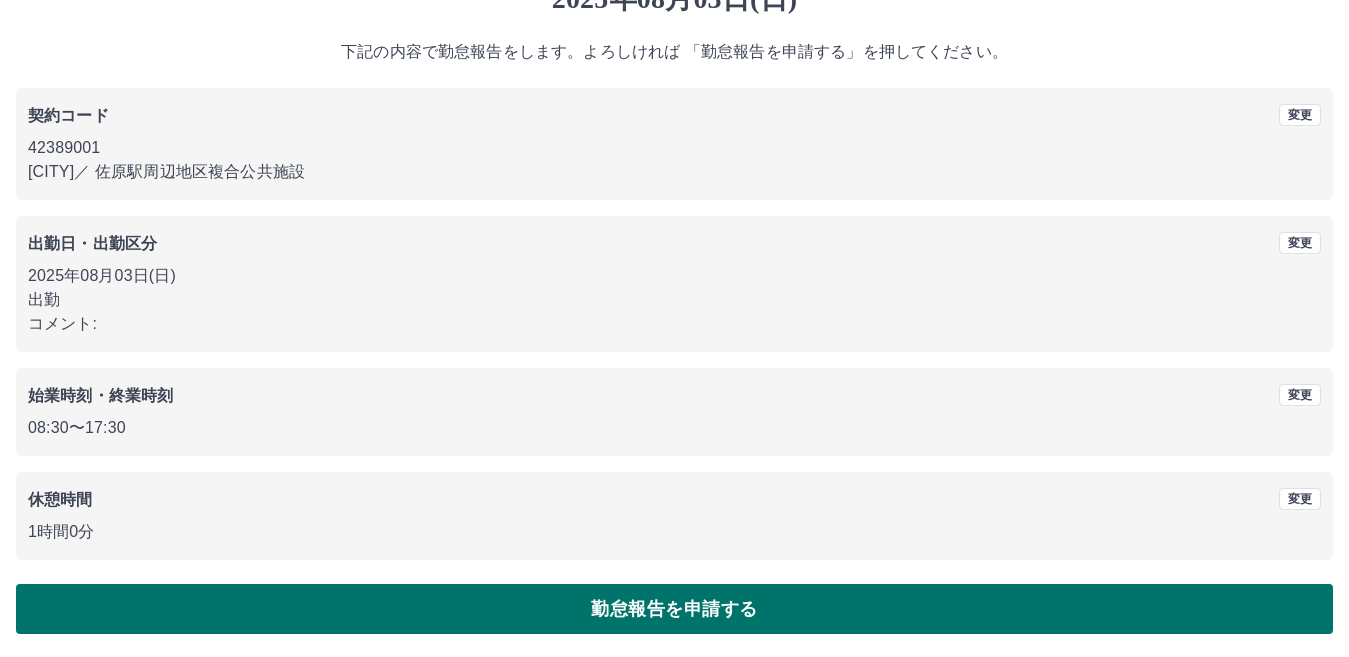 click on "勤怠報告を申請する" at bounding box center [674, 609] 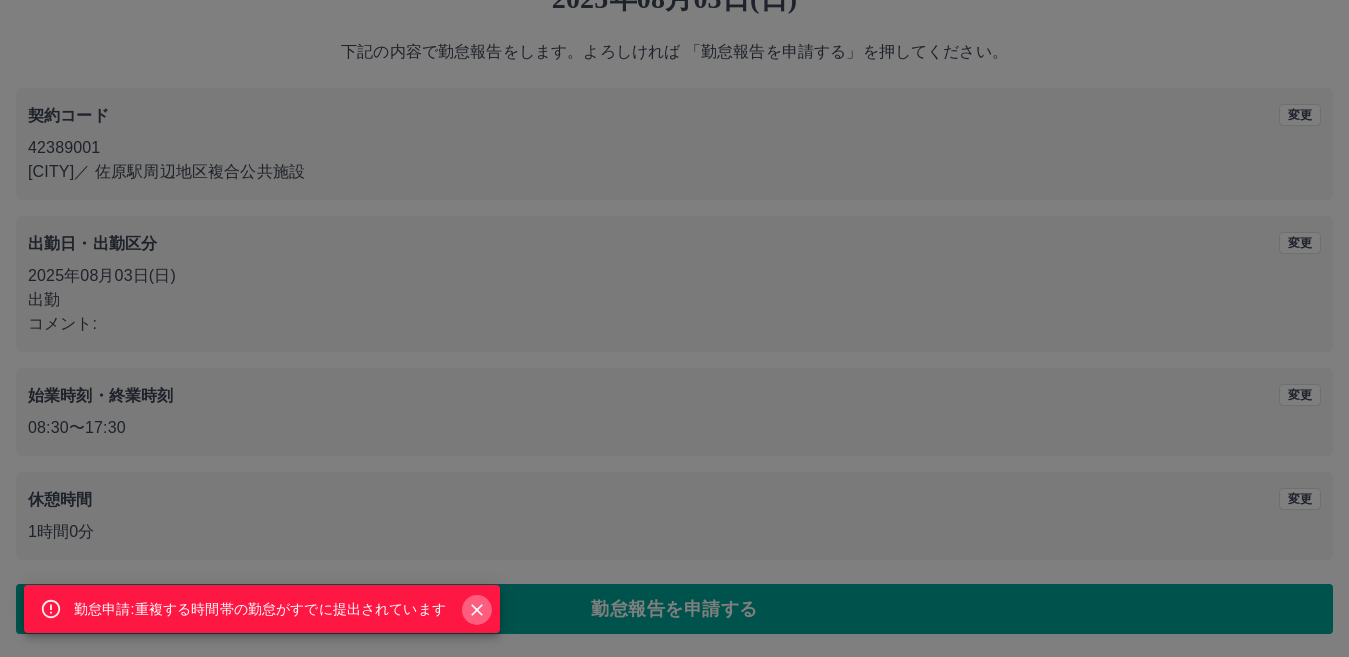 click 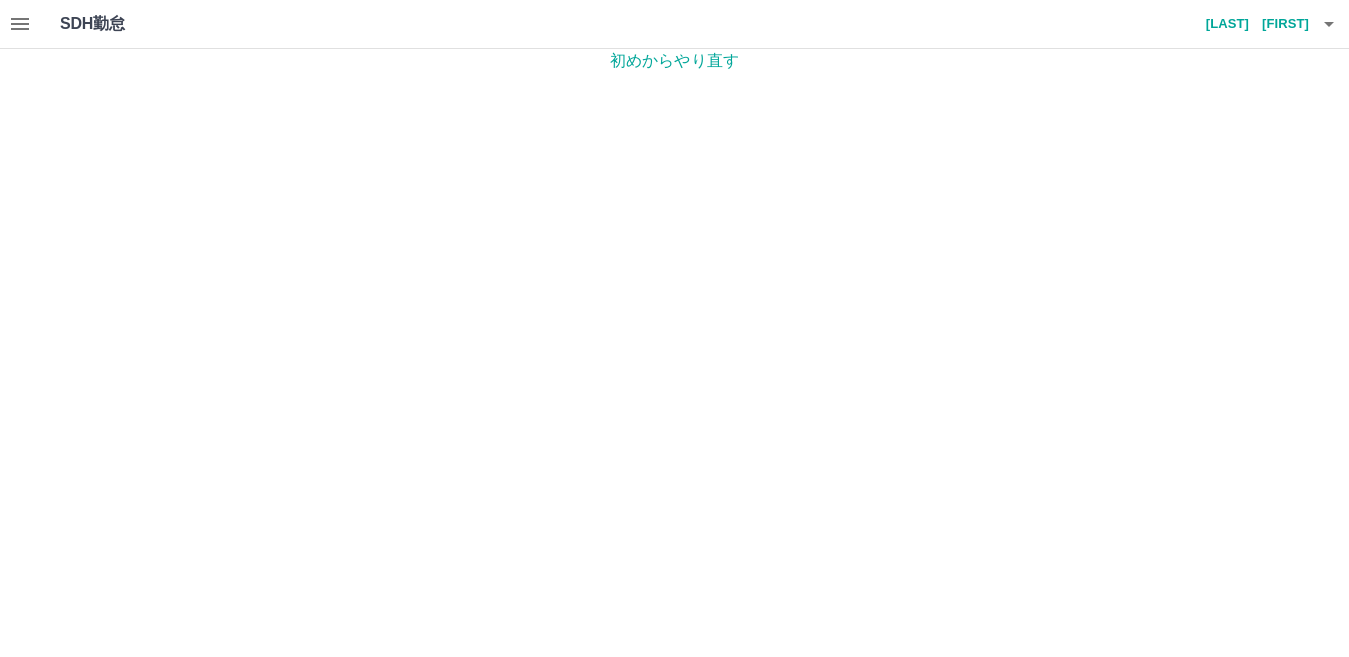 scroll, scrollTop: 0, scrollLeft: 0, axis: both 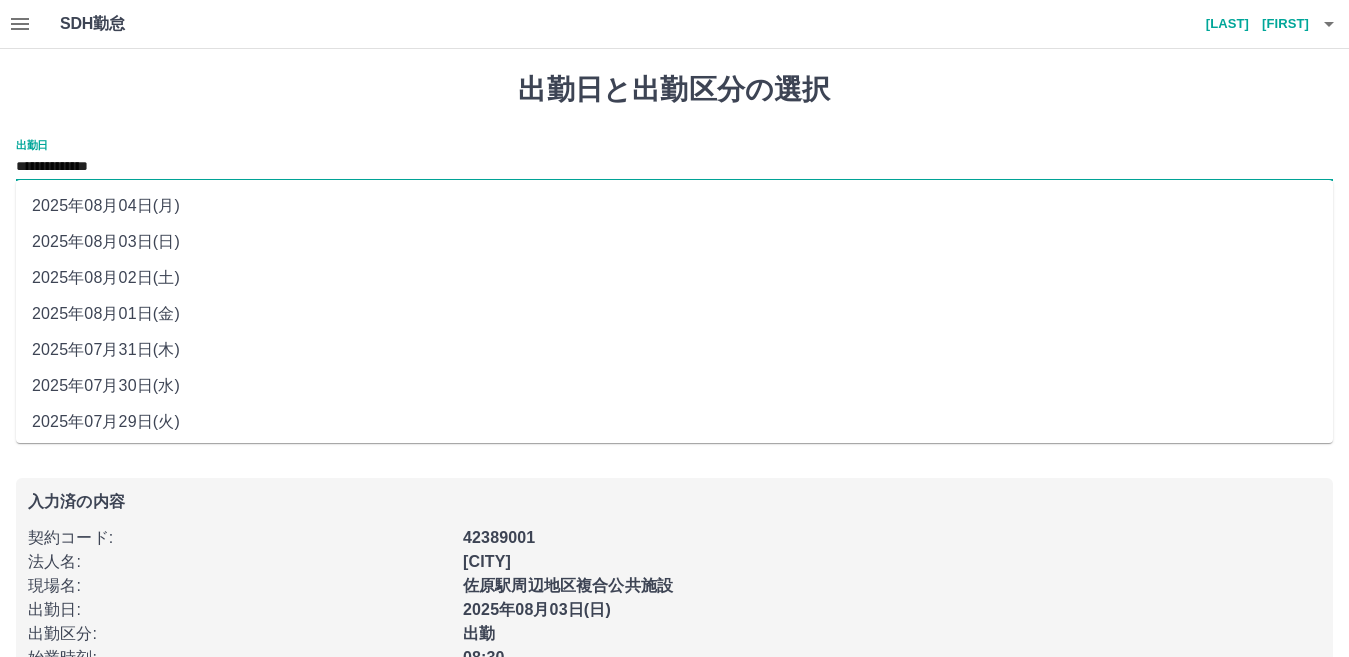 click on "**********" at bounding box center (674, 167) 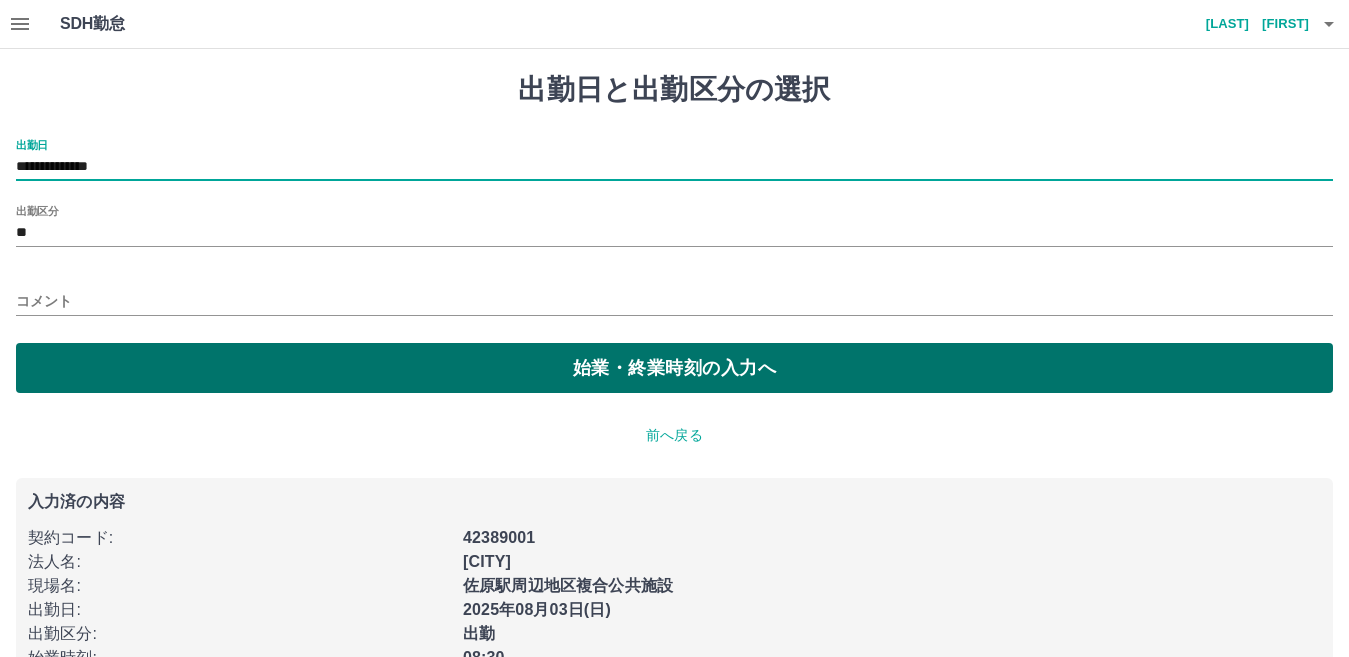 click on "始業・終業時刻の入力へ" at bounding box center (674, 368) 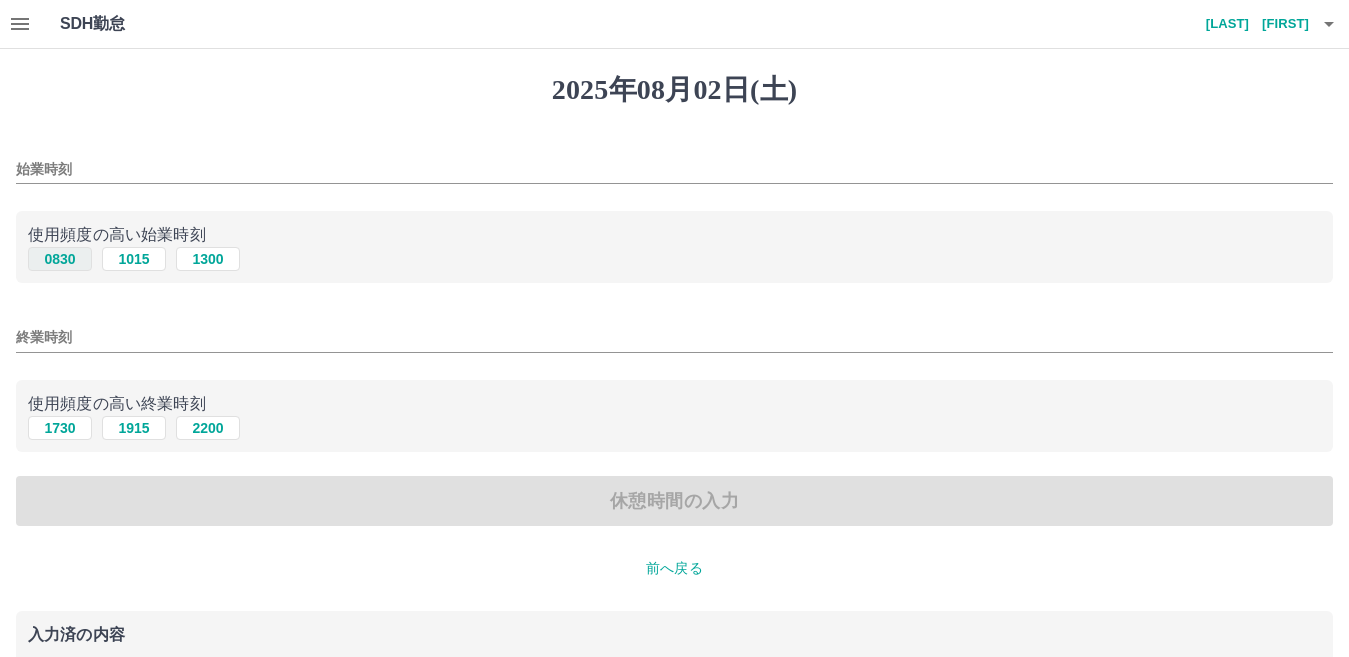 click on "0830" at bounding box center (60, 259) 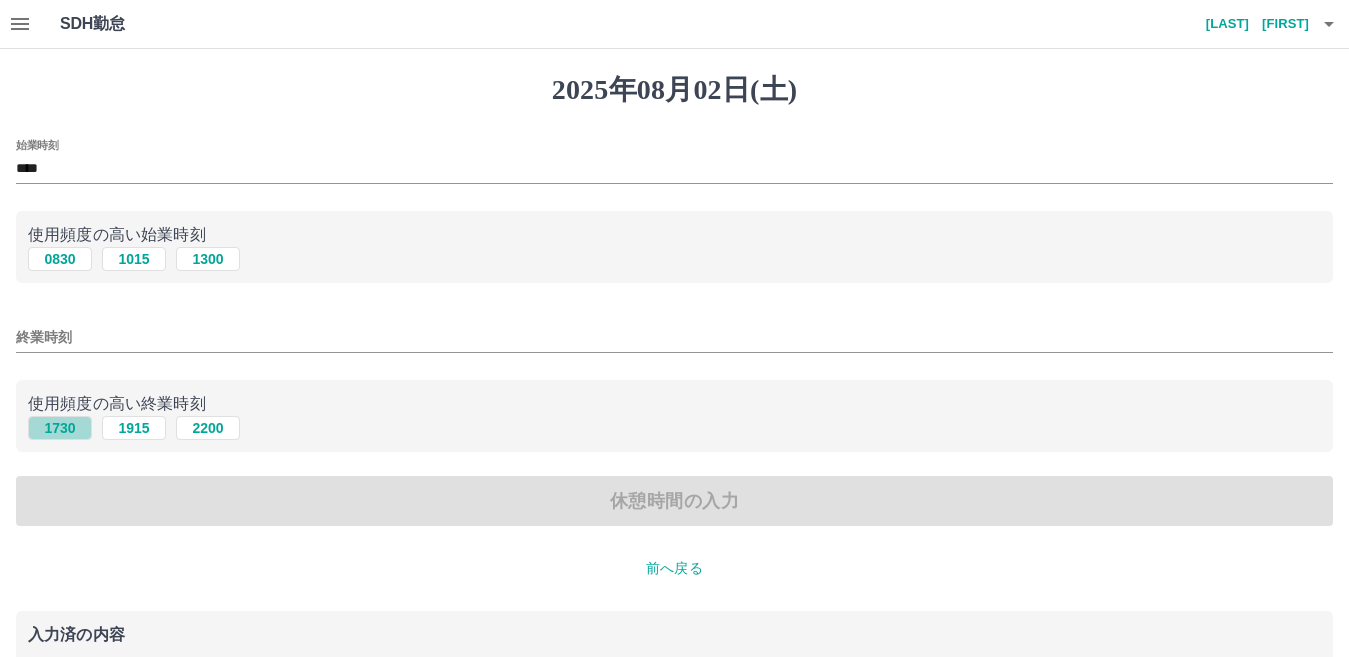 click on "1730" at bounding box center (60, 428) 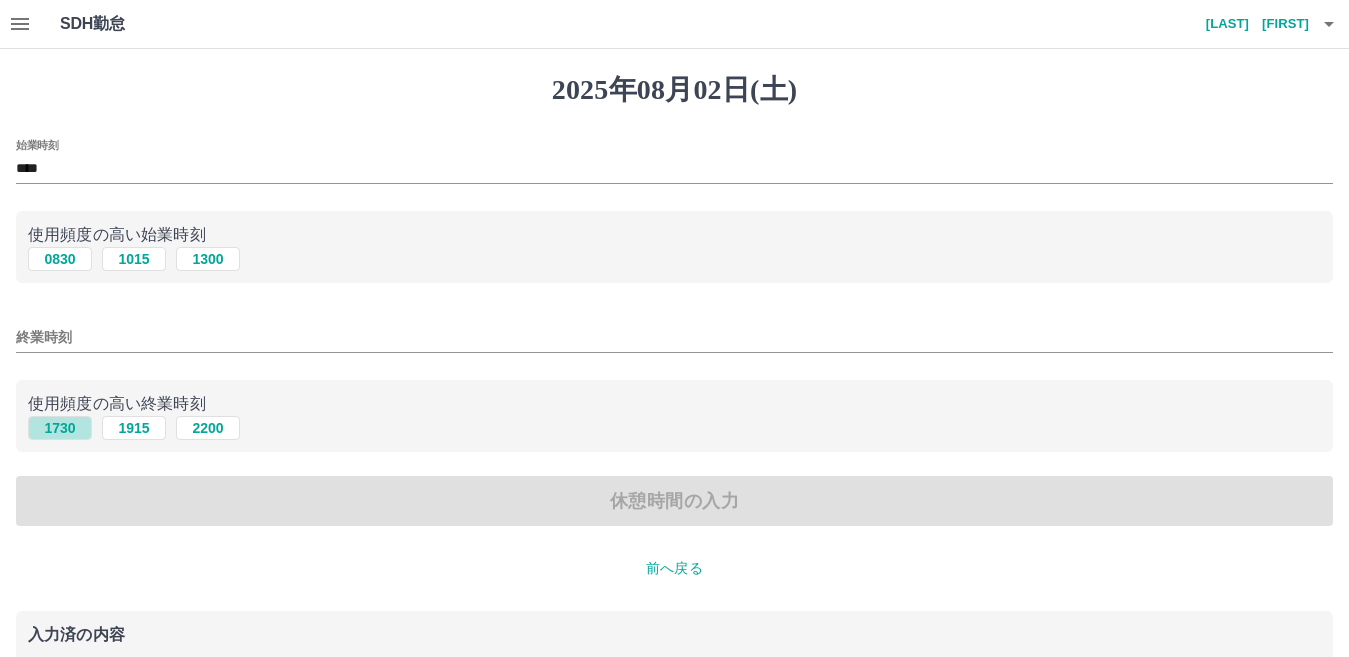 type on "****" 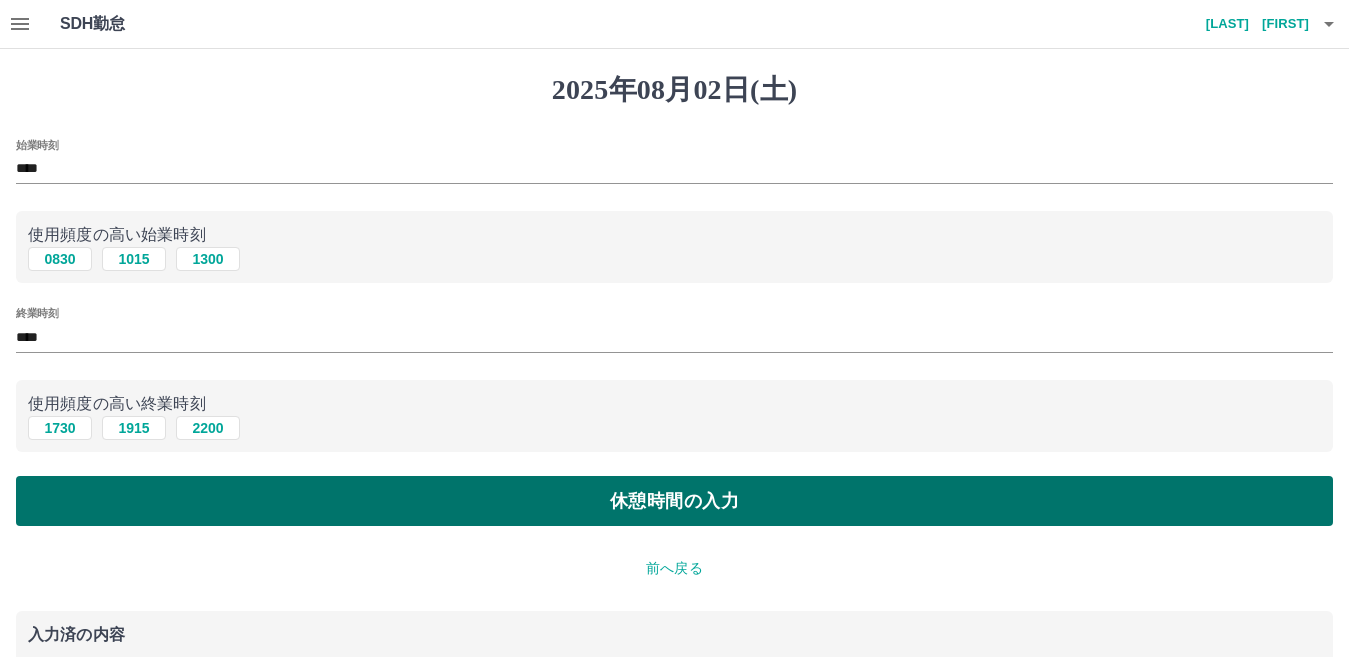 click on "休憩時間の入力" at bounding box center [674, 501] 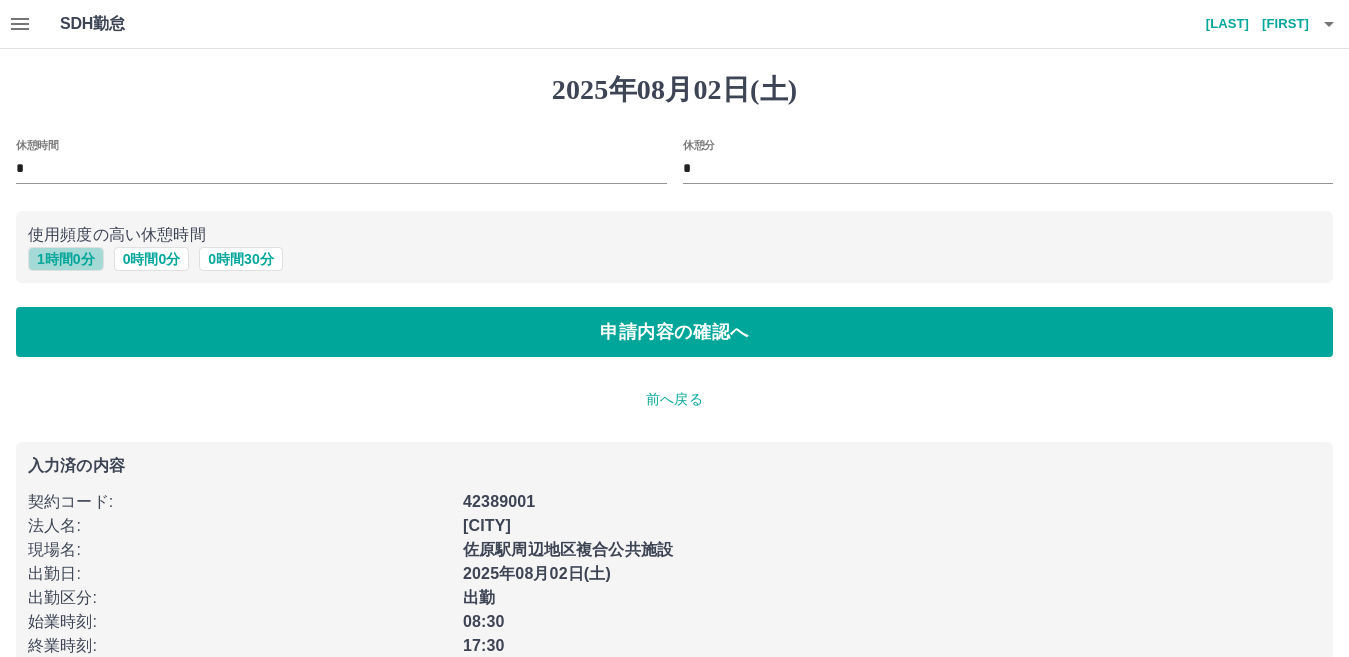 click on "1 時間 0 分" at bounding box center (66, 259) 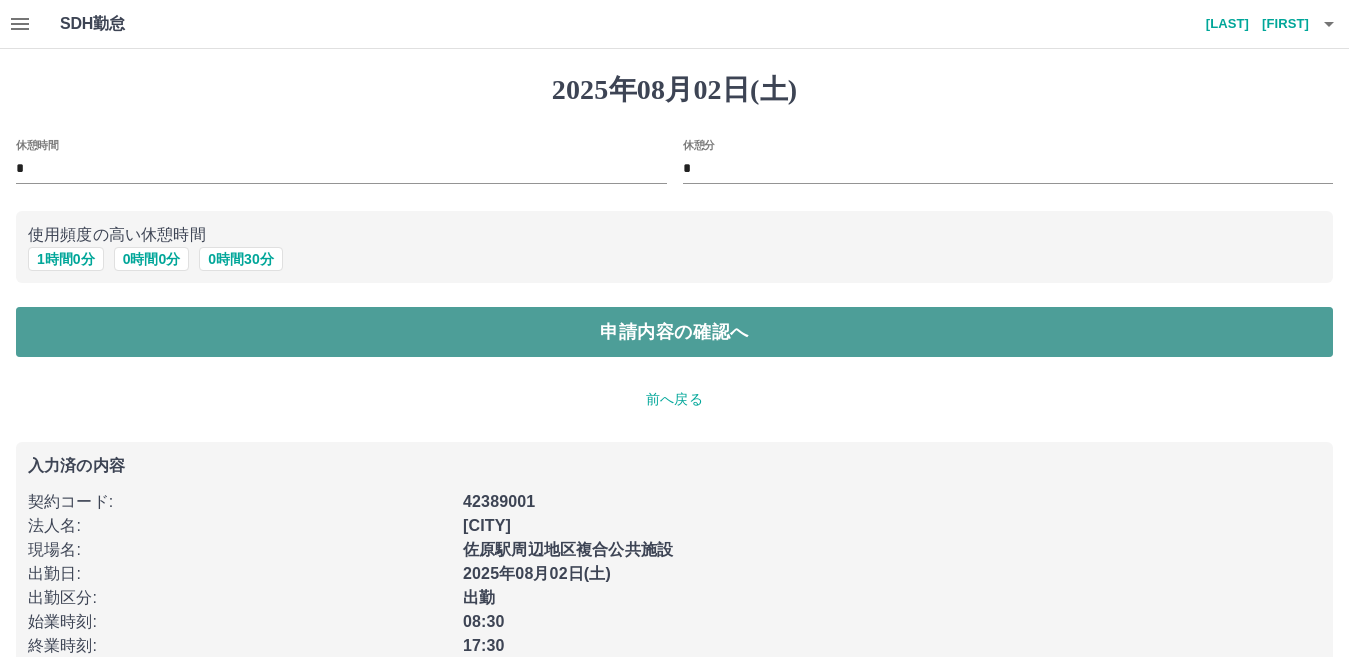click on "申請内容の確認へ" at bounding box center [674, 332] 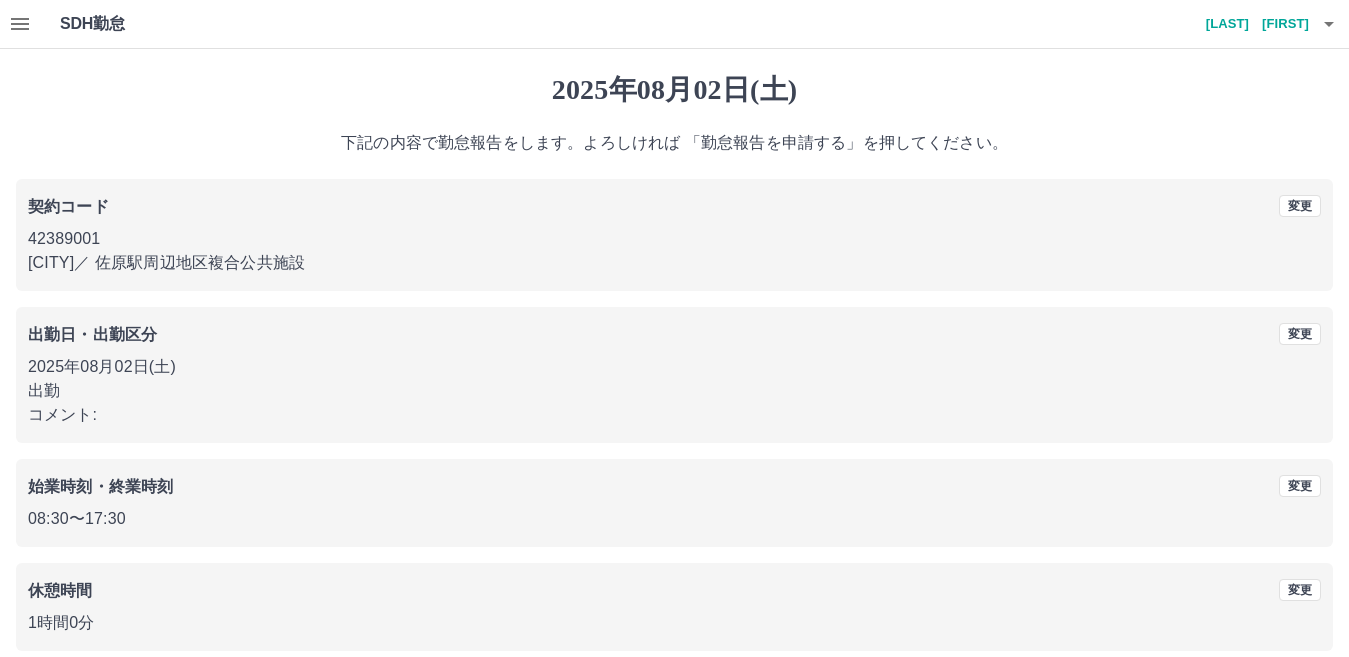 scroll, scrollTop: 91, scrollLeft: 0, axis: vertical 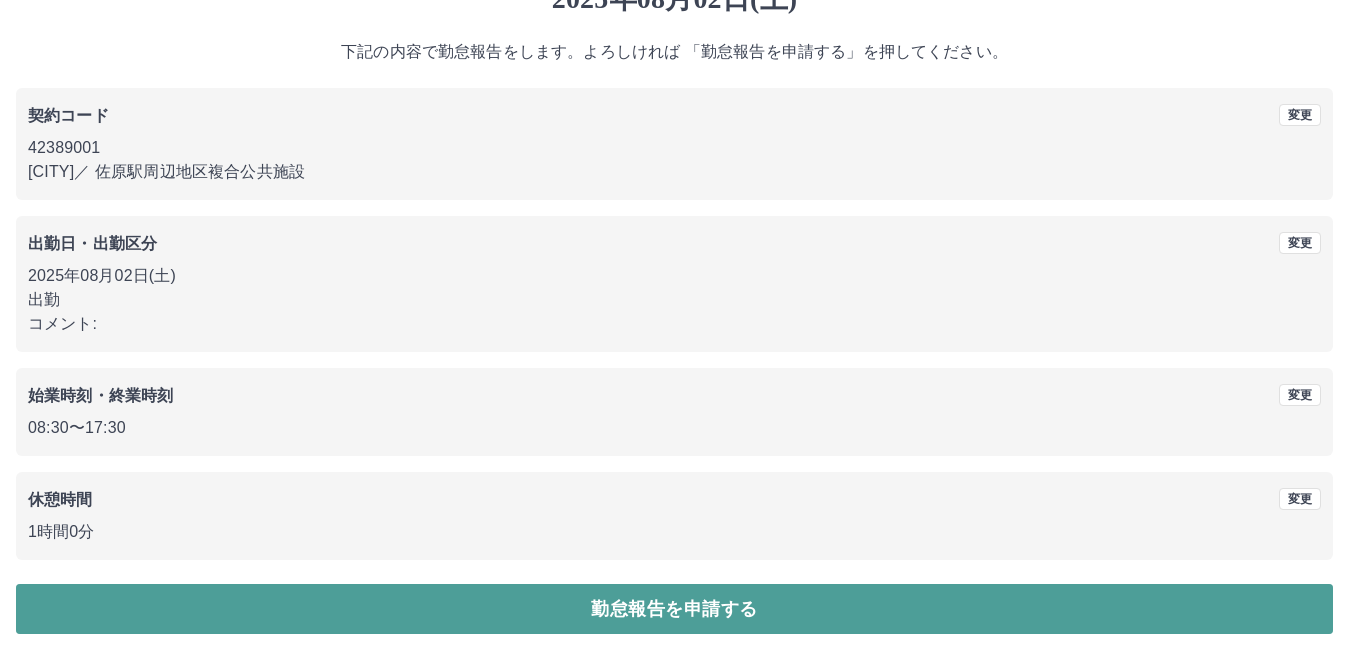 click on "勤怠報告を申請する" at bounding box center [674, 609] 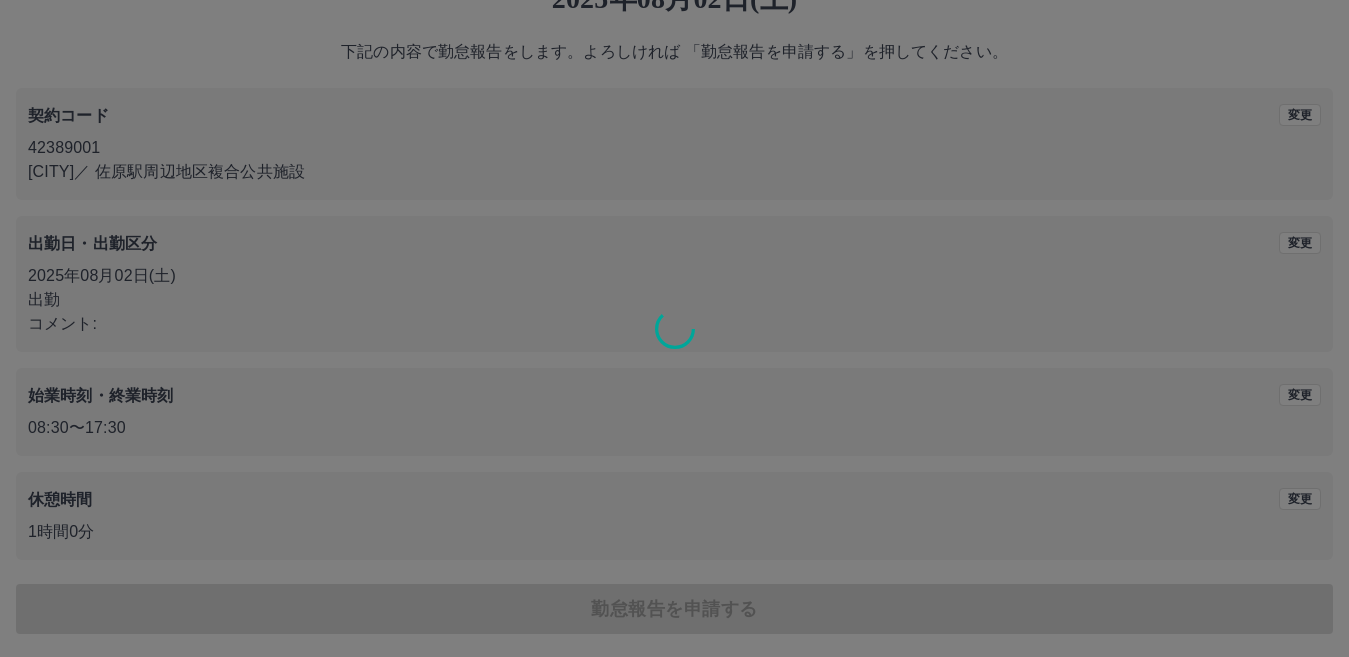 scroll, scrollTop: 0, scrollLeft: 0, axis: both 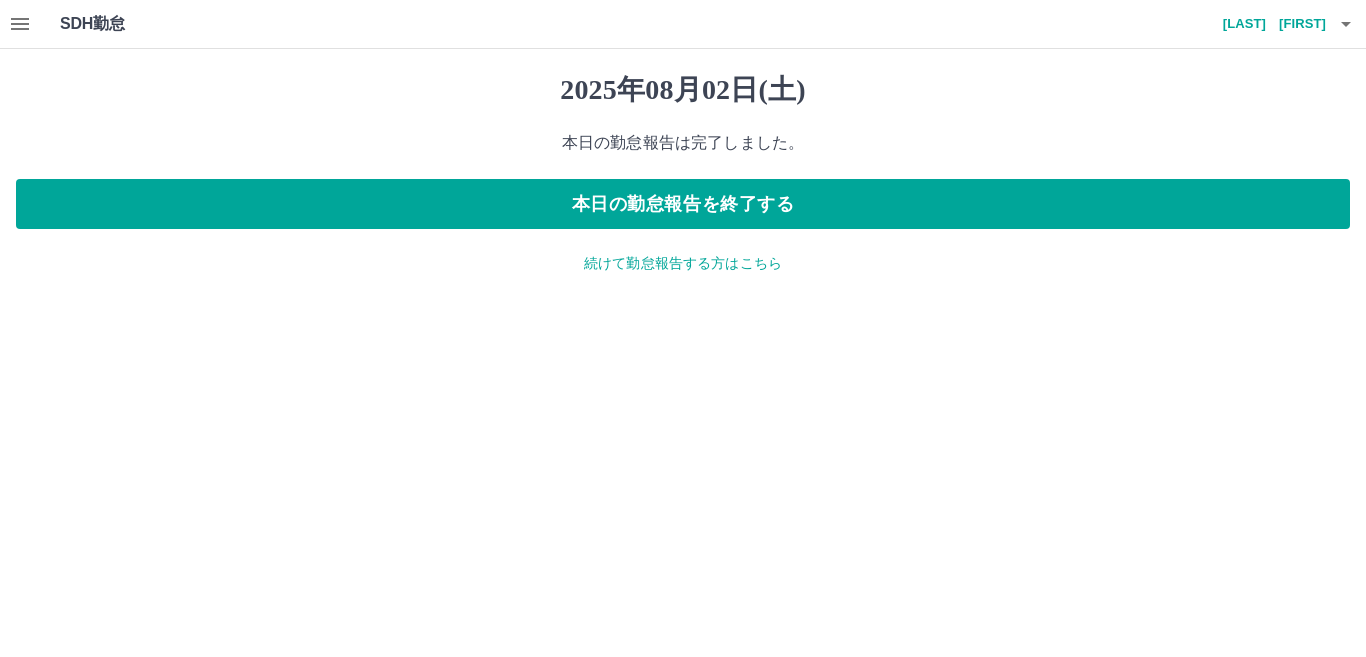 click on "続けて勤怠報告する方はこちら" at bounding box center [683, 263] 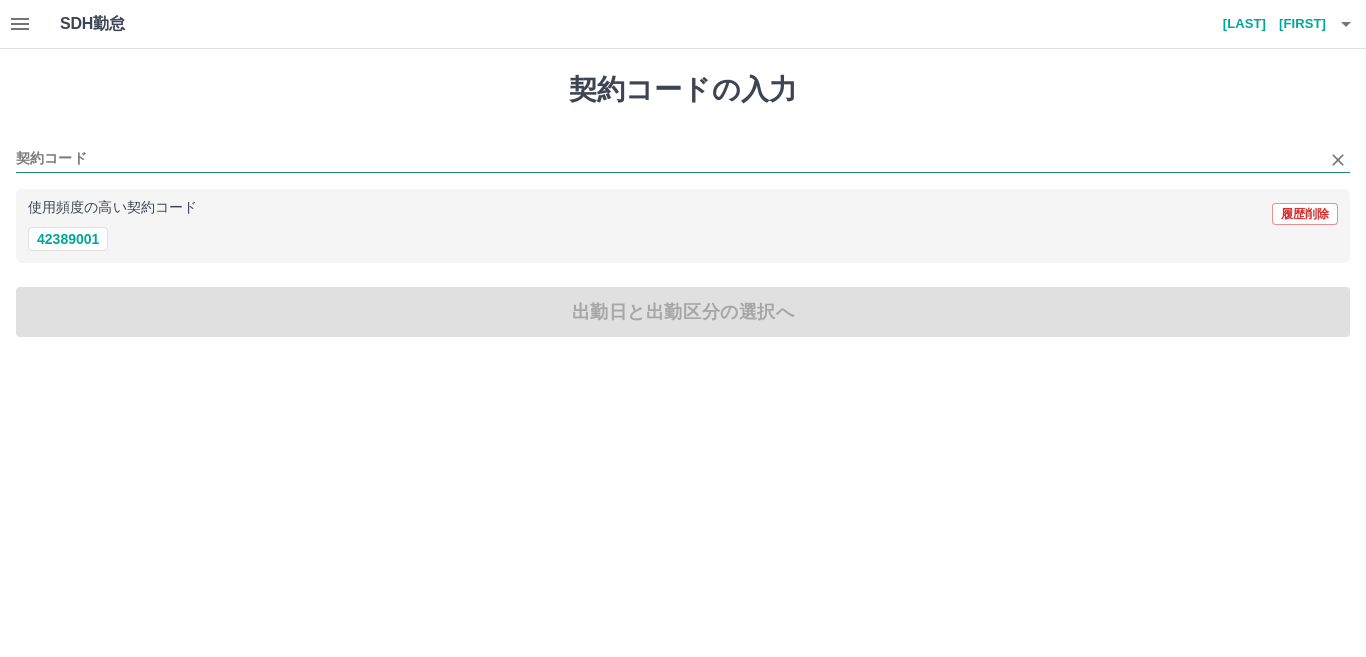 click on "契約コード" at bounding box center [668, 159] 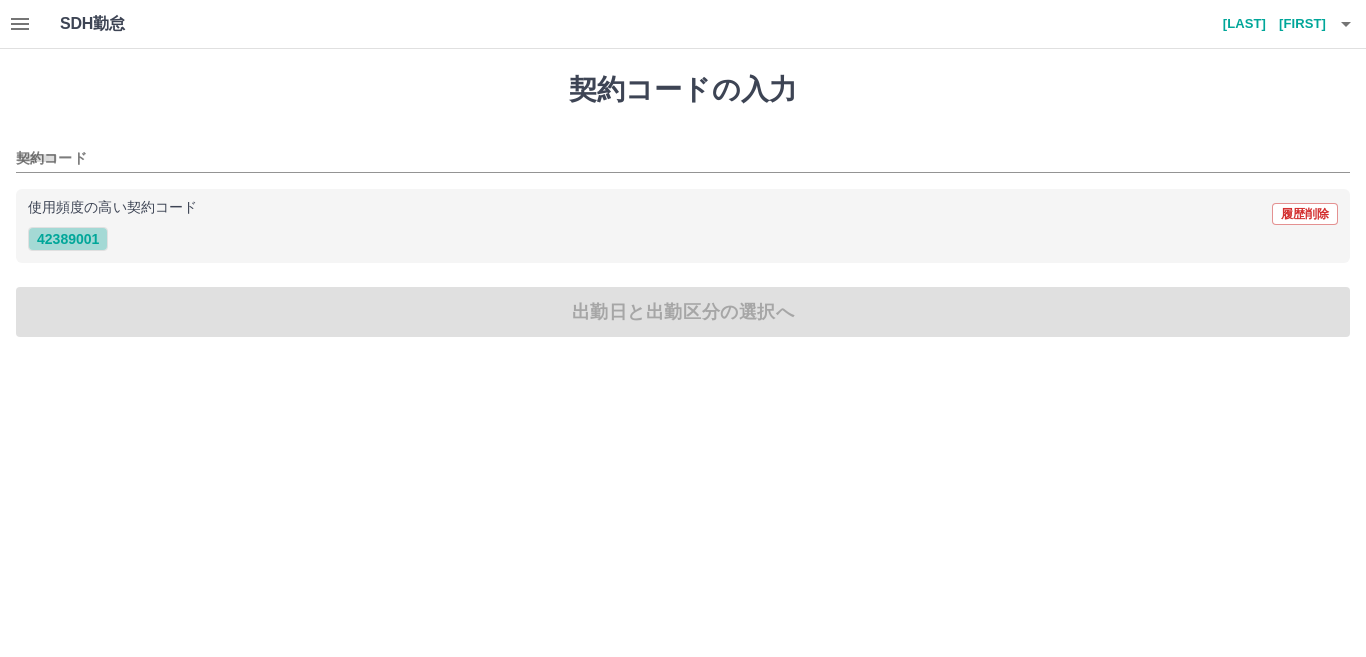 click on "42389001" at bounding box center (68, 239) 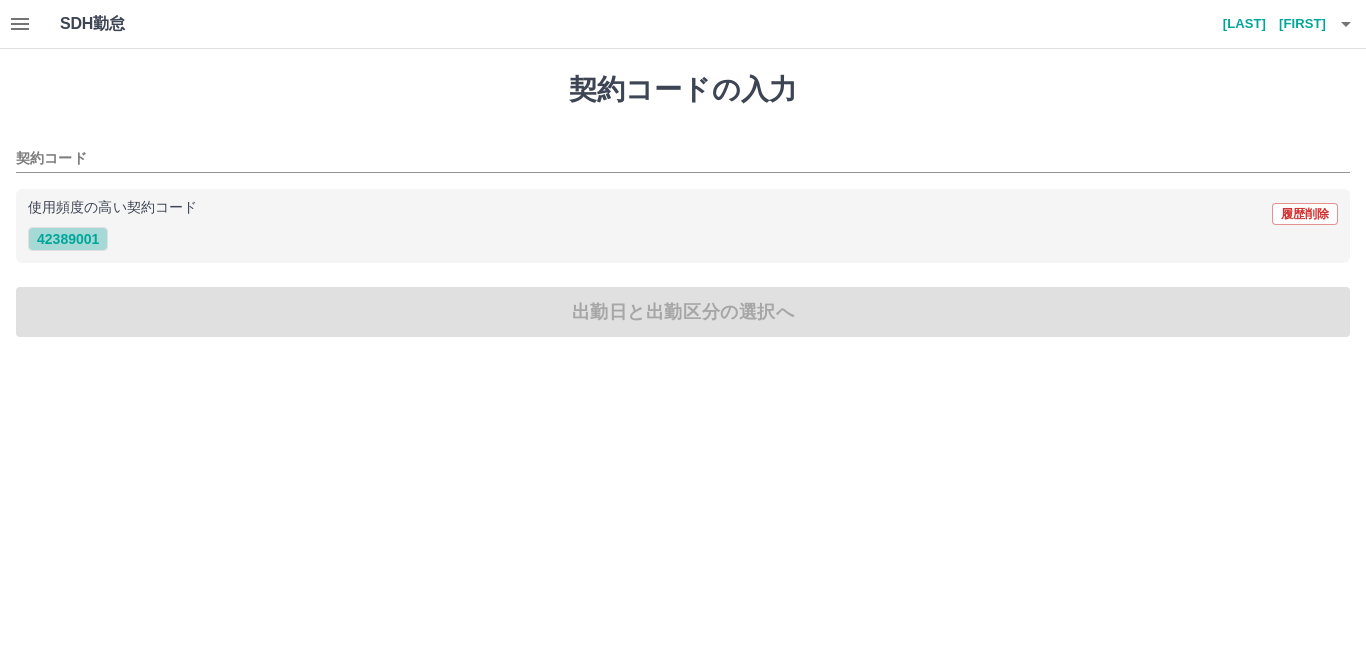 type on "********" 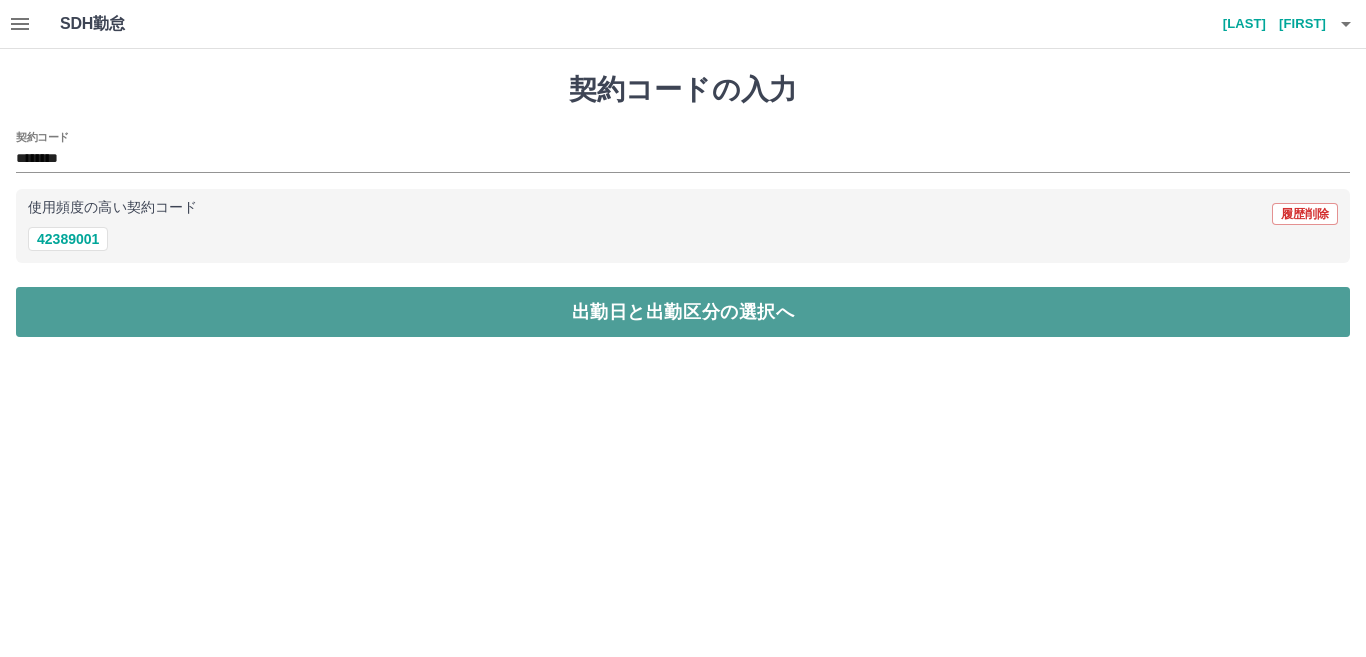 click on "出勤日と出勤区分の選択へ" at bounding box center (683, 312) 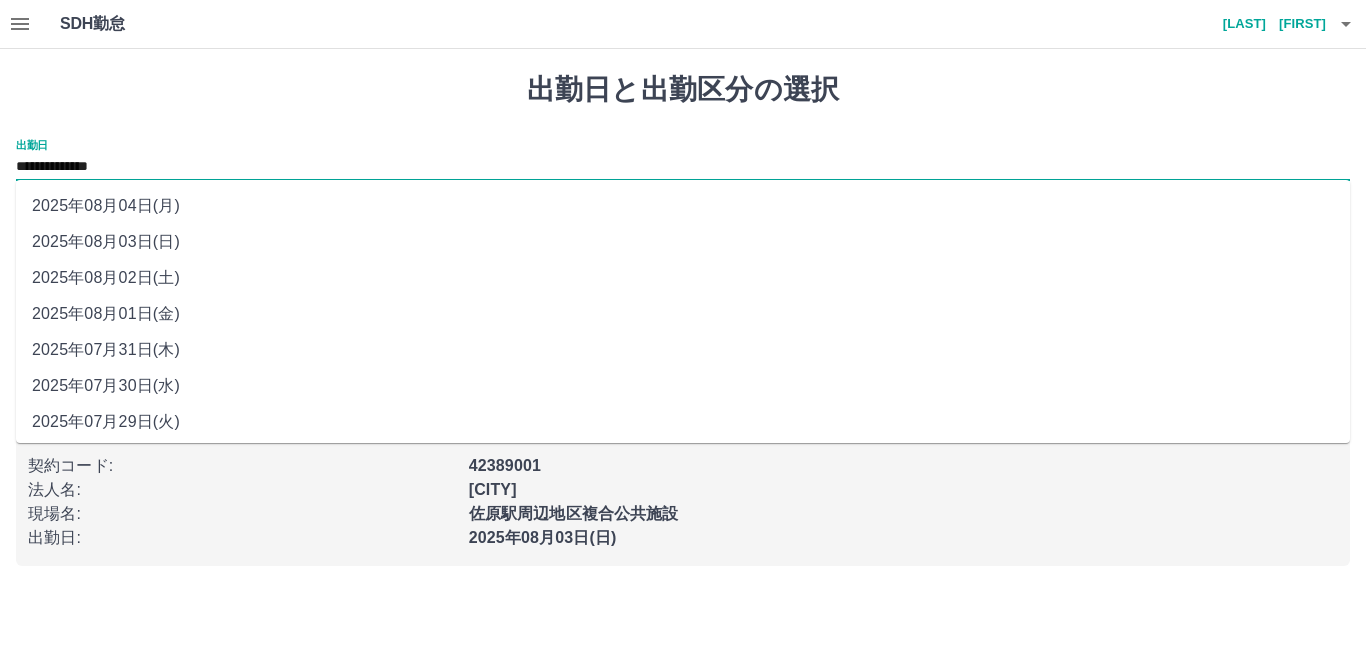 click on "**********" at bounding box center (683, 167) 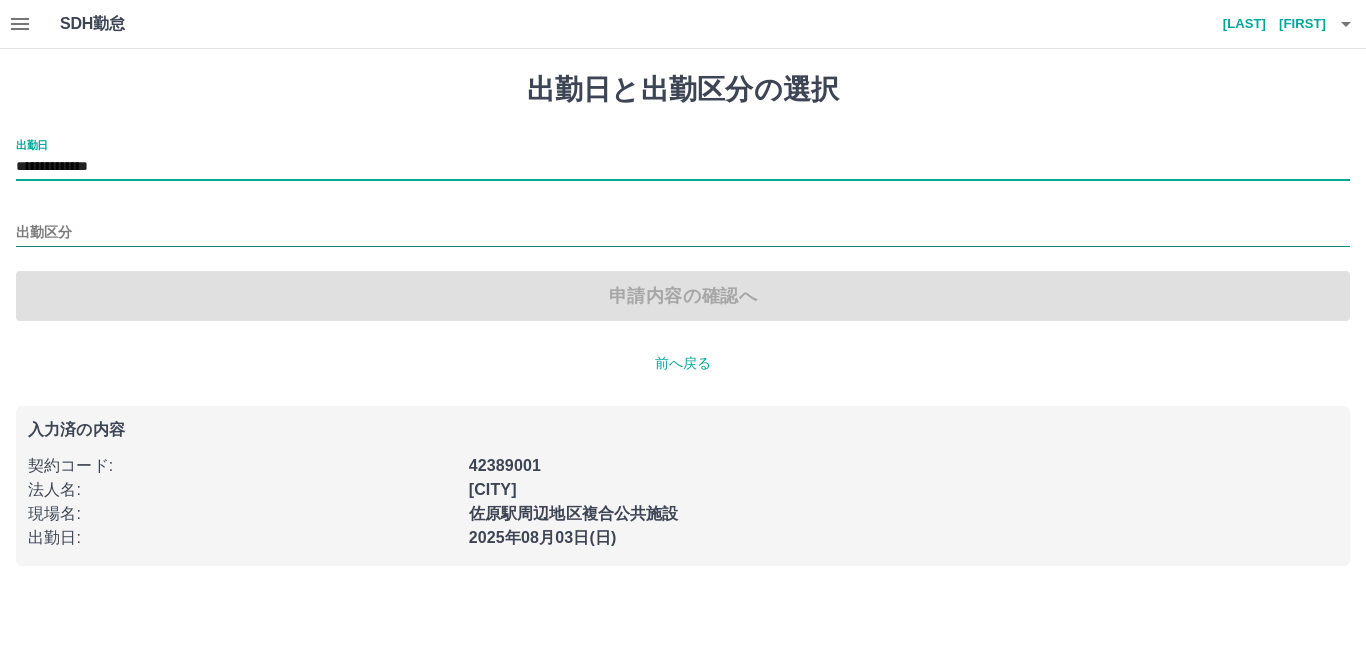 click on "出勤区分" at bounding box center (683, 233) 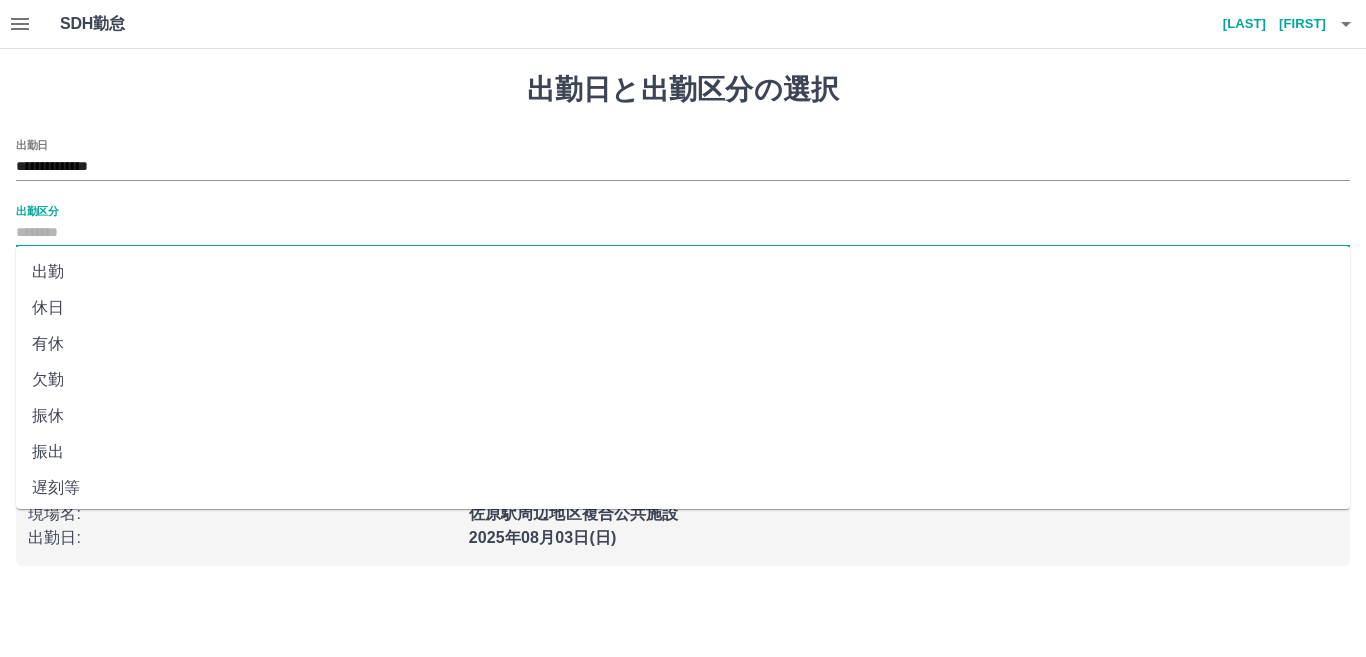 click on "出勤" at bounding box center [683, 272] 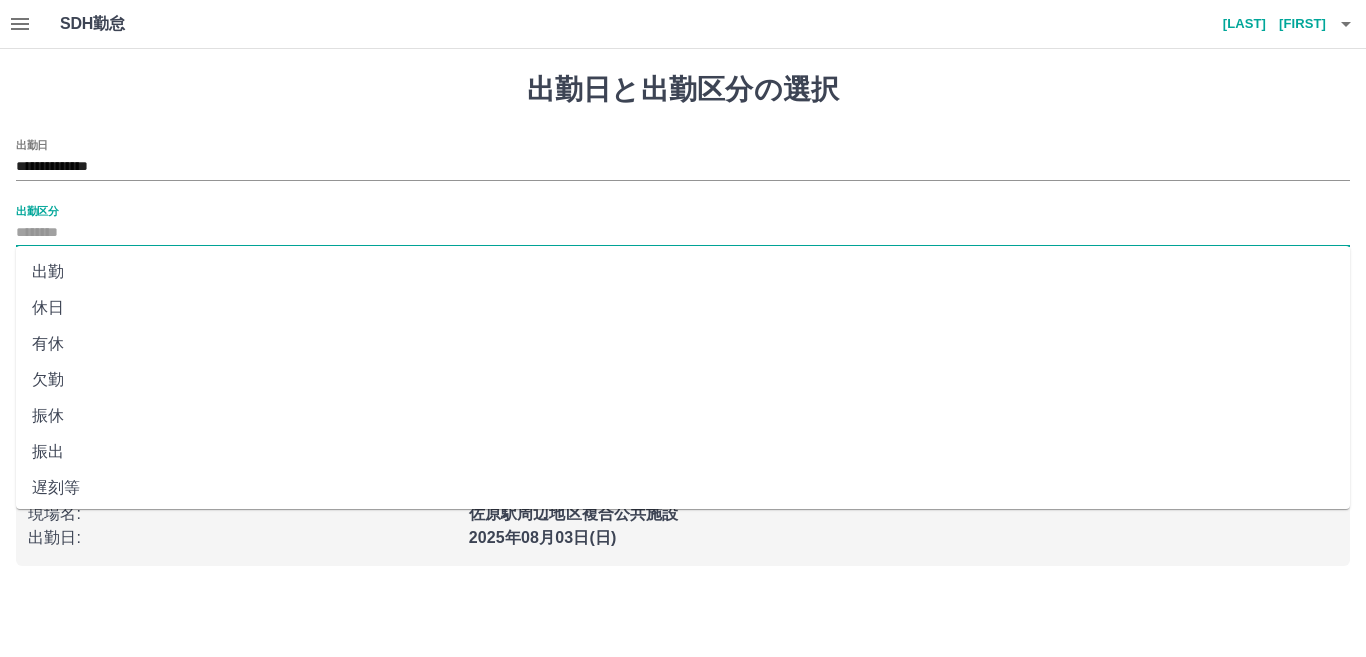 type on "**" 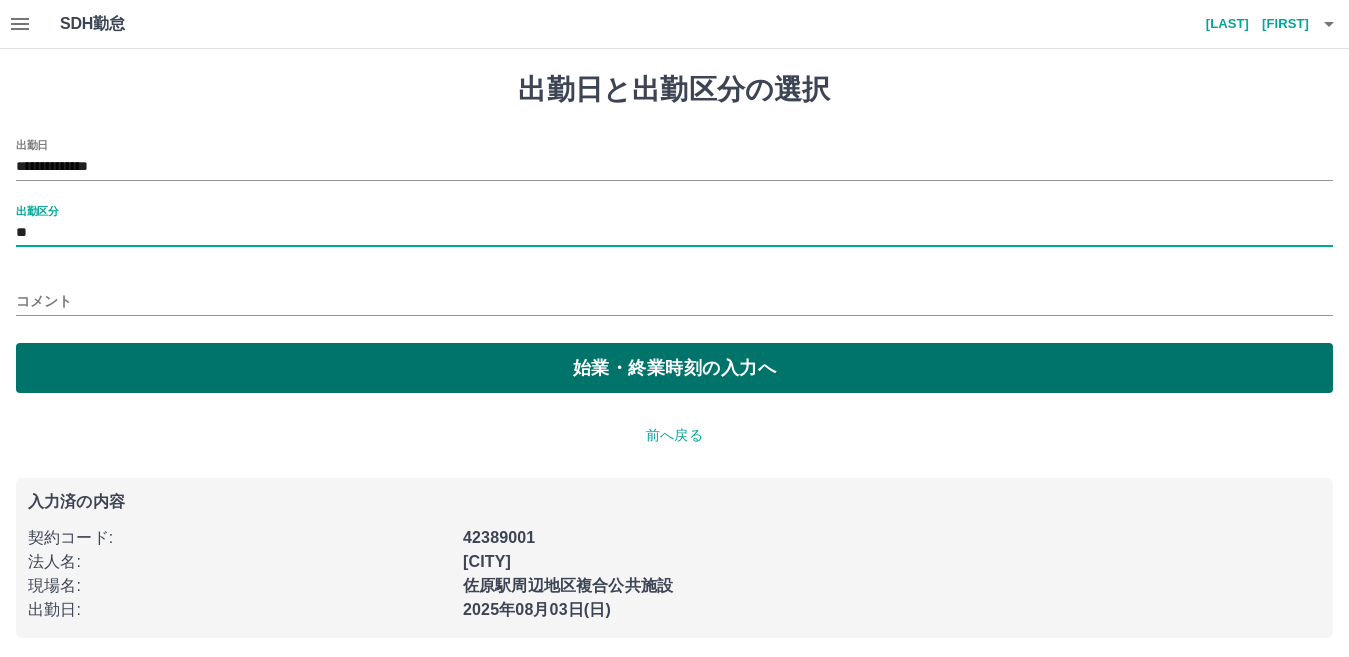 click on "始業・終業時刻の入力へ" at bounding box center (674, 368) 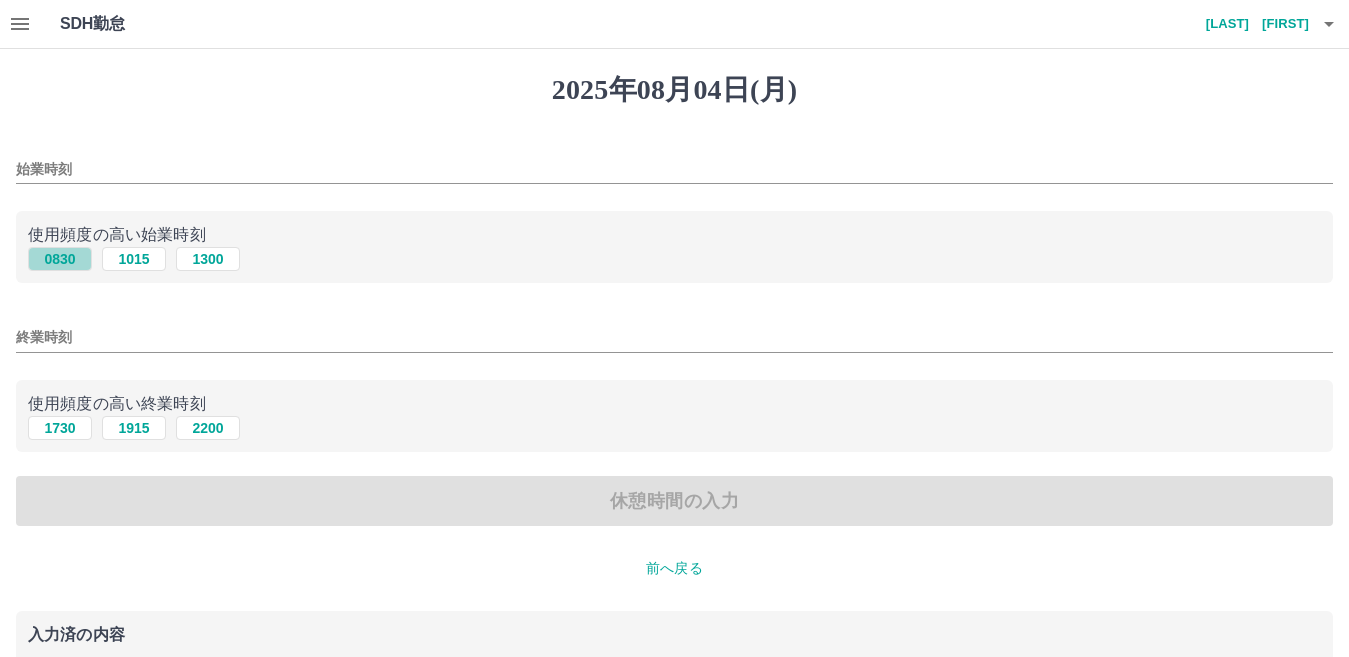 click on "0830" at bounding box center (60, 259) 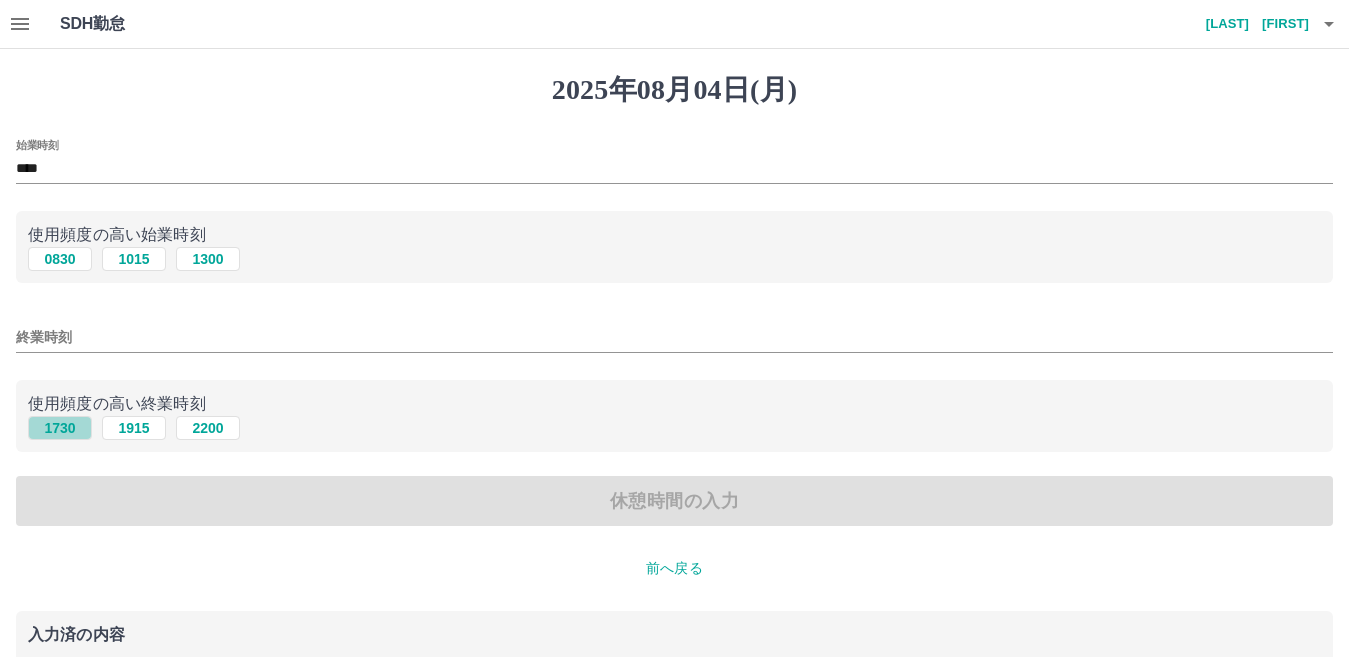 click on "1730" at bounding box center [60, 428] 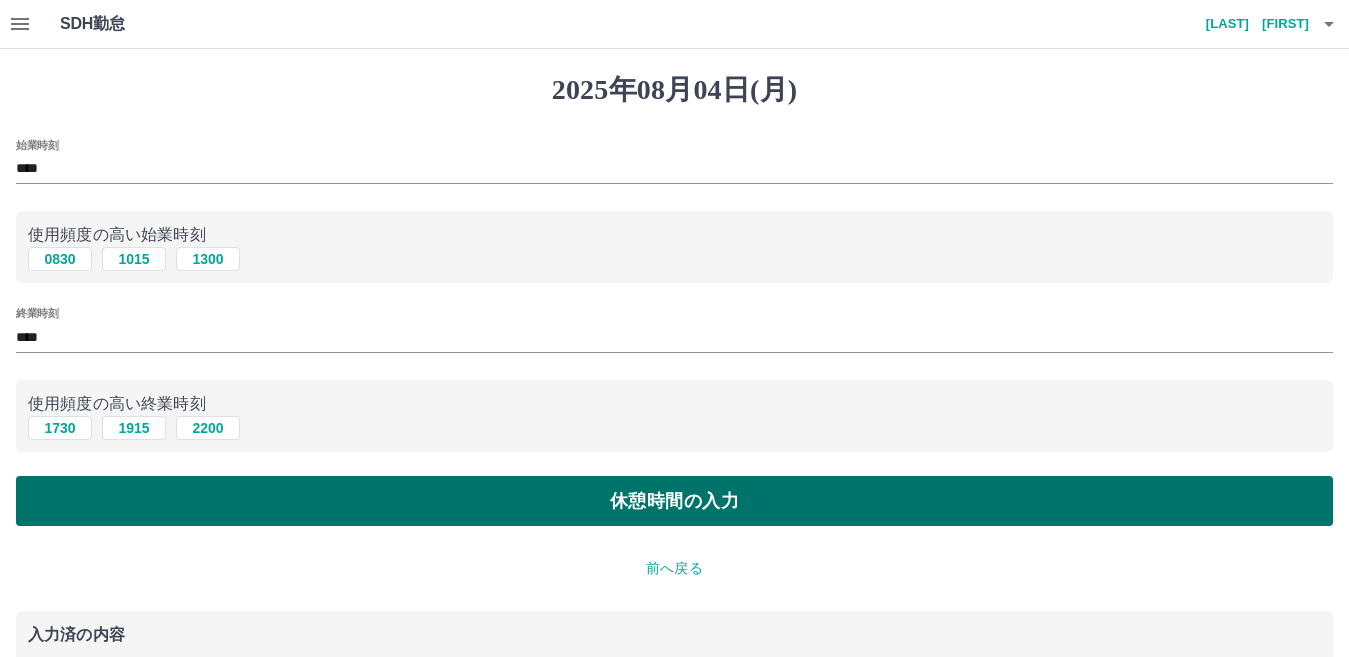 click on "休憩時間の入力" at bounding box center [674, 501] 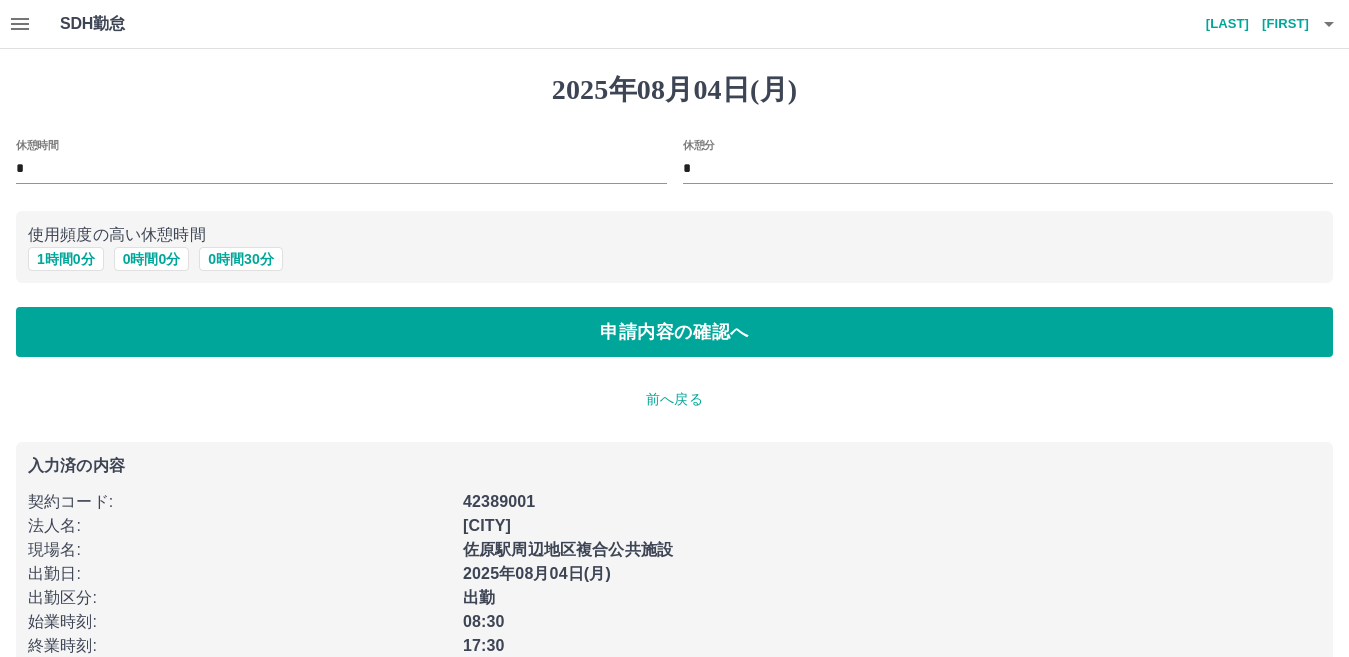 scroll, scrollTop: 41, scrollLeft: 0, axis: vertical 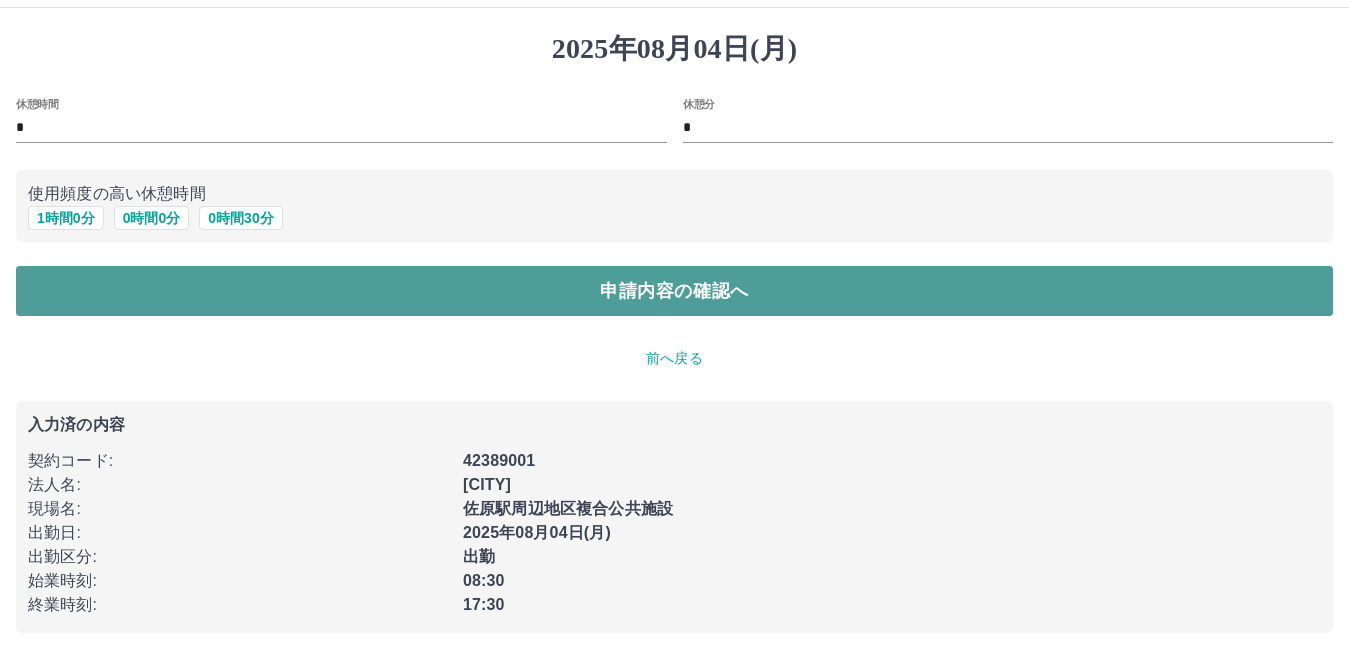 click on "申請内容の確認へ" at bounding box center [674, 291] 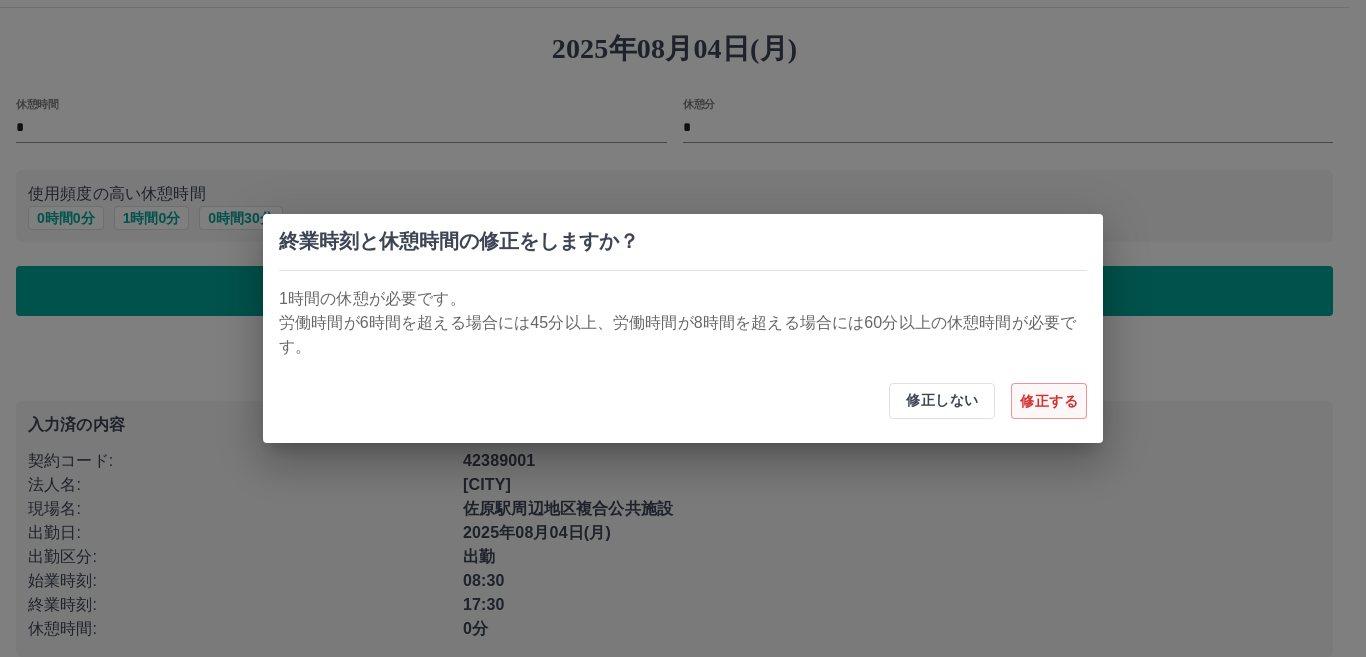 click on "修正する" at bounding box center (1049, 401) 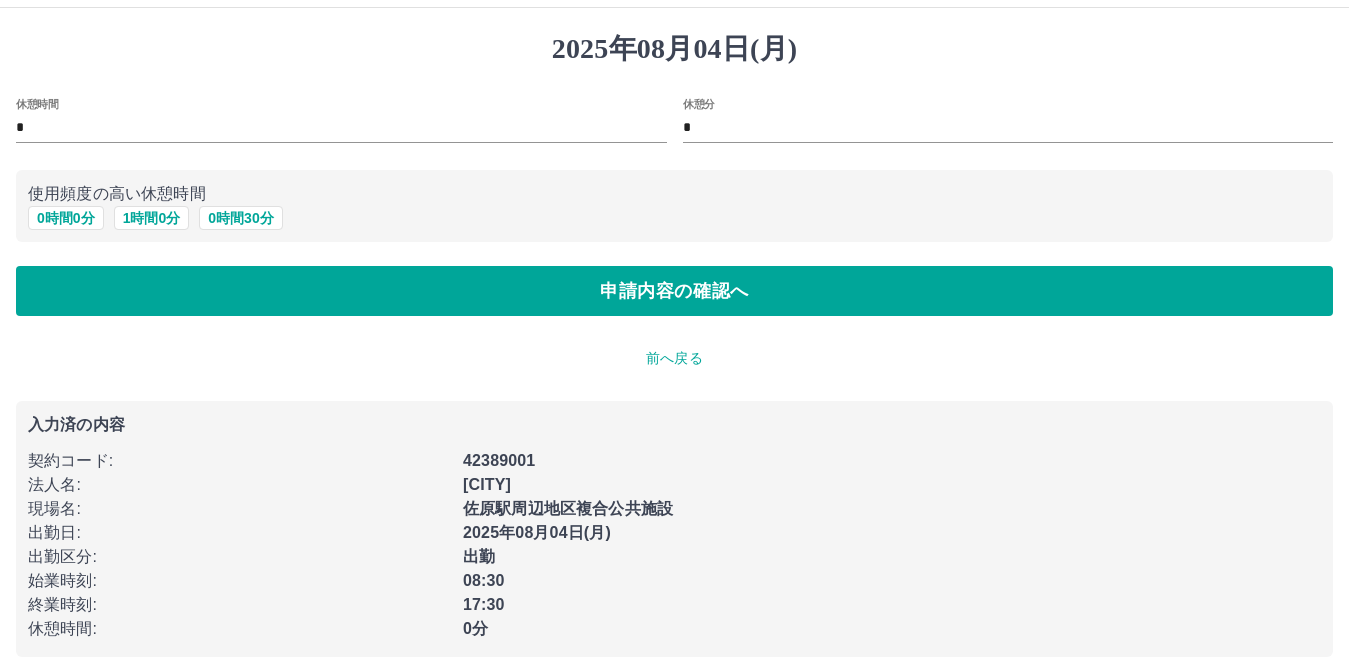 drag, startPoint x: 62, startPoint y: 214, endPoint x: 175, endPoint y: 245, distance: 117.17508 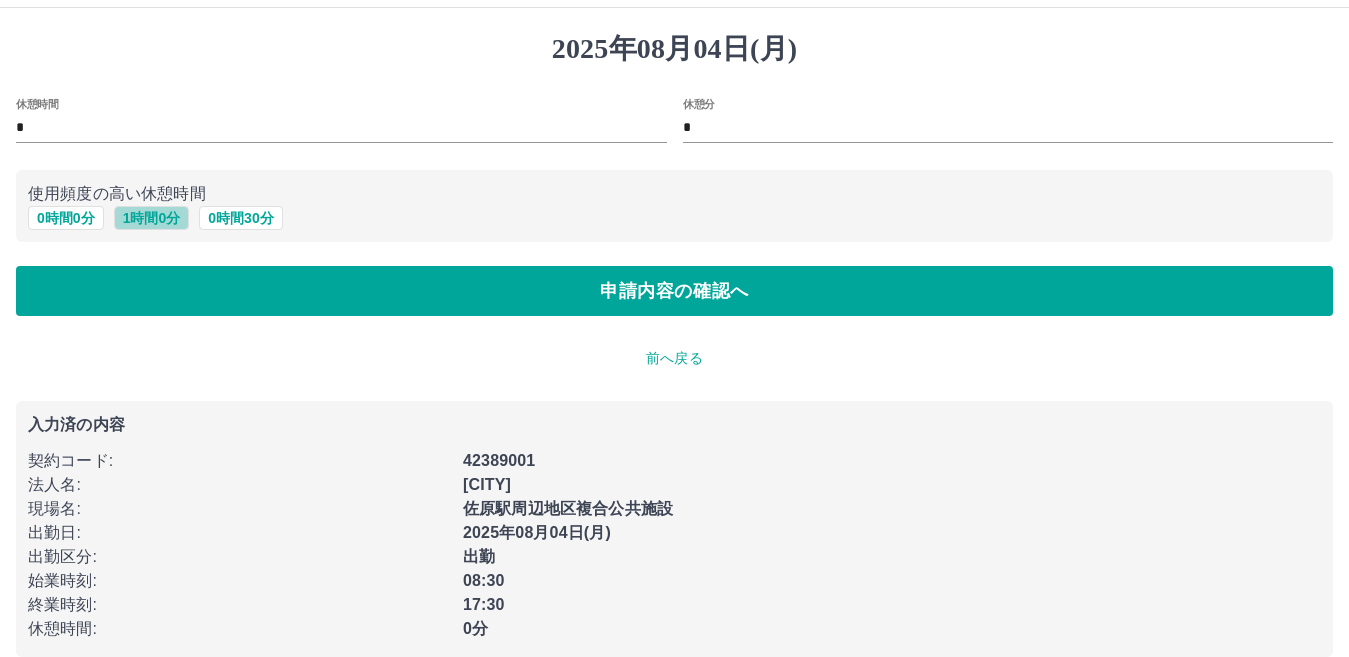 click on "1 時間 0 分" at bounding box center (152, 218) 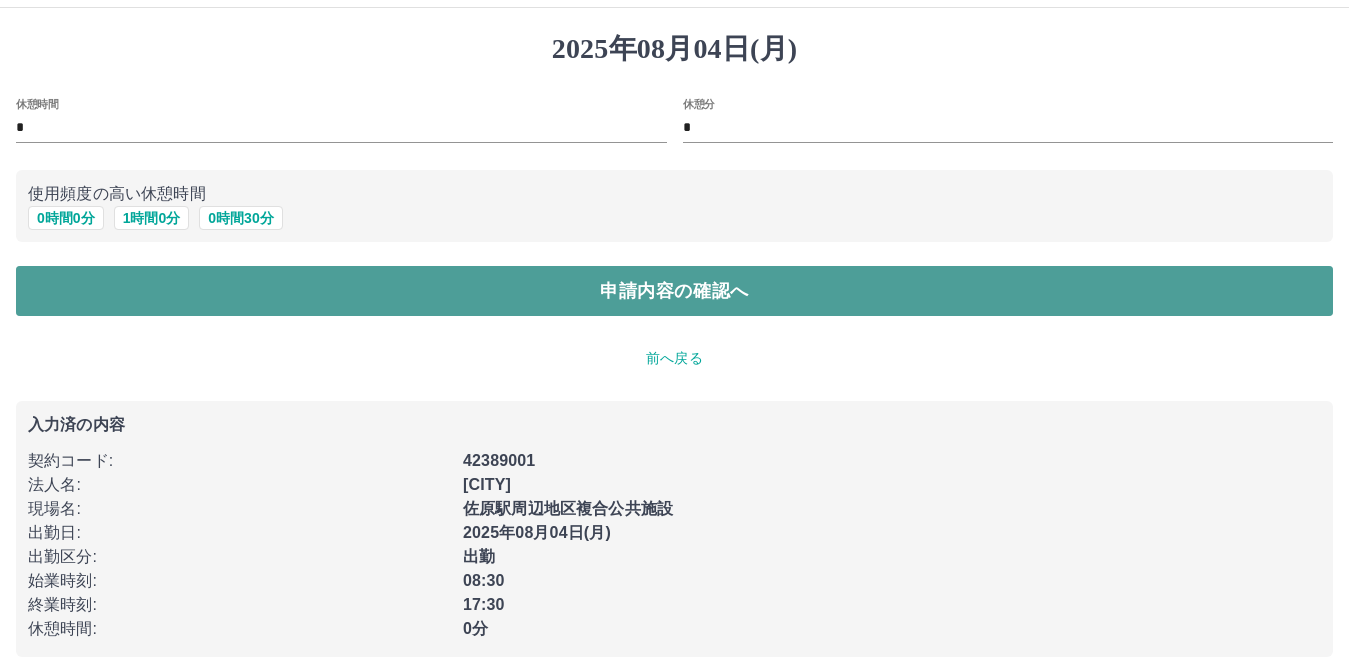 drag, startPoint x: 676, startPoint y: 287, endPoint x: 697, endPoint y: 249, distance: 43.416588 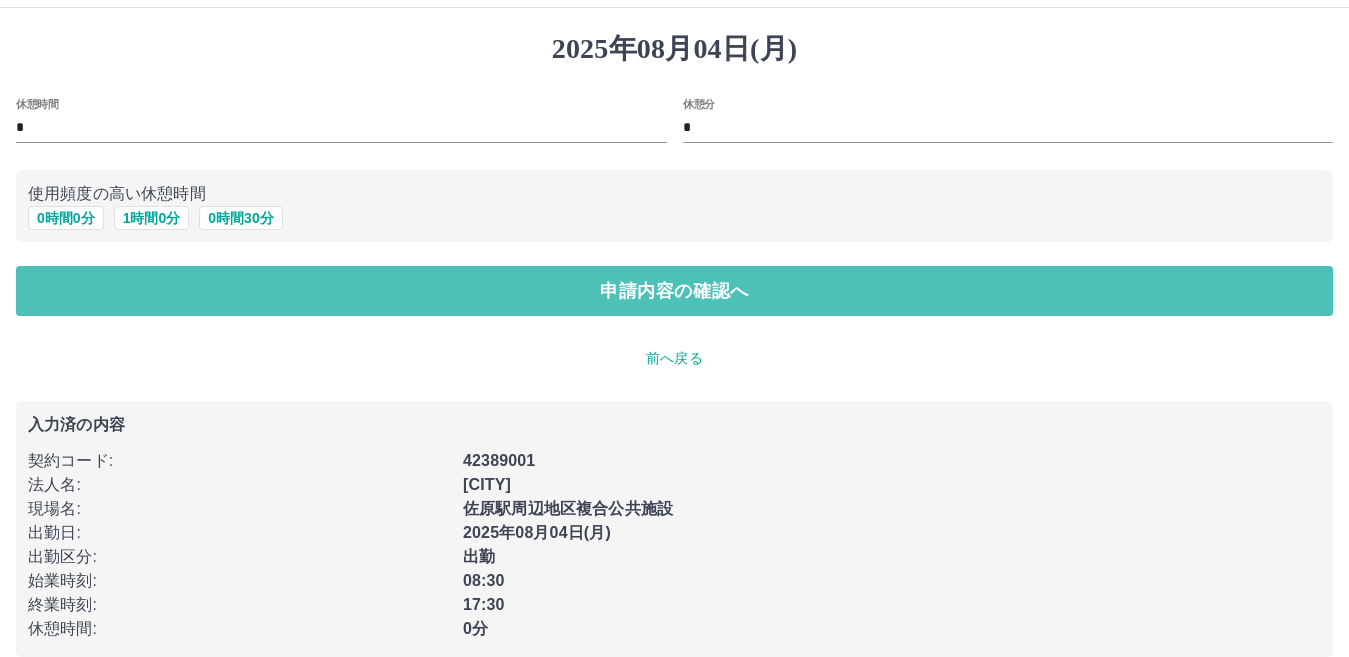 click on "申請内容の確認へ" at bounding box center (674, 291) 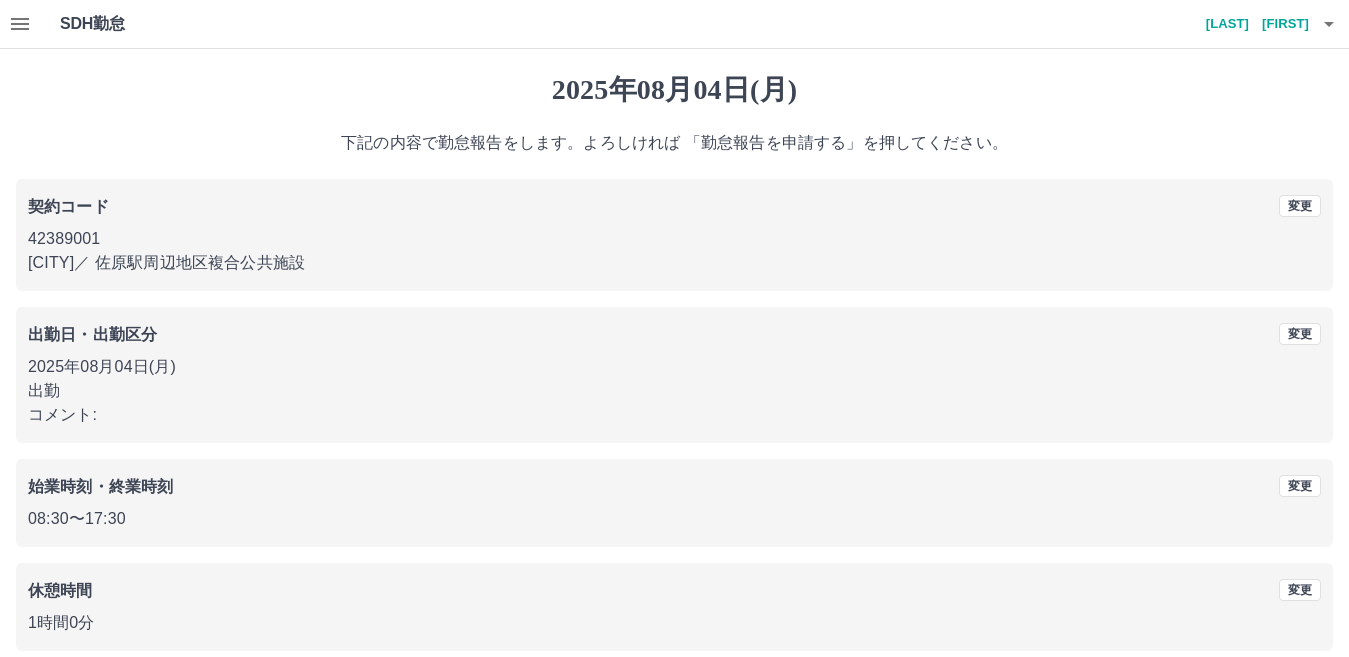 scroll, scrollTop: 91, scrollLeft: 0, axis: vertical 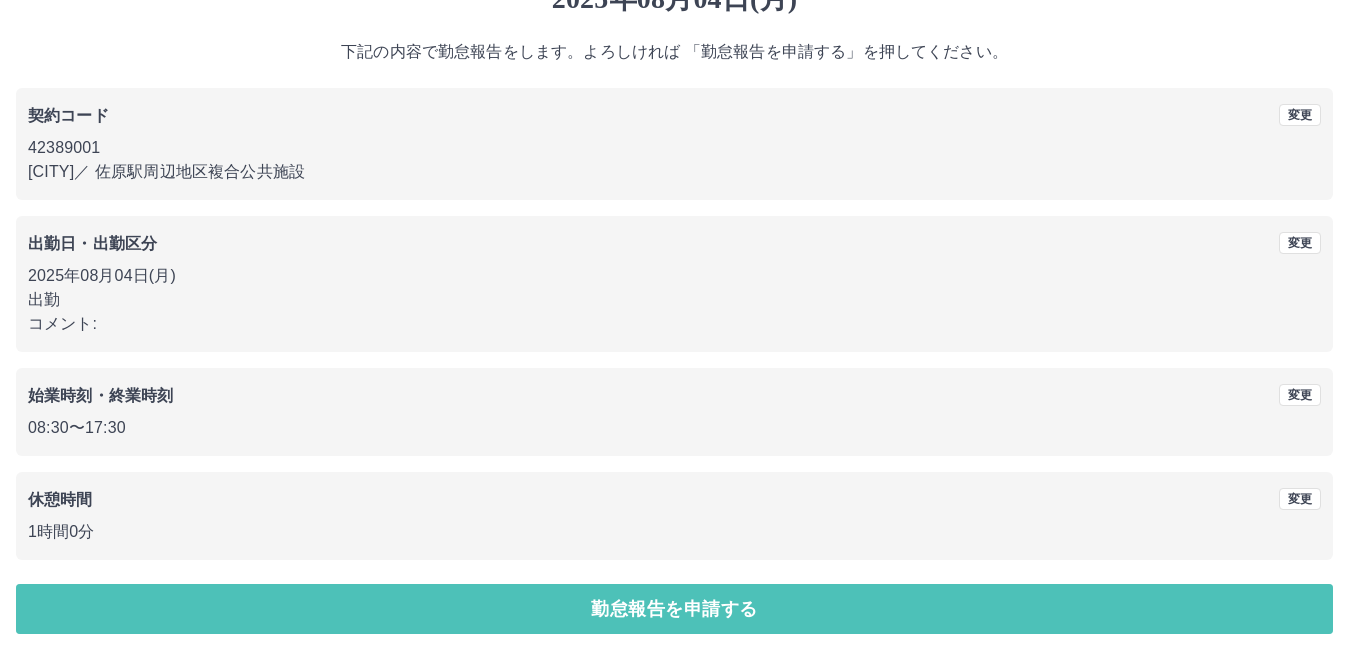drag, startPoint x: 902, startPoint y: 599, endPoint x: 875, endPoint y: 574, distance: 36.796738 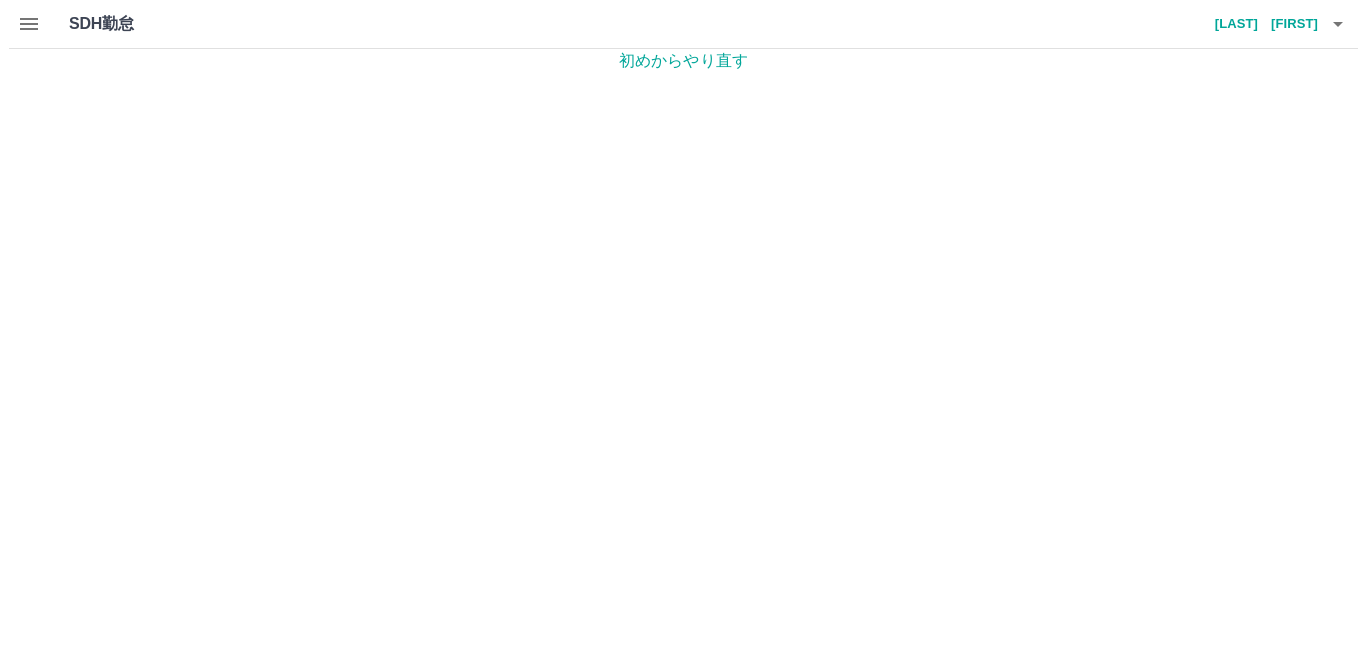 scroll, scrollTop: 0, scrollLeft: 0, axis: both 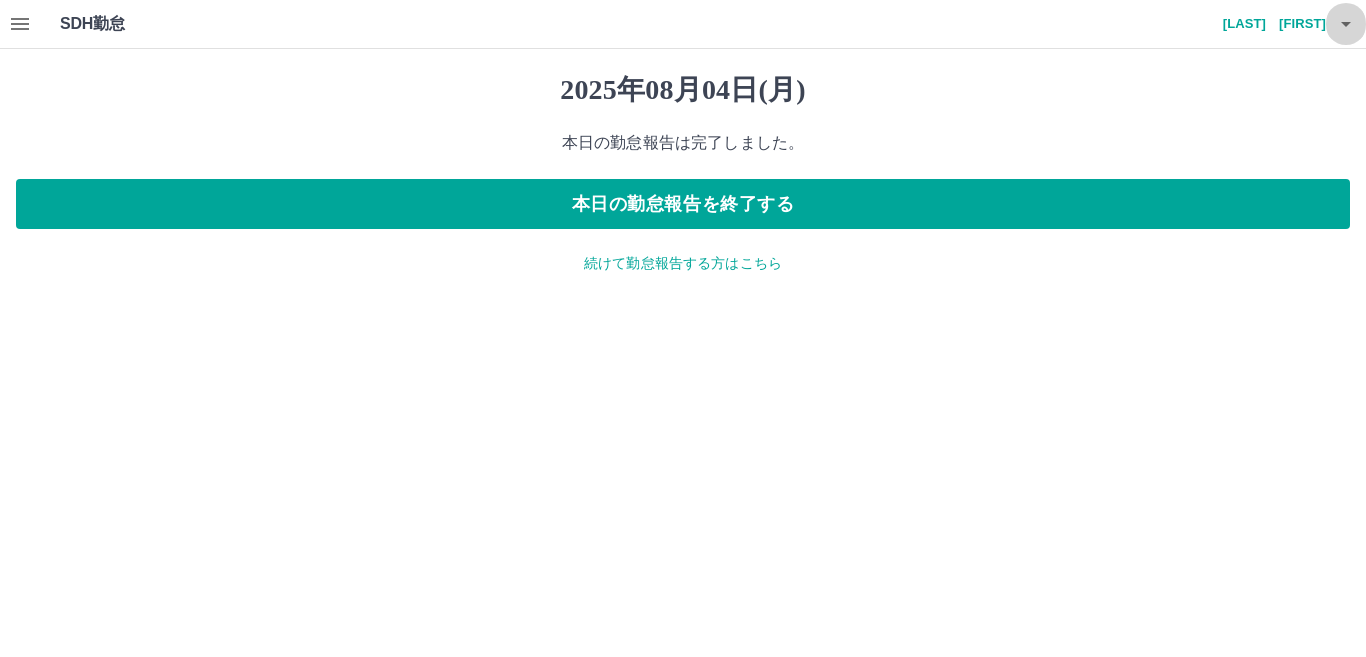 click 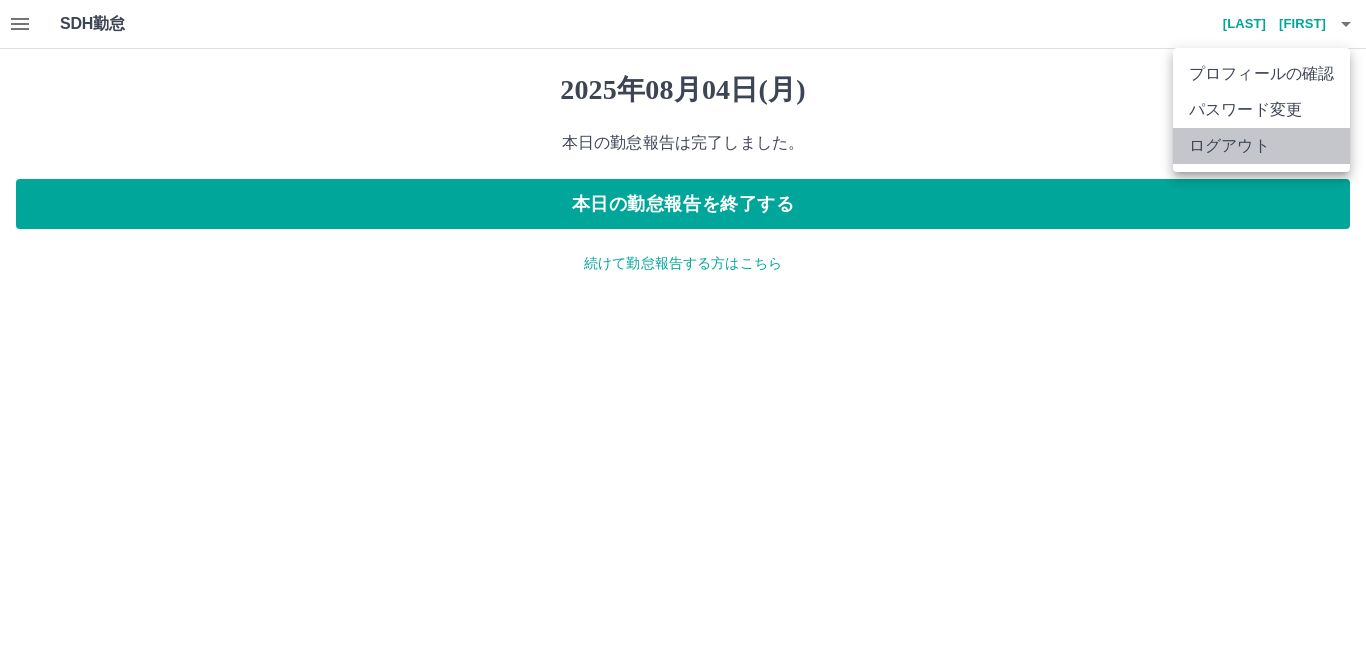 drag, startPoint x: 1315, startPoint y: 156, endPoint x: 1304, endPoint y: 147, distance: 14.21267 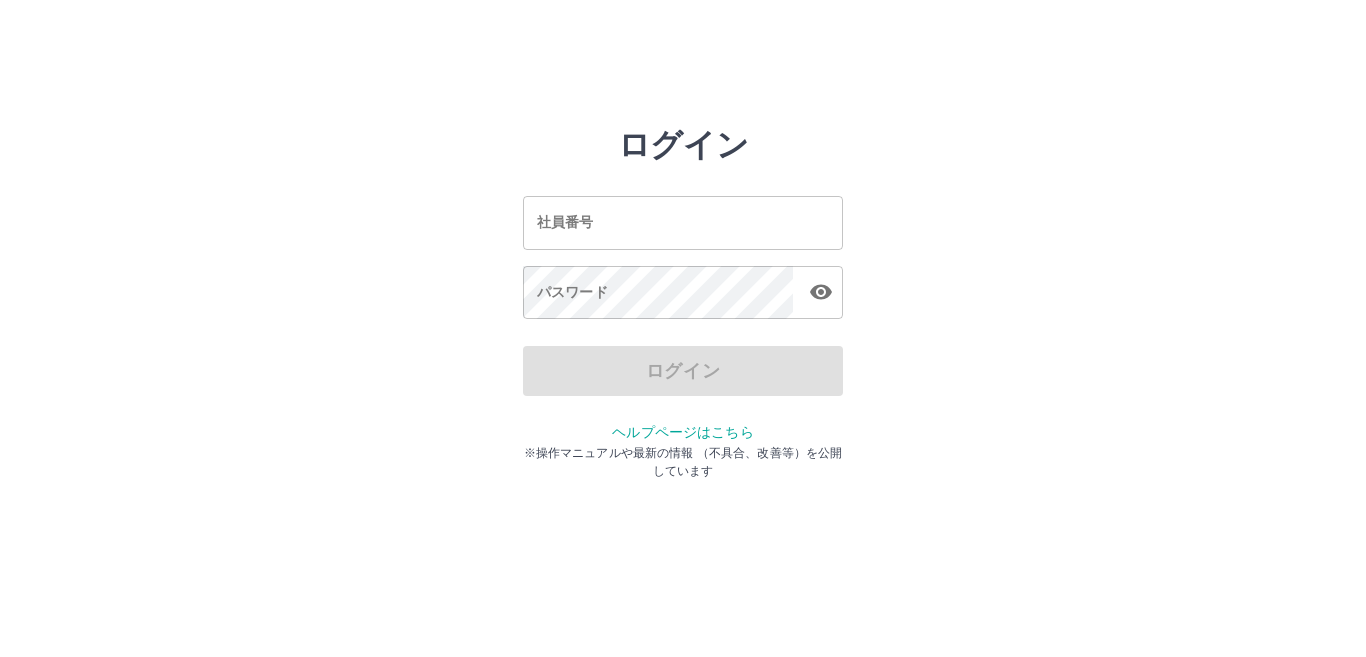 scroll, scrollTop: 0, scrollLeft: 0, axis: both 